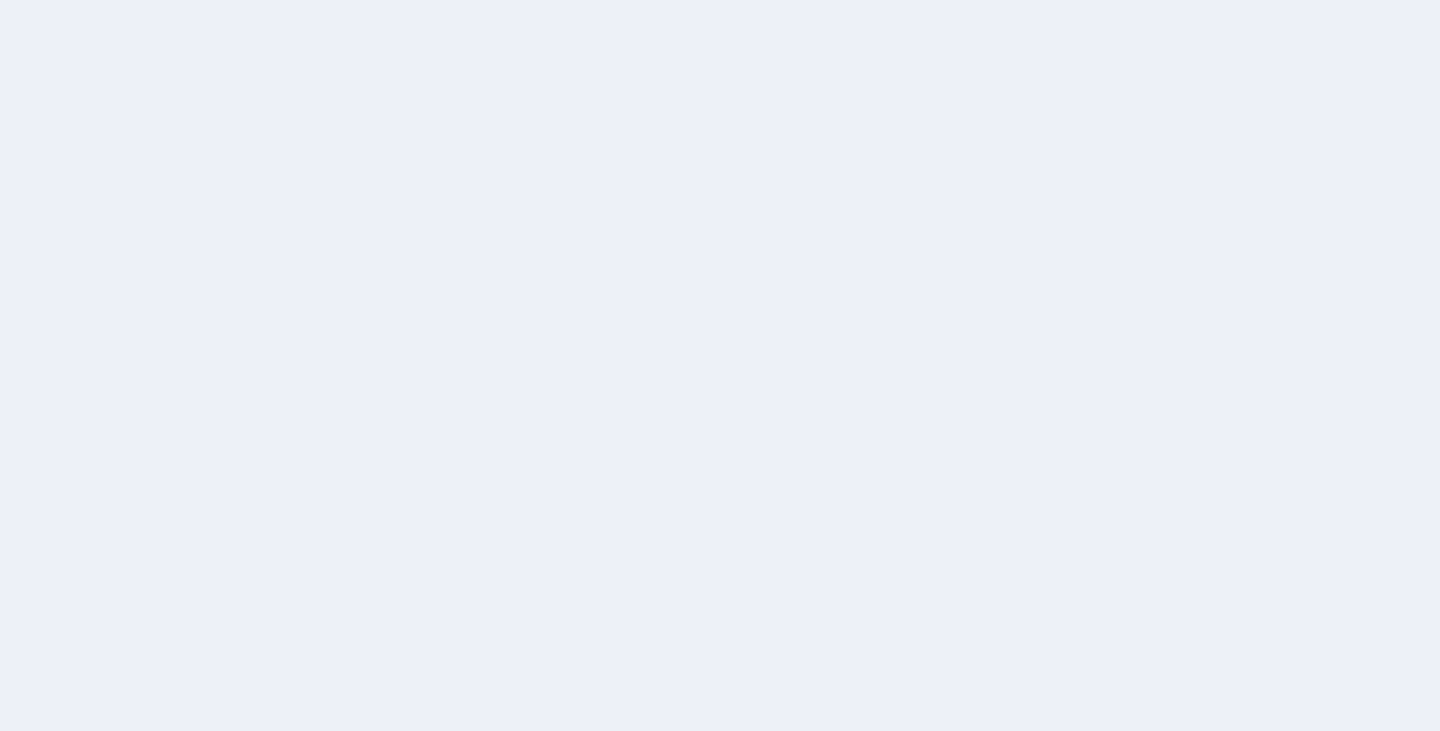 scroll, scrollTop: 0, scrollLeft: 0, axis: both 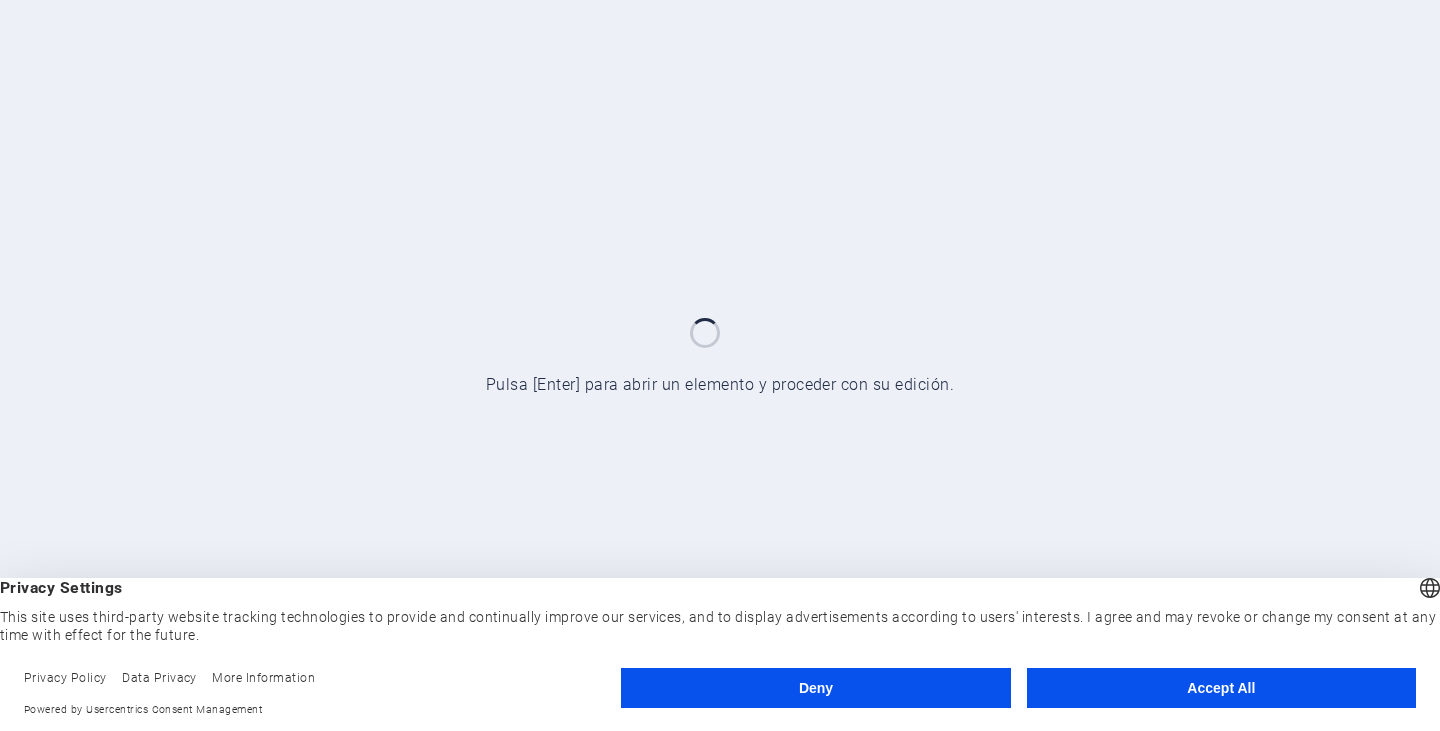 click on "Accept All" at bounding box center (1221, 688) 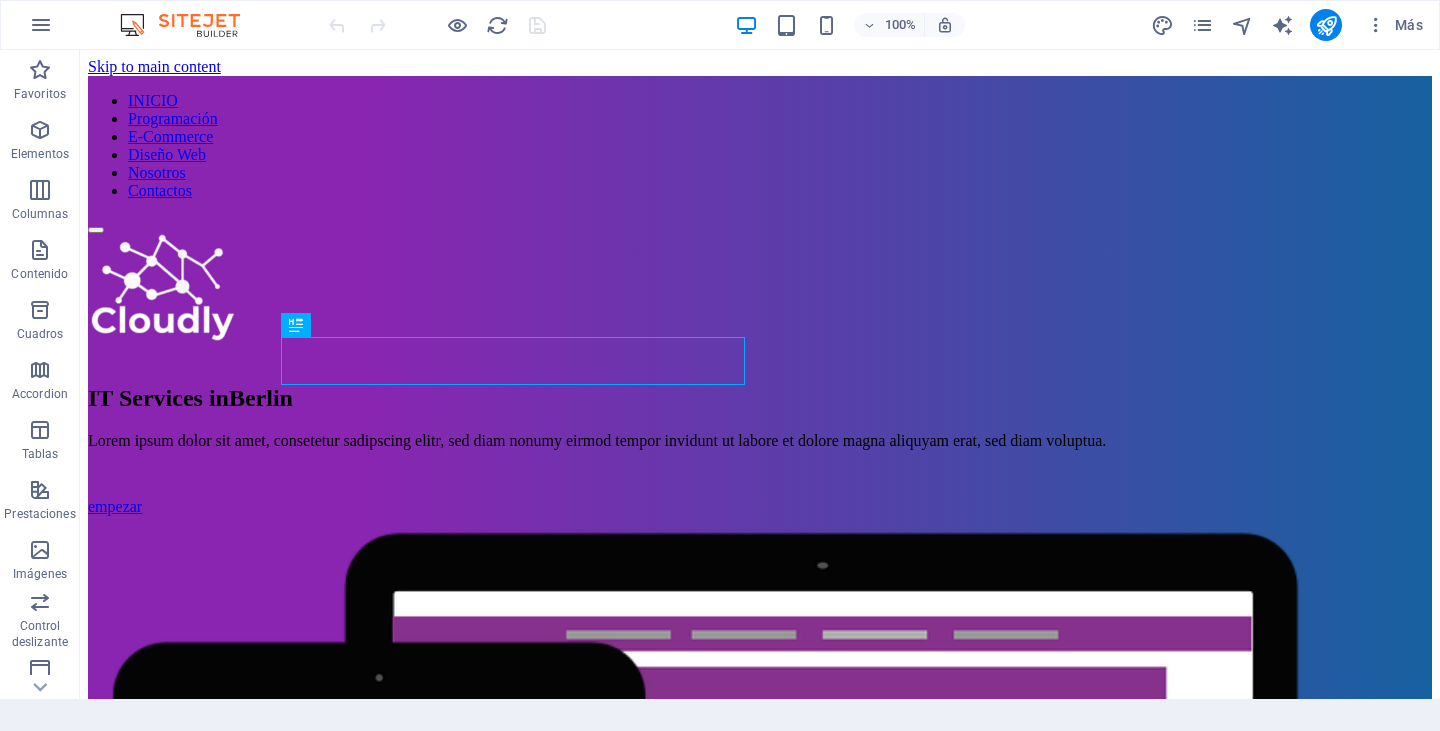 scroll, scrollTop: 0, scrollLeft: 0, axis: both 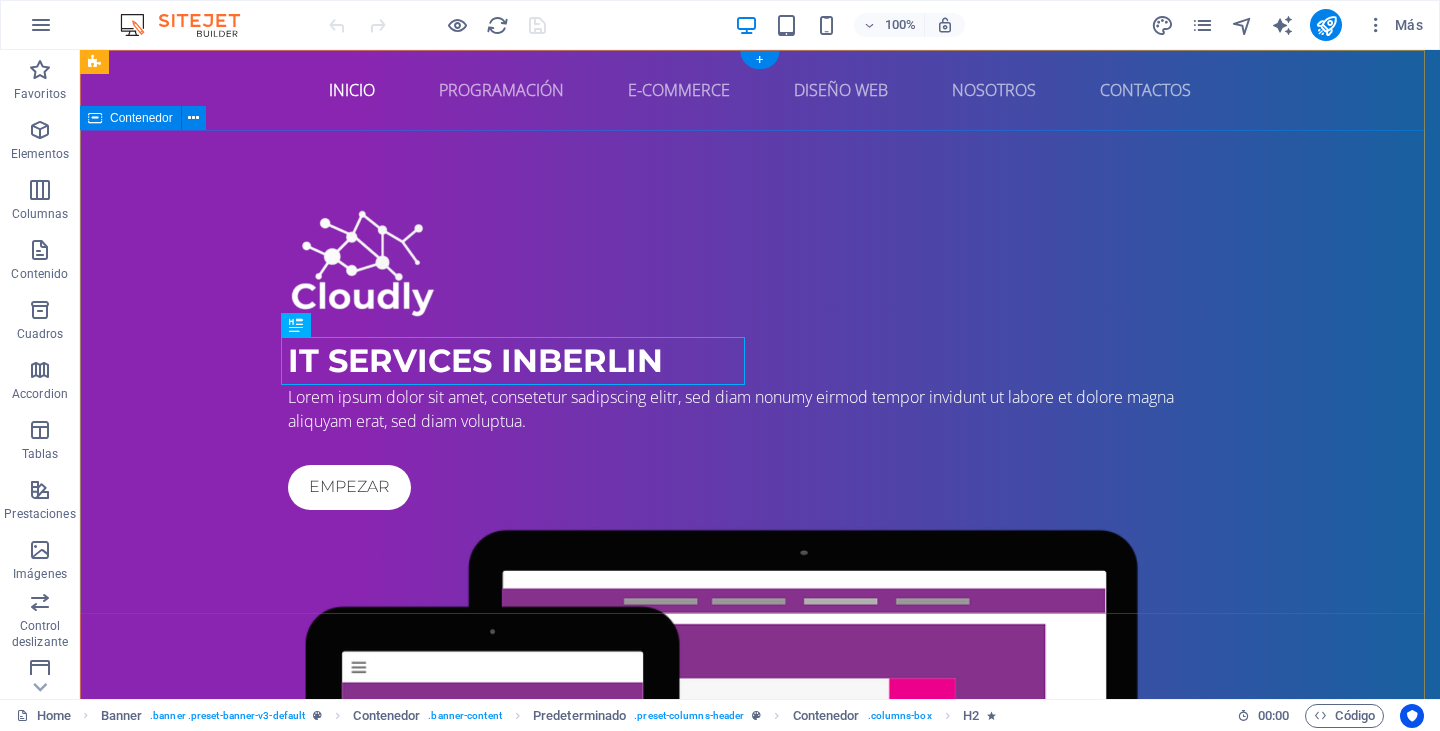 click at bounding box center [760, 1279] 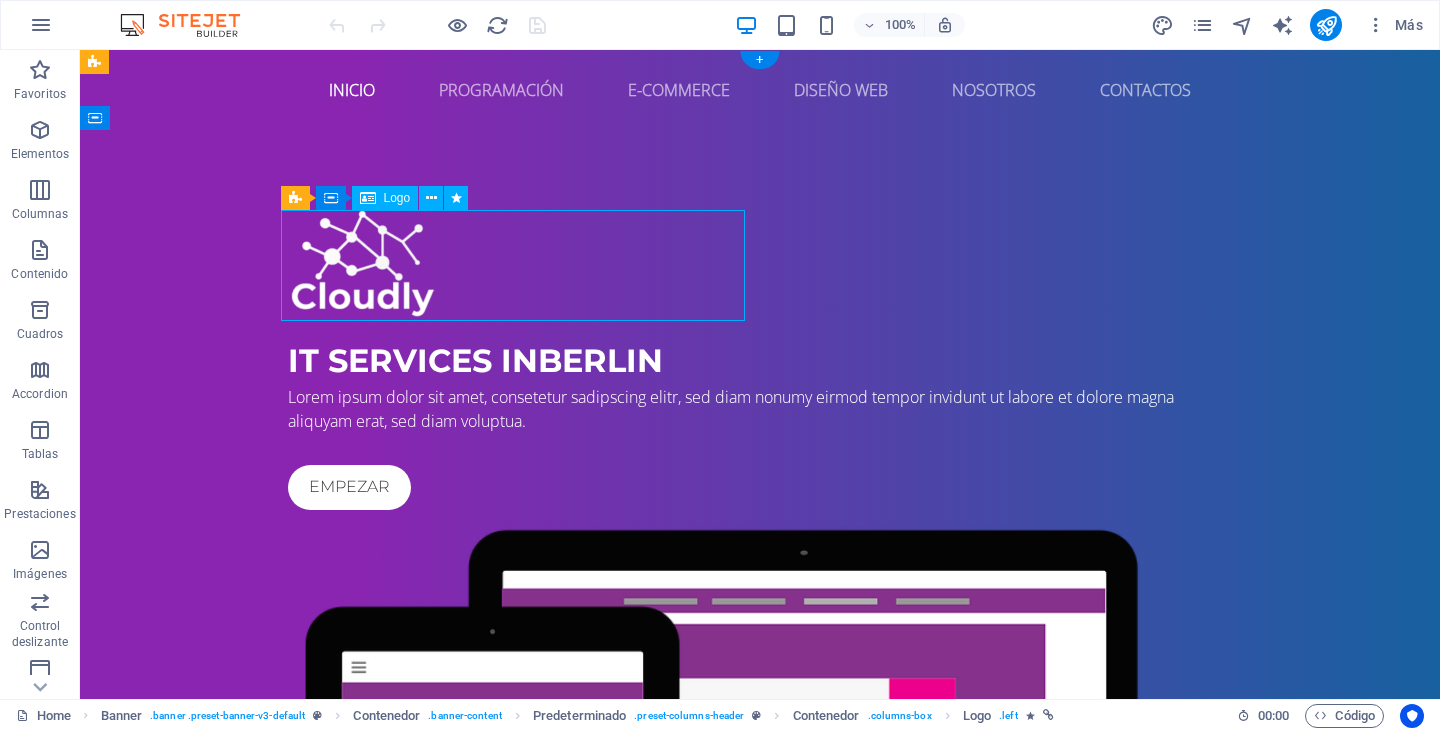 drag, startPoint x: 391, startPoint y: 249, endPoint x: 402, endPoint y: 264, distance: 18.601076 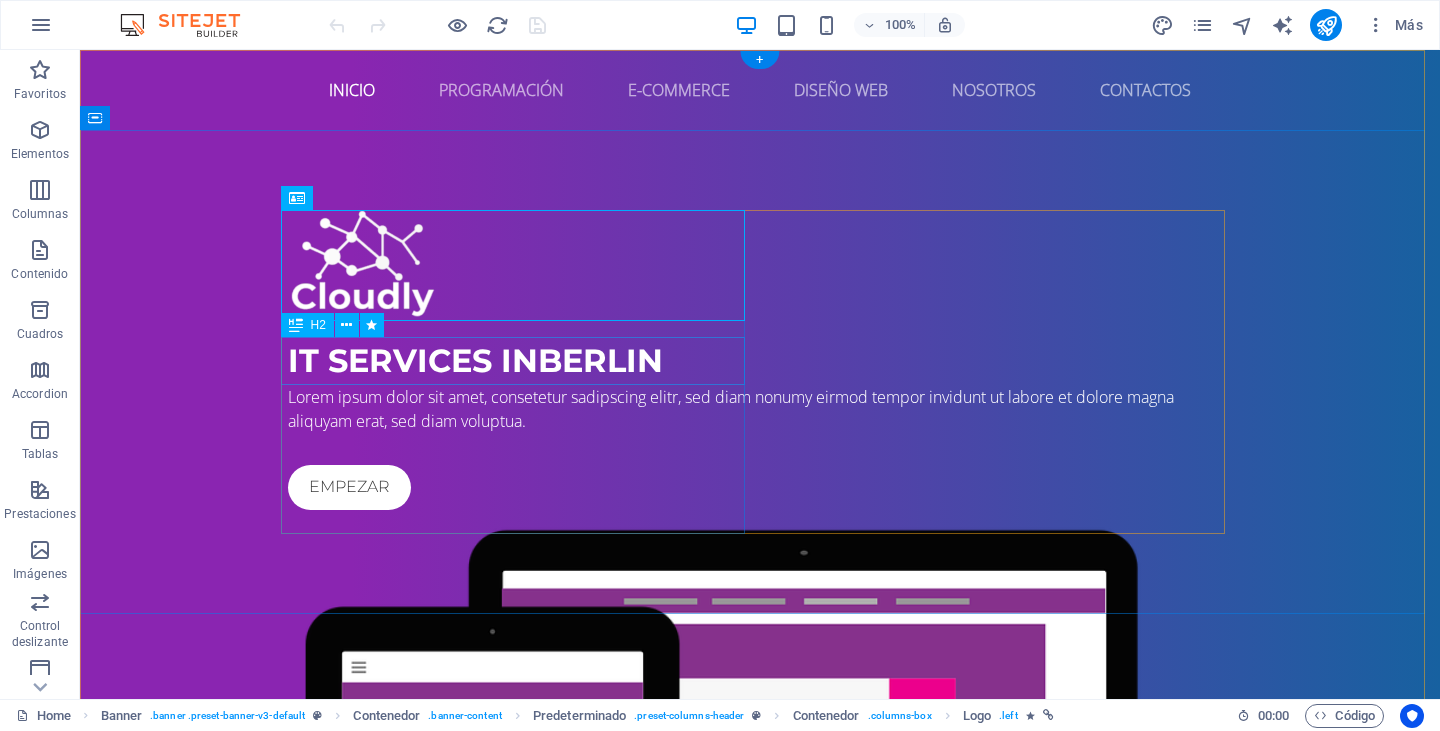 click on "IT Services in [CITY]" at bounding box center (760, 361) 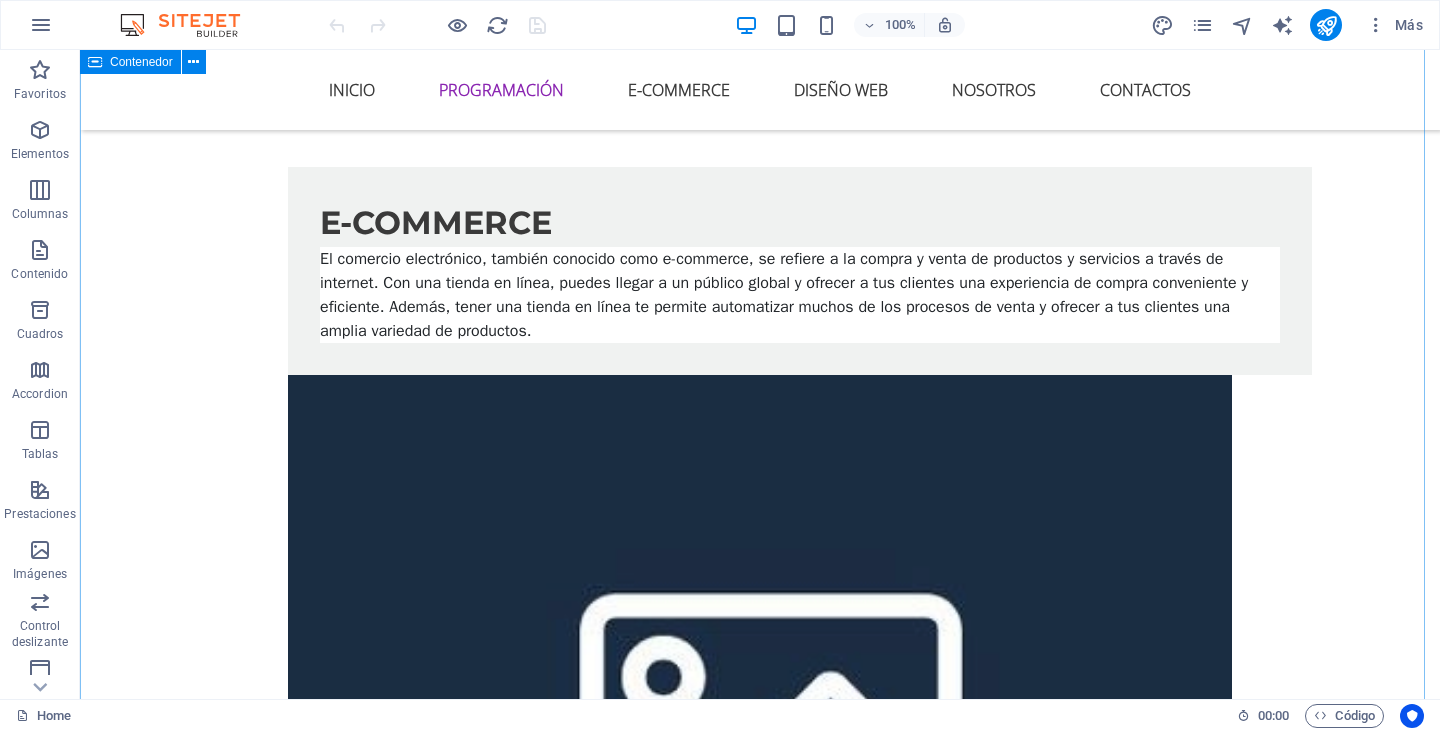 scroll, scrollTop: 2600, scrollLeft: 0, axis: vertical 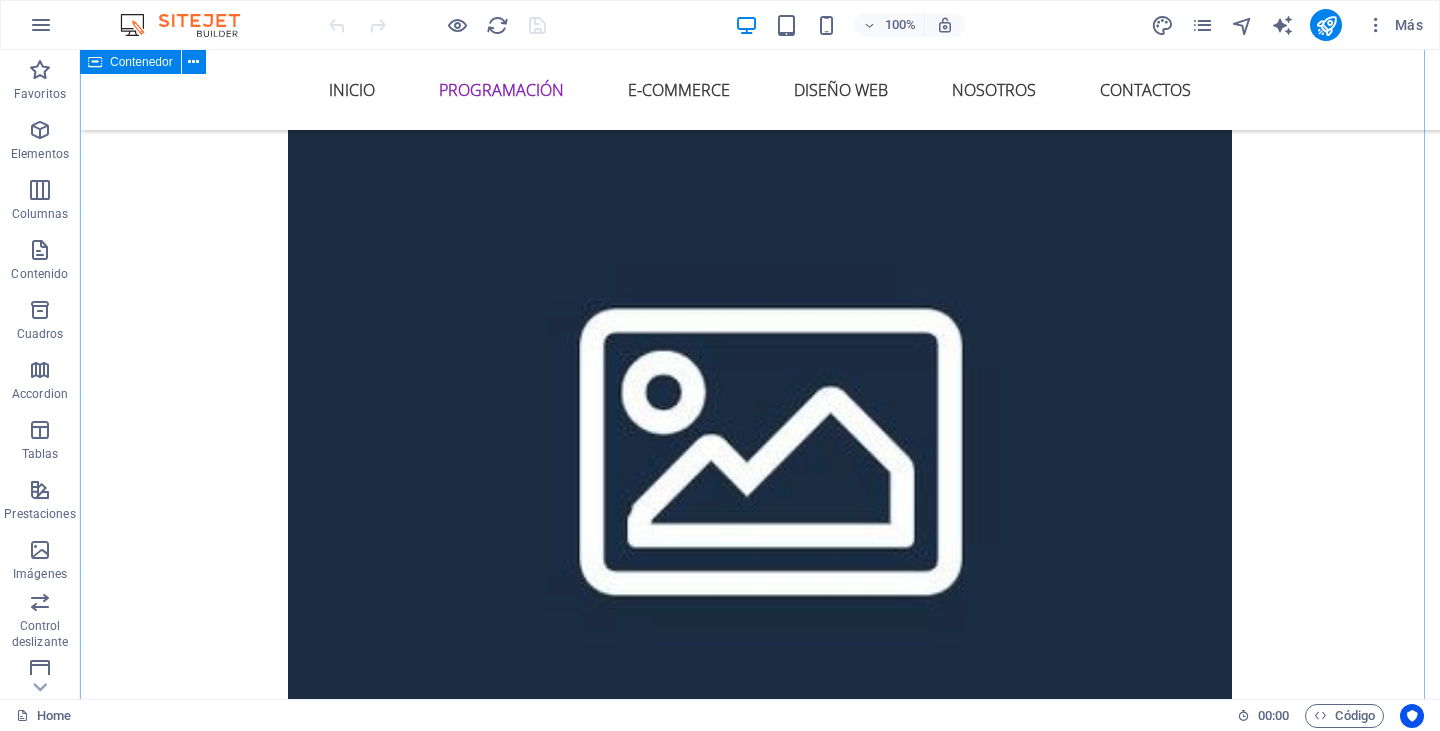 click on "Who are we? Lorem ipsum dolor sit amet, consectetur adipisicing elit. Repellat, maiores, a libero atque assumenda praesentium cum magni odio dolor accusantium explicabo repudiandae molestiae itaque provident sit debitis aspernatur soluta deserunt incidunt ad cumque ex laboriosam. Distinctio, mollitia, molestias excepturi voluptatem veritatis iusto nam nulla.  At vero eos et accusam et justo duo dolores et ea rebum. Stet clita kasd gubergren, no sea takimata sanctus est Lorem ipsum dolor sit amet. empezar Desarrollamos la solución. Estamos aquí para escucharte y diseñar algo acorde a tus necesidades. Web solutions Creamos software personalizado que se ajusta a tus necesidades con altos estándares de calidad. Alojamos tu sitio web. Alojamos tu sitio web en nuestro propio servidor de hosting. Soporte las 24/07 Soporte y seguimiento de tu web por nosotros. Ante cualquier duda, estaremos aquí para ayudarte." at bounding box center [760, 2677] 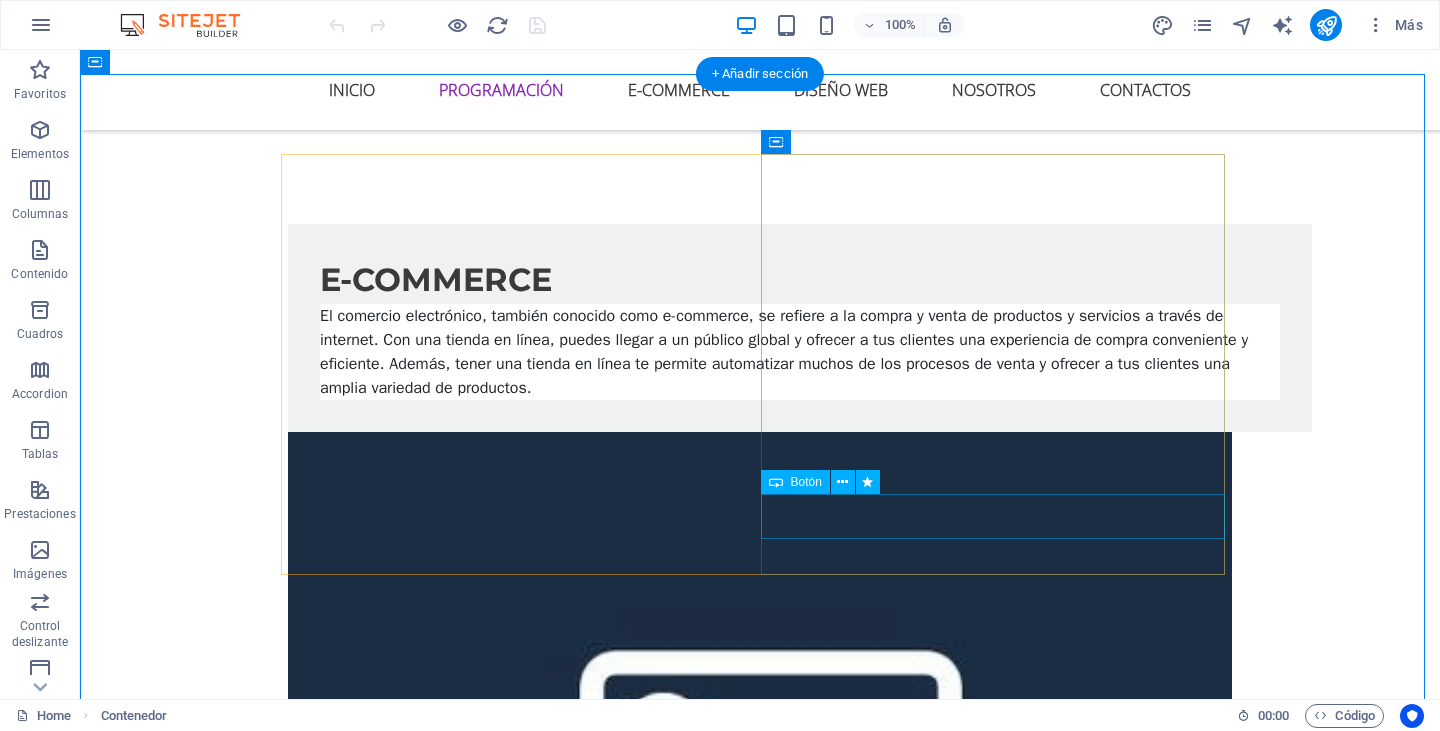 scroll, scrollTop: 2200, scrollLeft: 0, axis: vertical 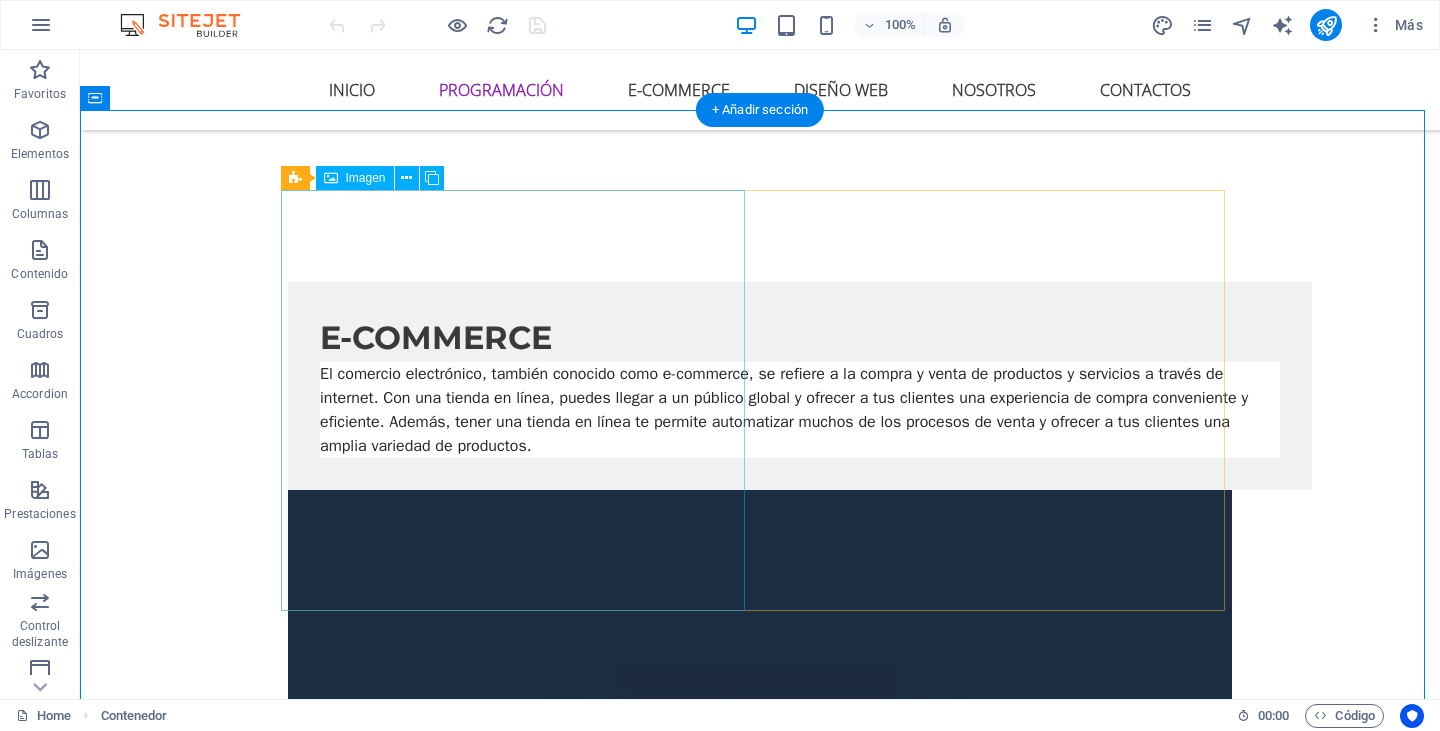 click at bounding box center (432, 2538) 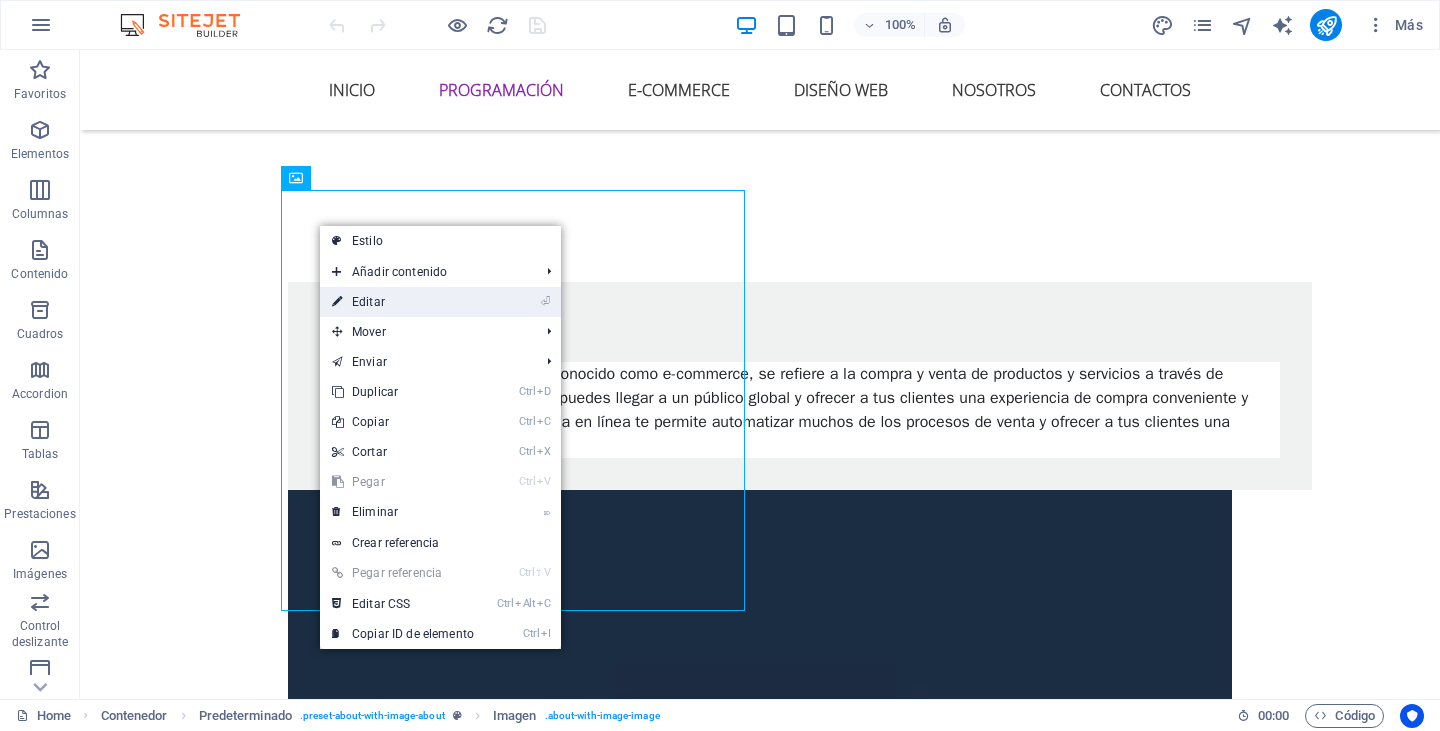 click on "⏎  Editar" at bounding box center [403, 302] 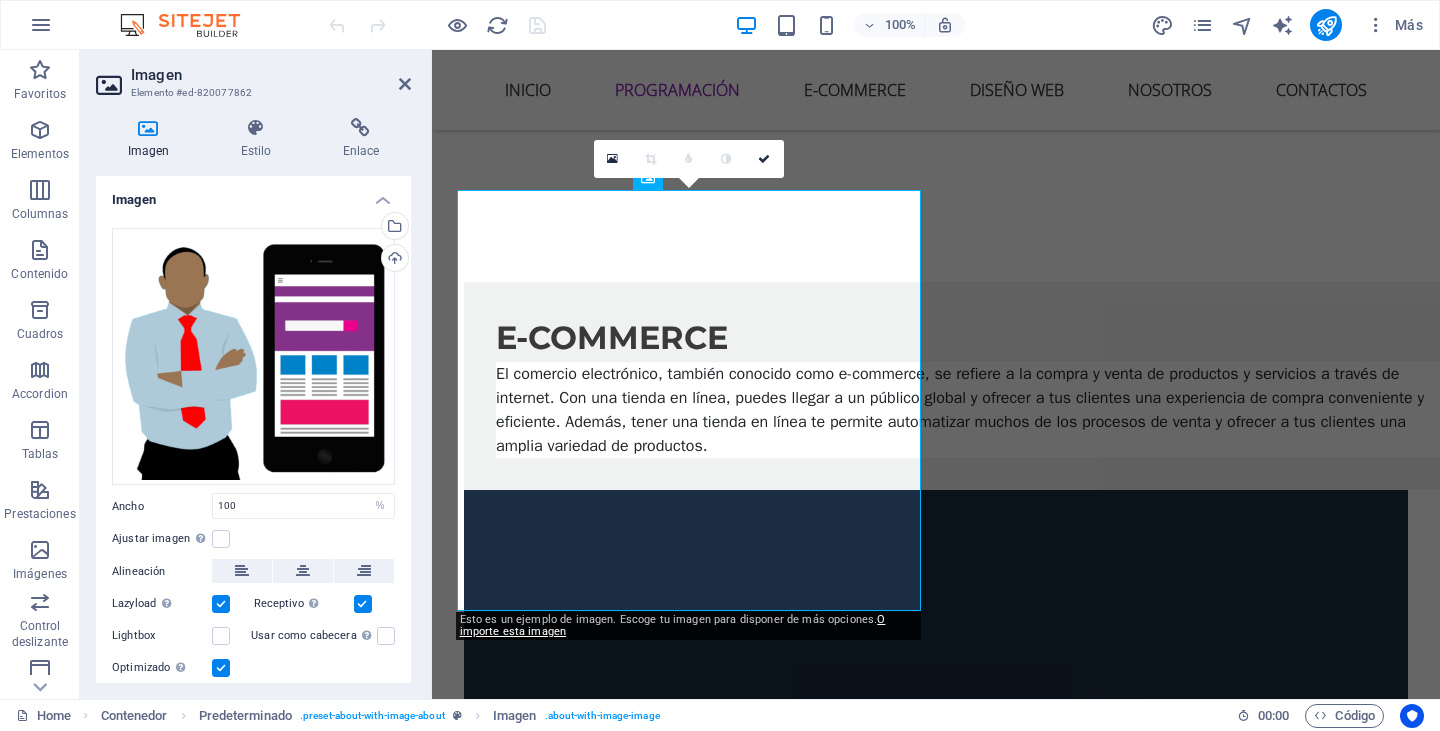 click on "Ajustar imagen Ajustar imagen automáticamente a un ancho y alto fijo" at bounding box center (253, 539) 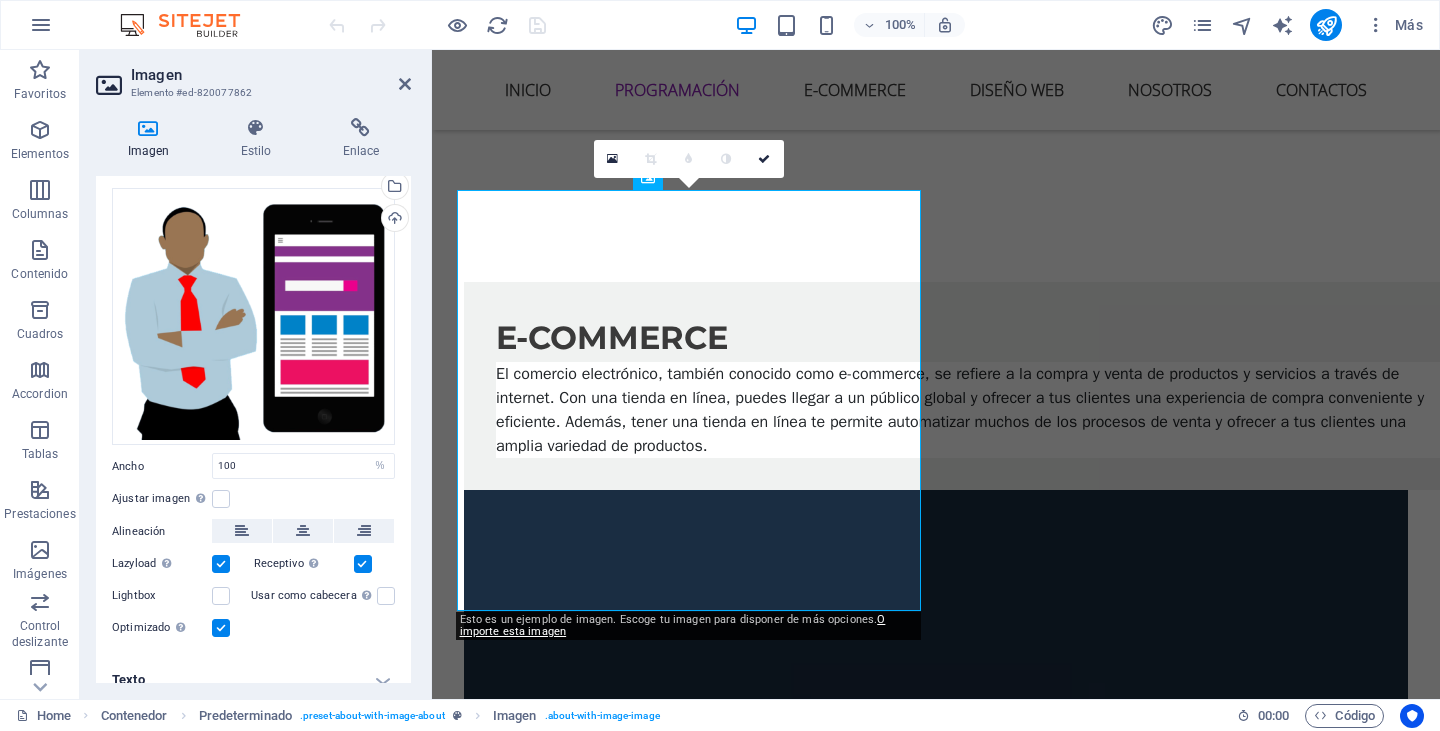 scroll, scrollTop: 58, scrollLeft: 0, axis: vertical 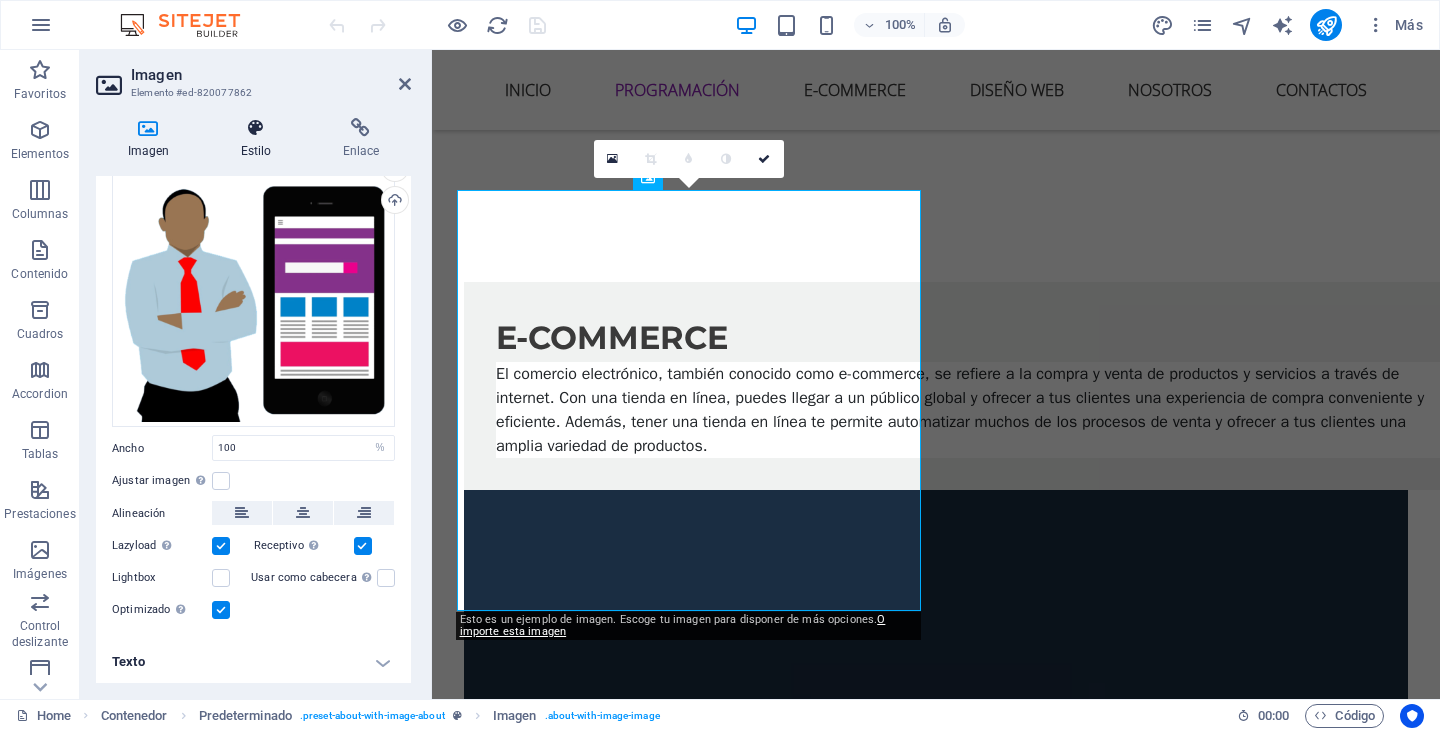 click at bounding box center [256, 128] 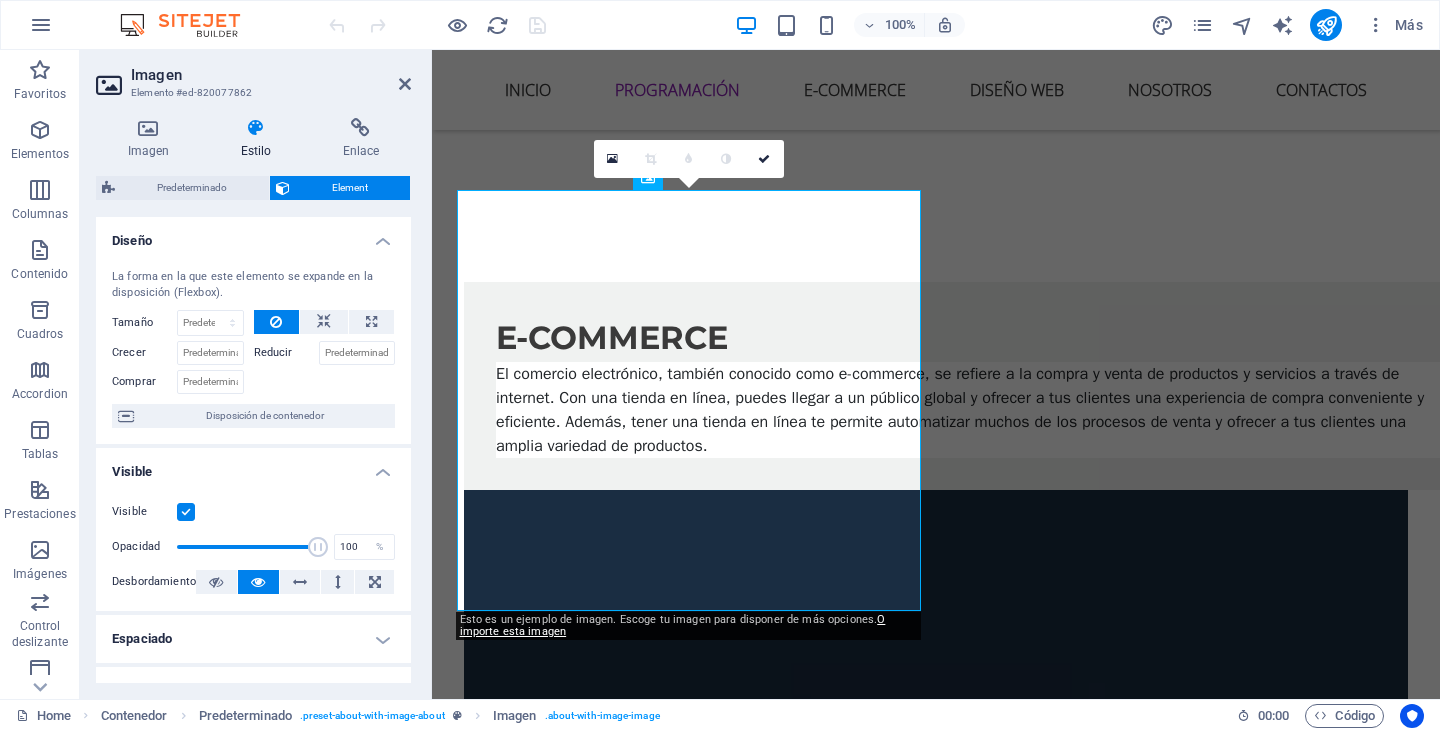 click at bounding box center [186, 512] 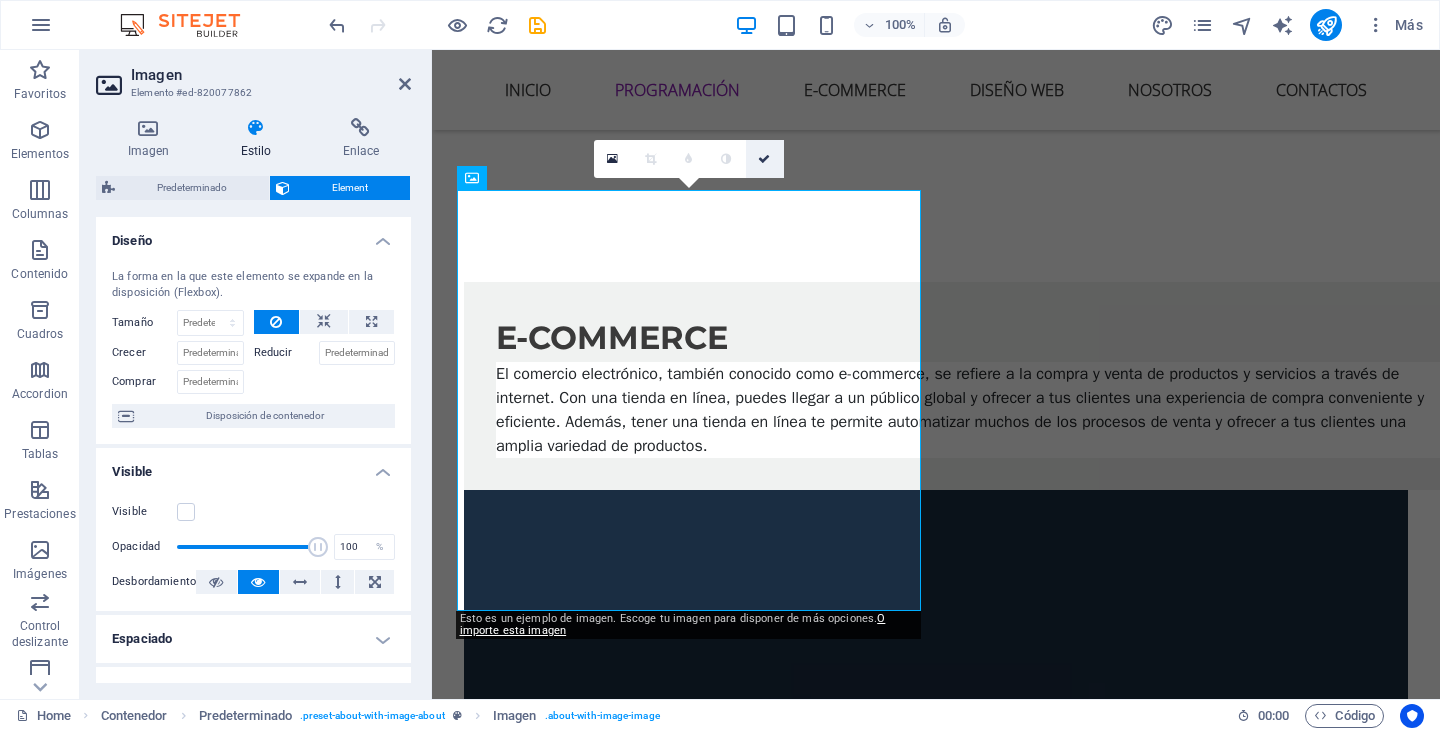 click at bounding box center (764, 159) 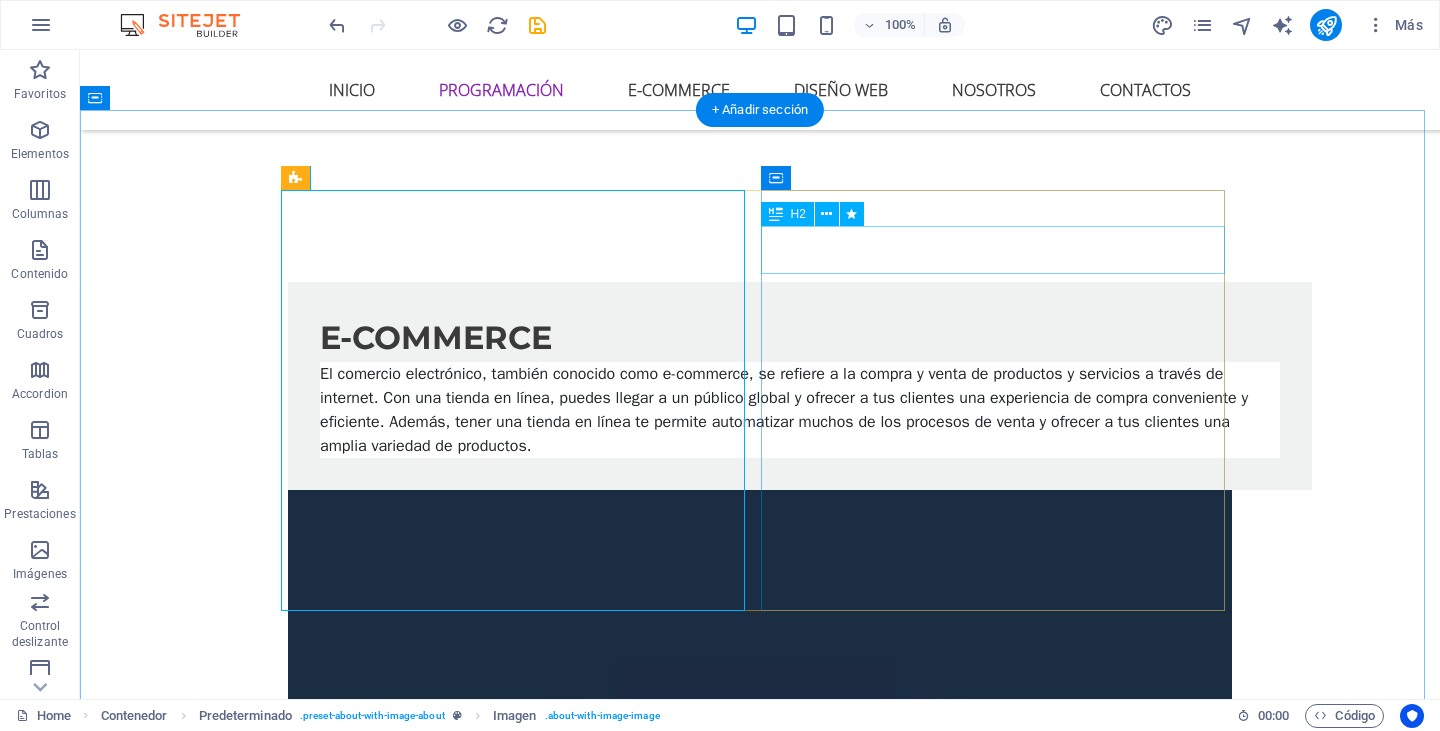 click on "Who are we?" at bounding box center (760, 2701) 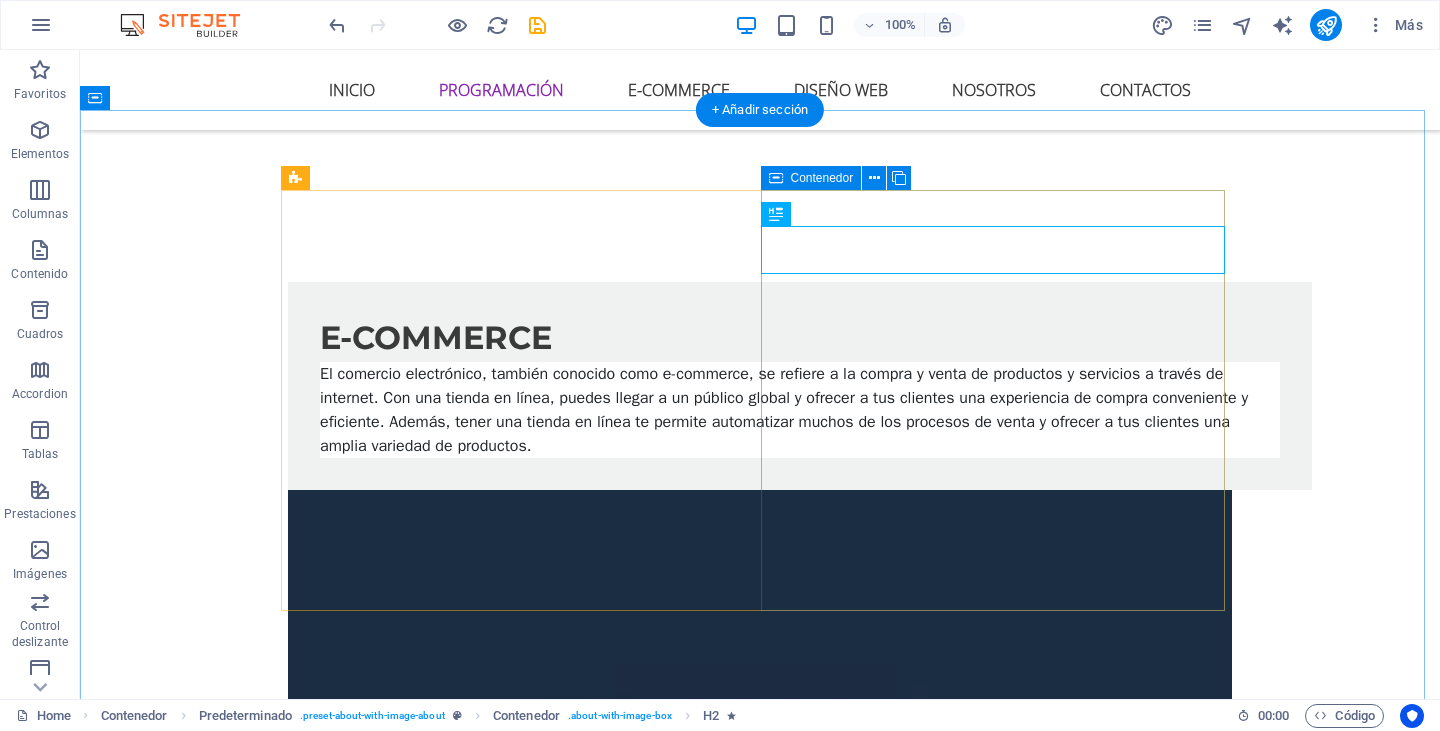click on "Who are we? Lorem ipsum dolor sit amet, consectetur adipisicing elit. Repellat, maiores, a libero atque assumenda praesentium cum magni odio dolor accusantium explicabo repudiandae molestiae itaque provident sit debitis aspernatur soluta deserunt incidunt ad cumque ex laboriosam. Distinctio, mollitia, molestias excepturi voluptatem veritatis iusto nam nulla.  At vero eos et accusam et justo duo dolores et ea rebum. Stet clita kasd gubergren, no sea takimata sanctus est Lorem ipsum dolor sit amet. empezar" at bounding box center (760, 2803) 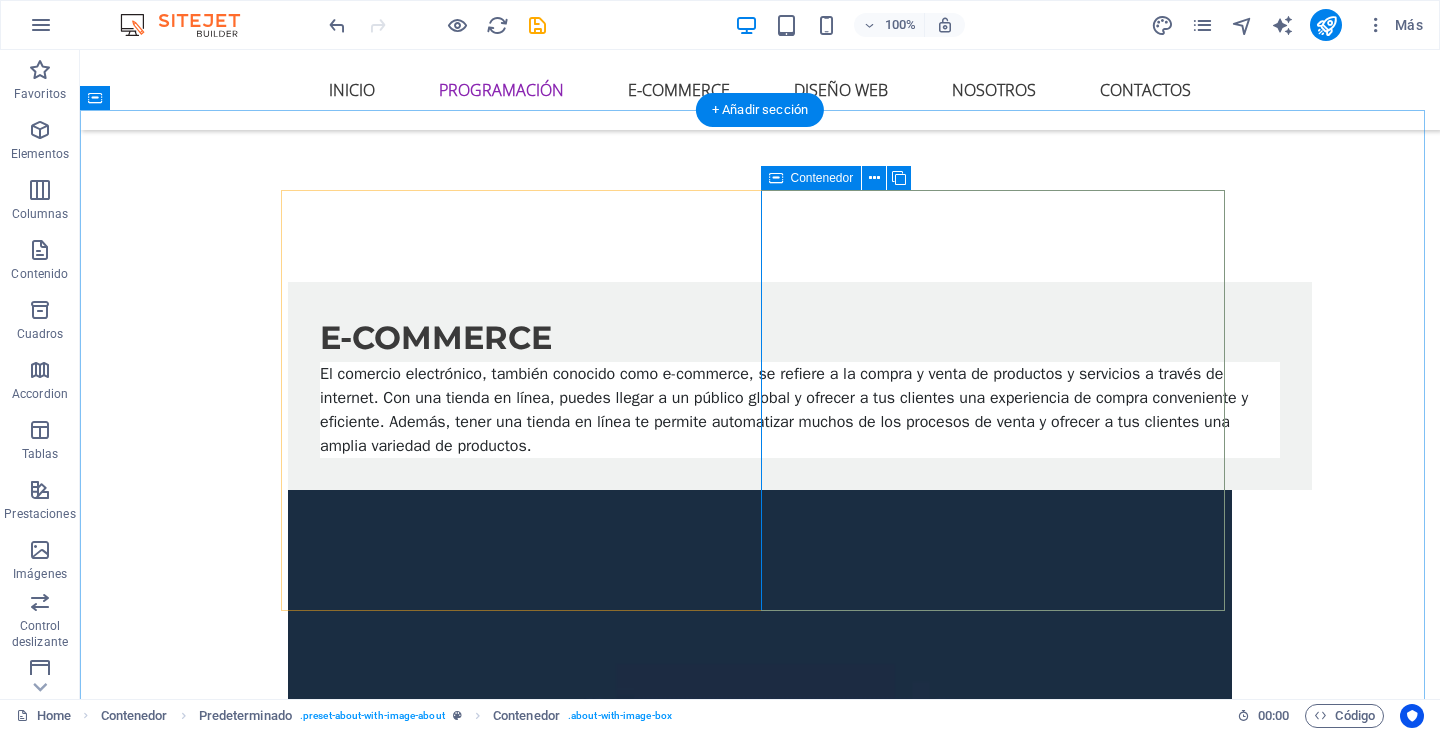 click on "Who are we? Lorem ipsum dolor sit amet, consectetur adipisicing elit. Repellat, maiores, a libero atque assumenda praesentium cum magni odio dolor accusantium explicabo repudiandae molestiae itaque provident sit debitis aspernatur soluta deserunt incidunt ad cumque ex laboriosam. Distinctio, mollitia, molestias excepturi voluptatem veritatis iusto nam nulla.  At vero eos et accusam et justo duo dolores et ea rebum. Stet clita kasd gubergren, no sea takimata sanctus est Lorem ipsum dolor sit amet. empezar" at bounding box center [760, 2803] 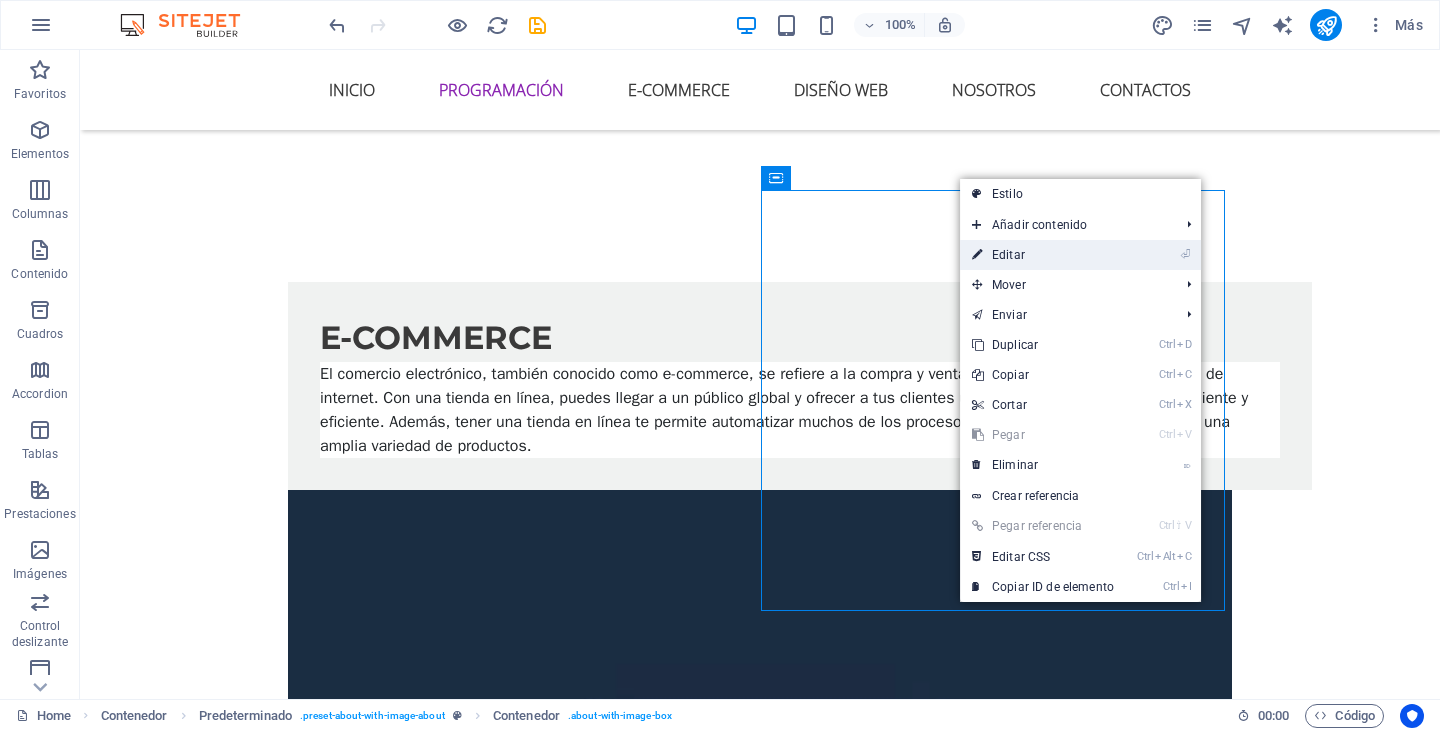 drag, startPoint x: 1033, startPoint y: 254, endPoint x: 82, endPoint y: 186, distance: 953.42804 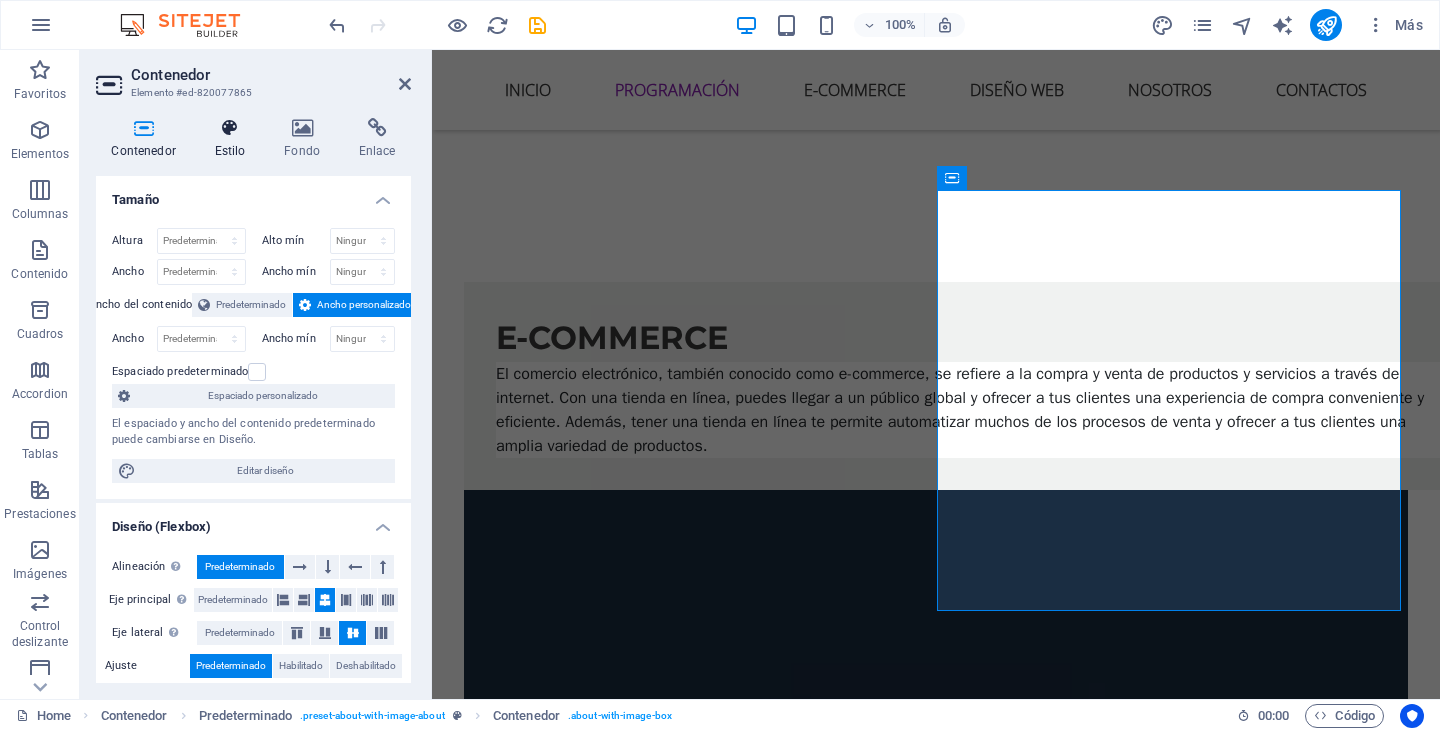 click at bounding box center (230, 128) 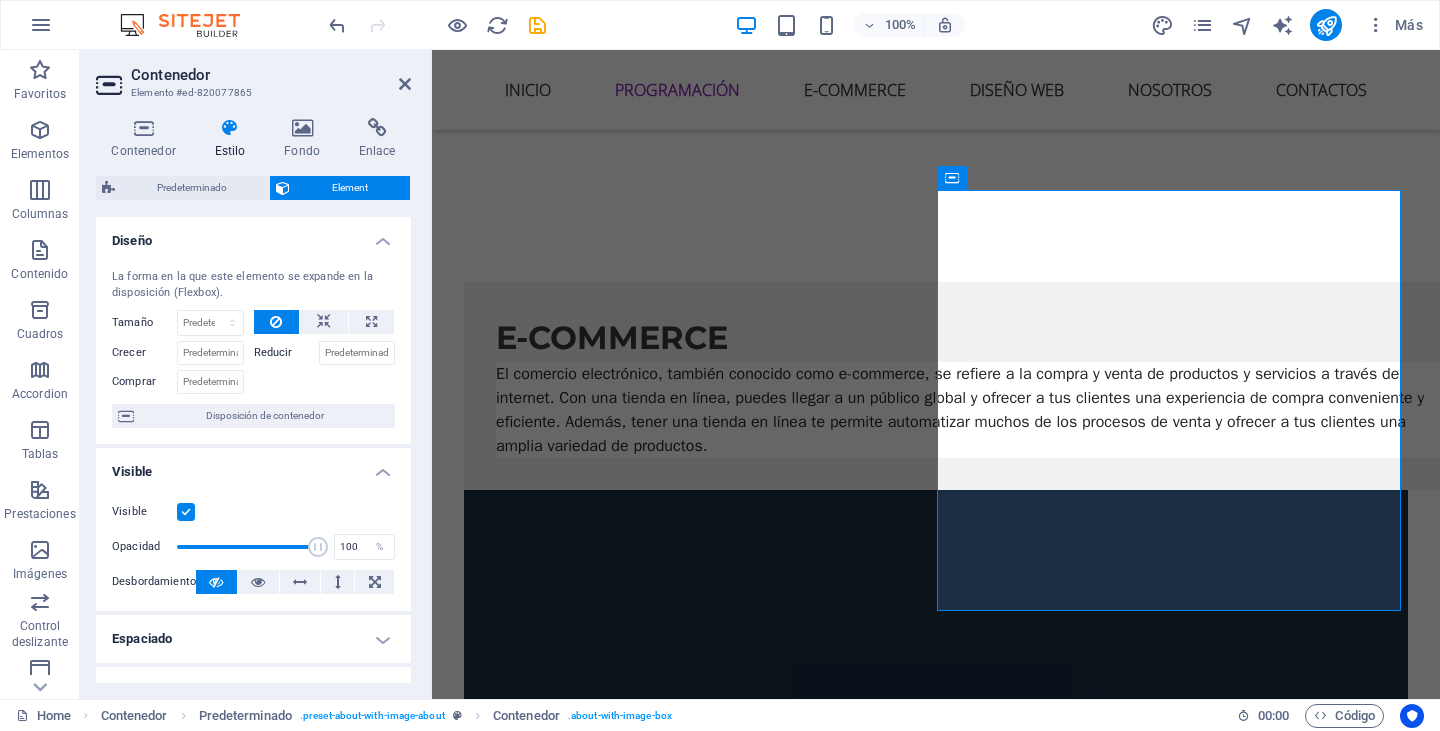 click at bounding box center (186, 512) 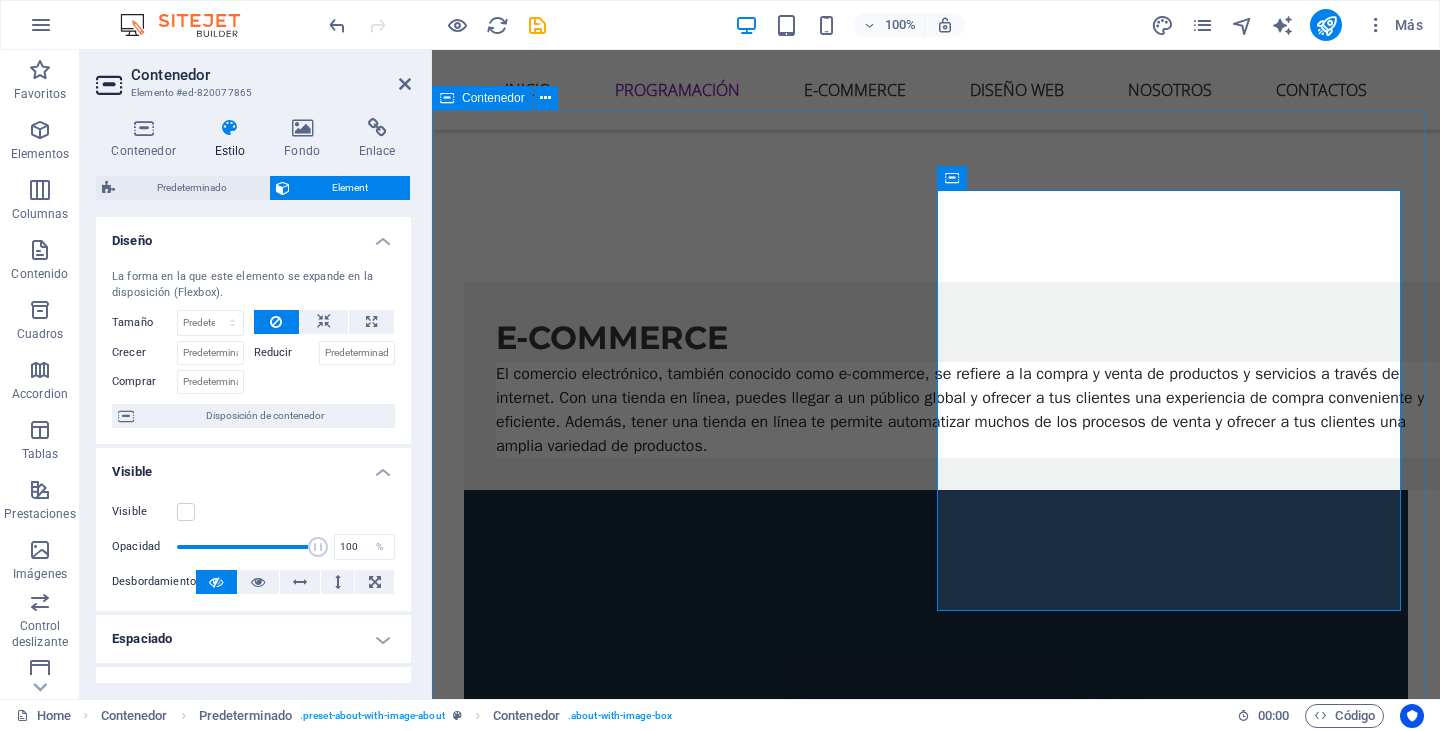 click on "Who are we? Lorem ipsum dolor sit amet, consectetur adipisicing elit. Repellat, maiores, a libero atque assumenda praesentium cum magni odio dolor accusantium explicabo repudiandae molestiae itaque provident sit debitis aspernatur soluta deserunt incidunt ad cumque ex laboriosam. Distinctio, mollitia, molestias excepturi voluptatem veritatis iusto nam nulla.  At vero eos et accusam et justo duo dolores et ea rebum. Stet clita kasd gubergren, no sea takimata sanctus est Lorem ipsum dolor sit amet. empezar Desarrollamos la solución. Estamos aquí para escucharte y diseñar algo acorde a tus necesidades. Web solutions Creamos software personalizado que se ajusta a tus necesidades con altos estándares de calidad. Alojamos tu sitio web. Alojamos tu sitio web en nuestro propio servidor de hosting. Soporte las 24/07 Soporte y seguimiento de tu web por nosotros. Ante cualquier duda, estaremos aquí para ayudarte." at bounding box center [936, 3077] 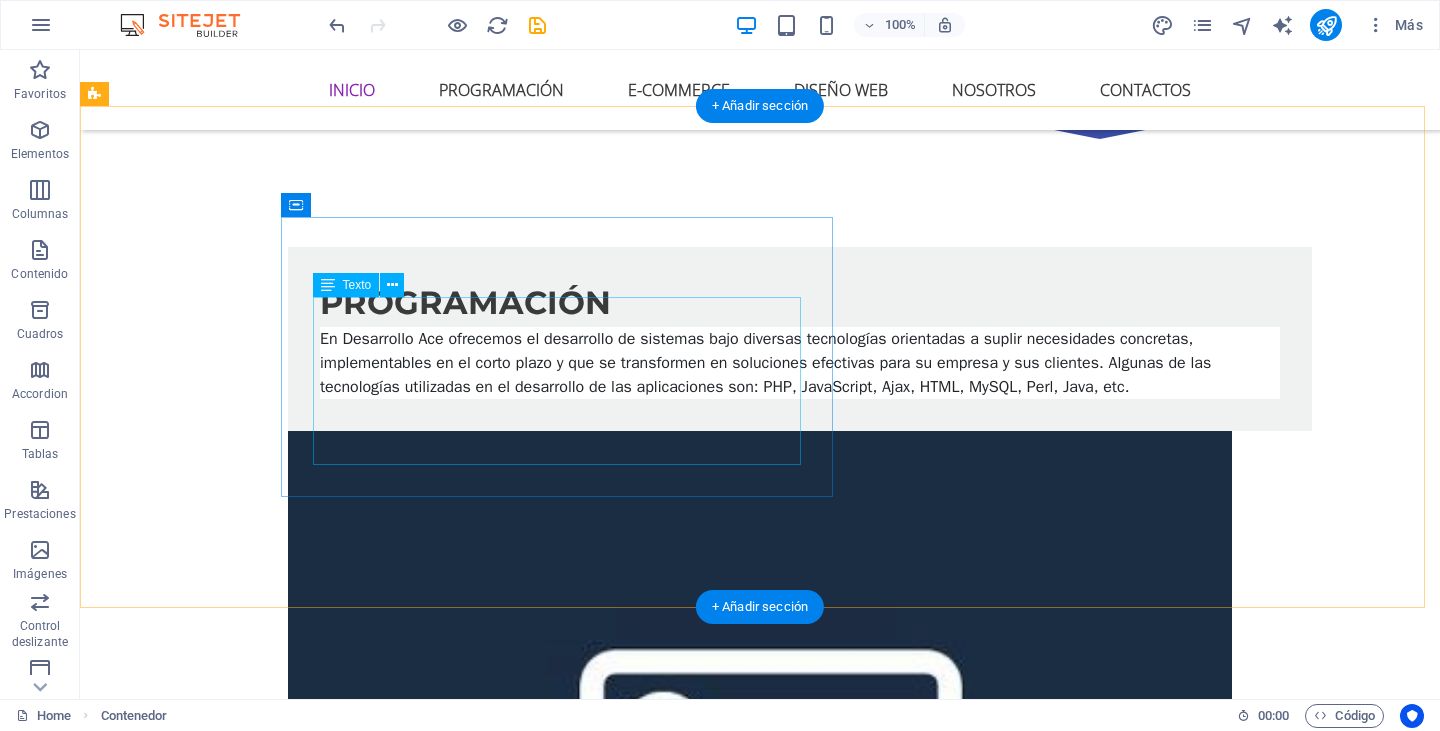scroll, scrollTop: 1200, scrollLeft: 0, axis: vertical 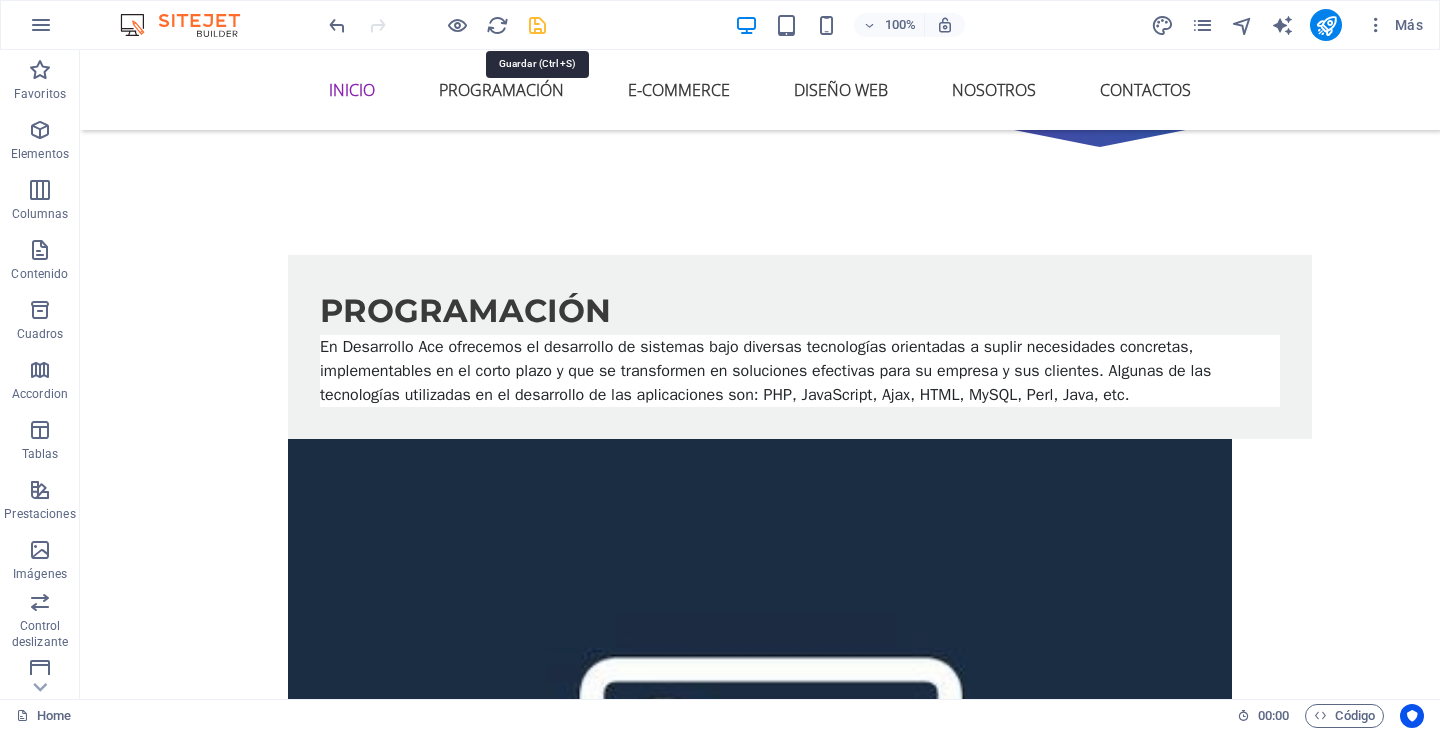 click at bounding box center [537, 25] 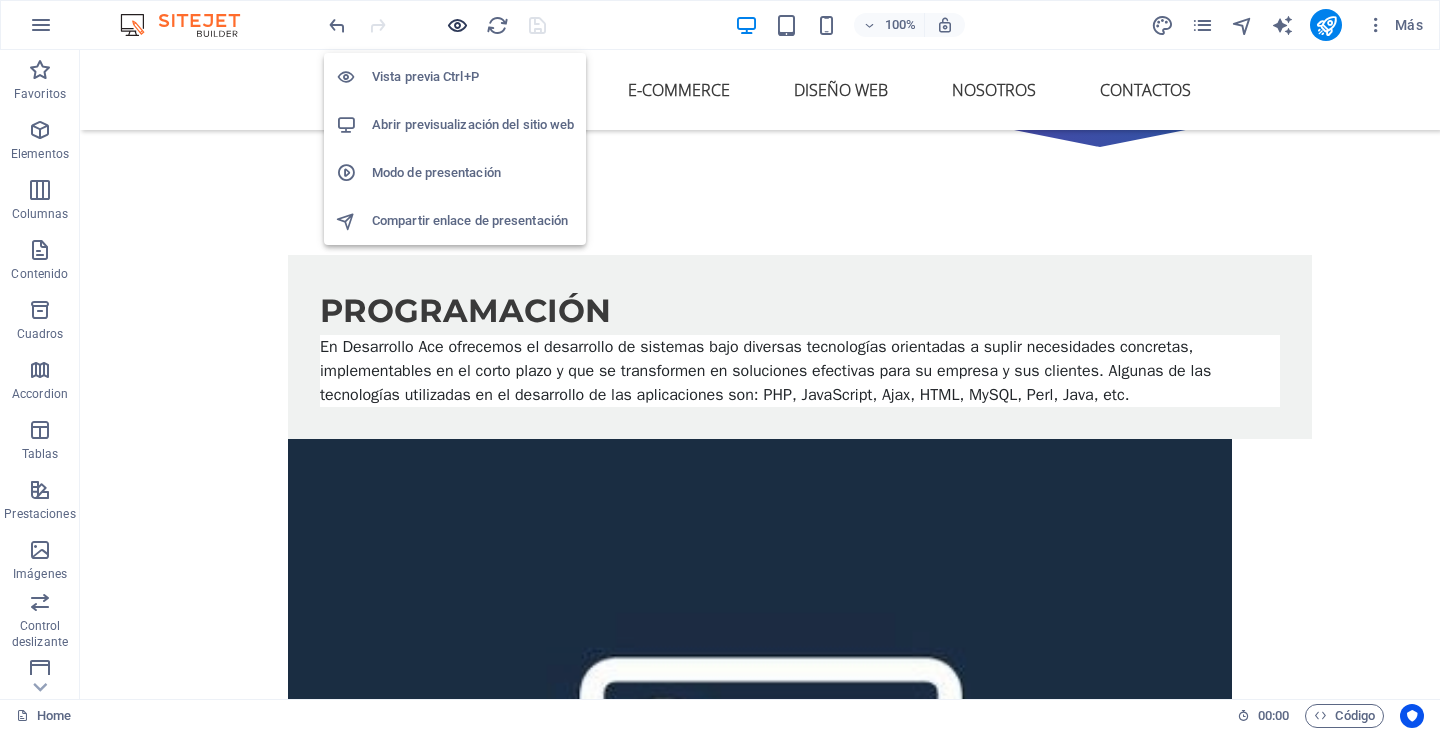 click at bounding box center [457, 25] 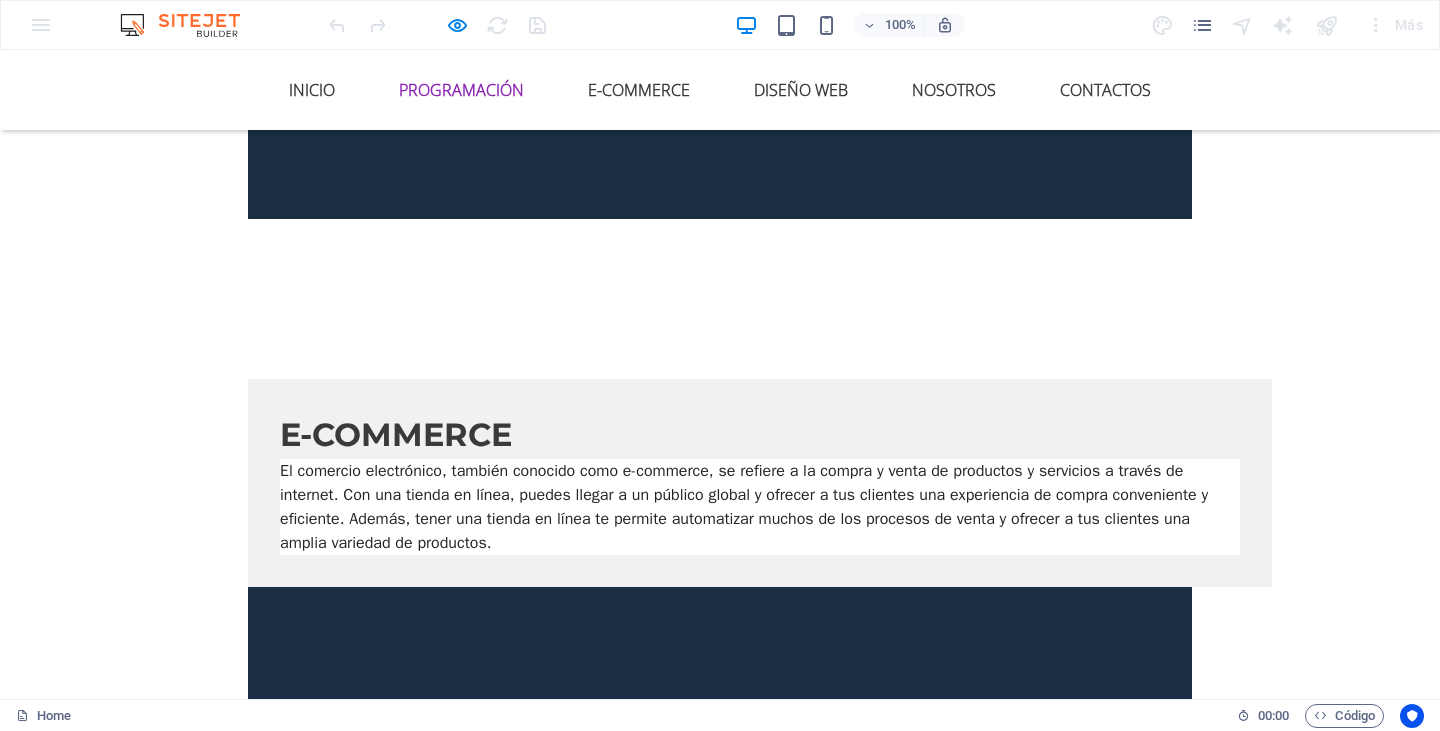 scroll, scrollTop: 2100, scrollLeft: 0, axis: vertical 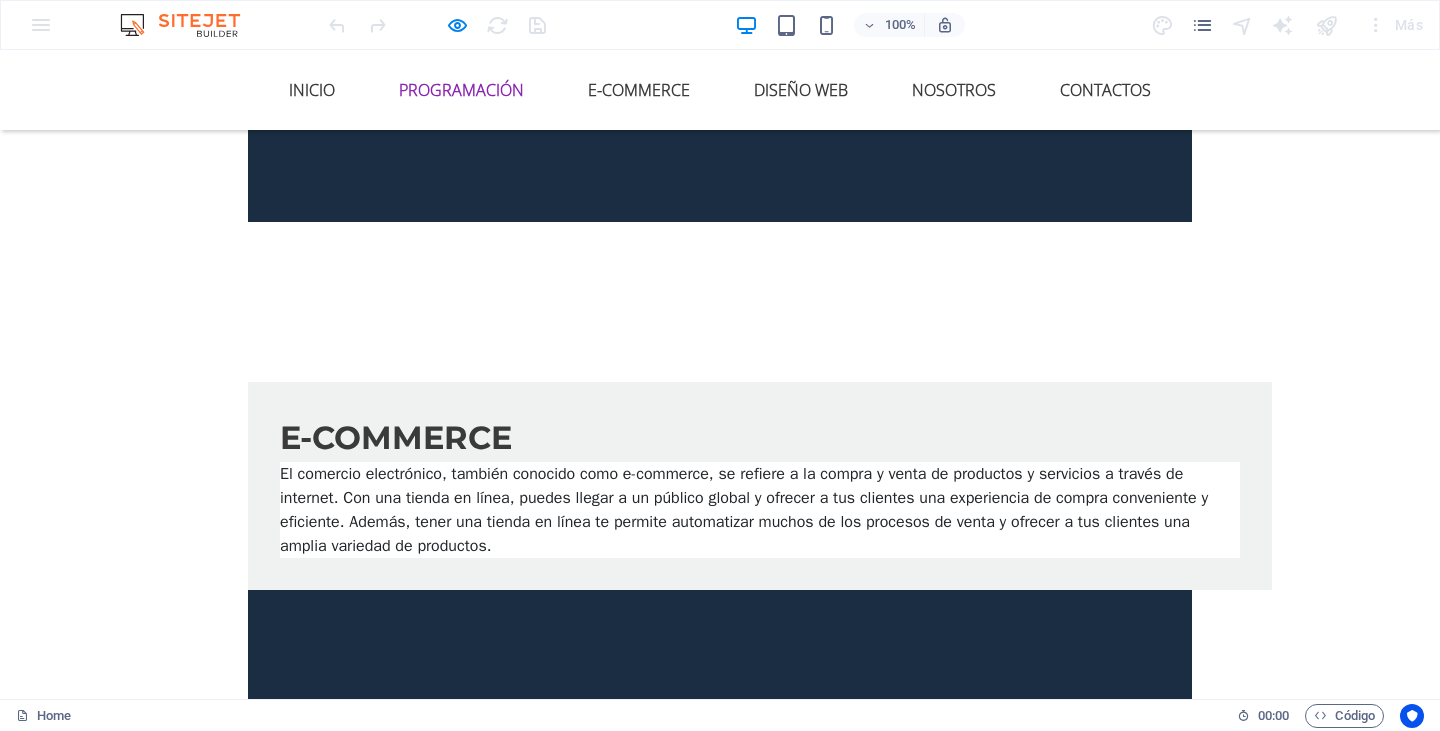 click at bounding box center [392, 2638] 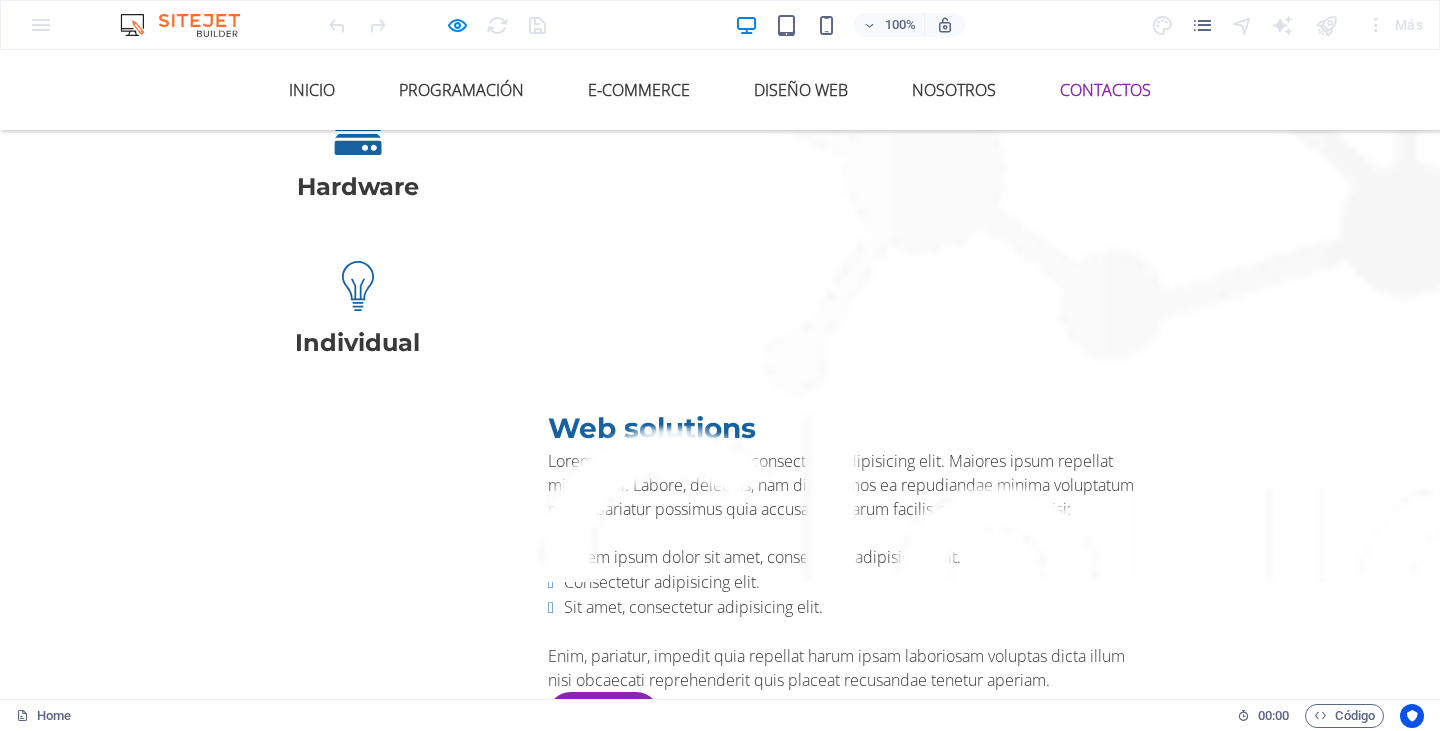 scroll, scrollTop: 6600, scrollLeft: 0, axis: vertical 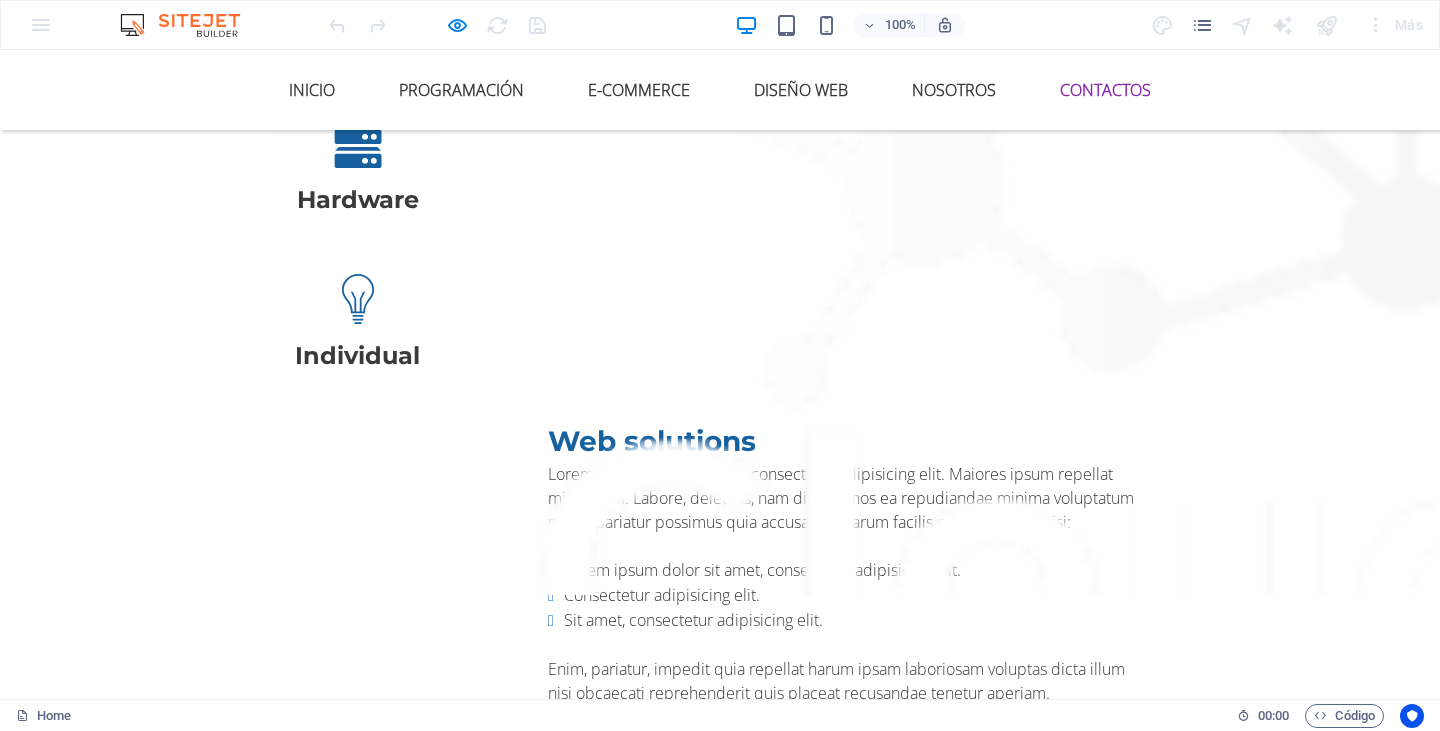 click on "Get in touch Lorem ipsum dolor sit amet, consetetur sadipscing elitr, sed diam nonumy eirmod tempor invidunt ut labore et dolore magna aliquyam erat, sed diam voluptua. diseño web Programacion E-commerce Otro   I have read and understand the privacy policy. ¿Ilegible? Cargar nuevo Enviar" at bounding box center (720, 5099) 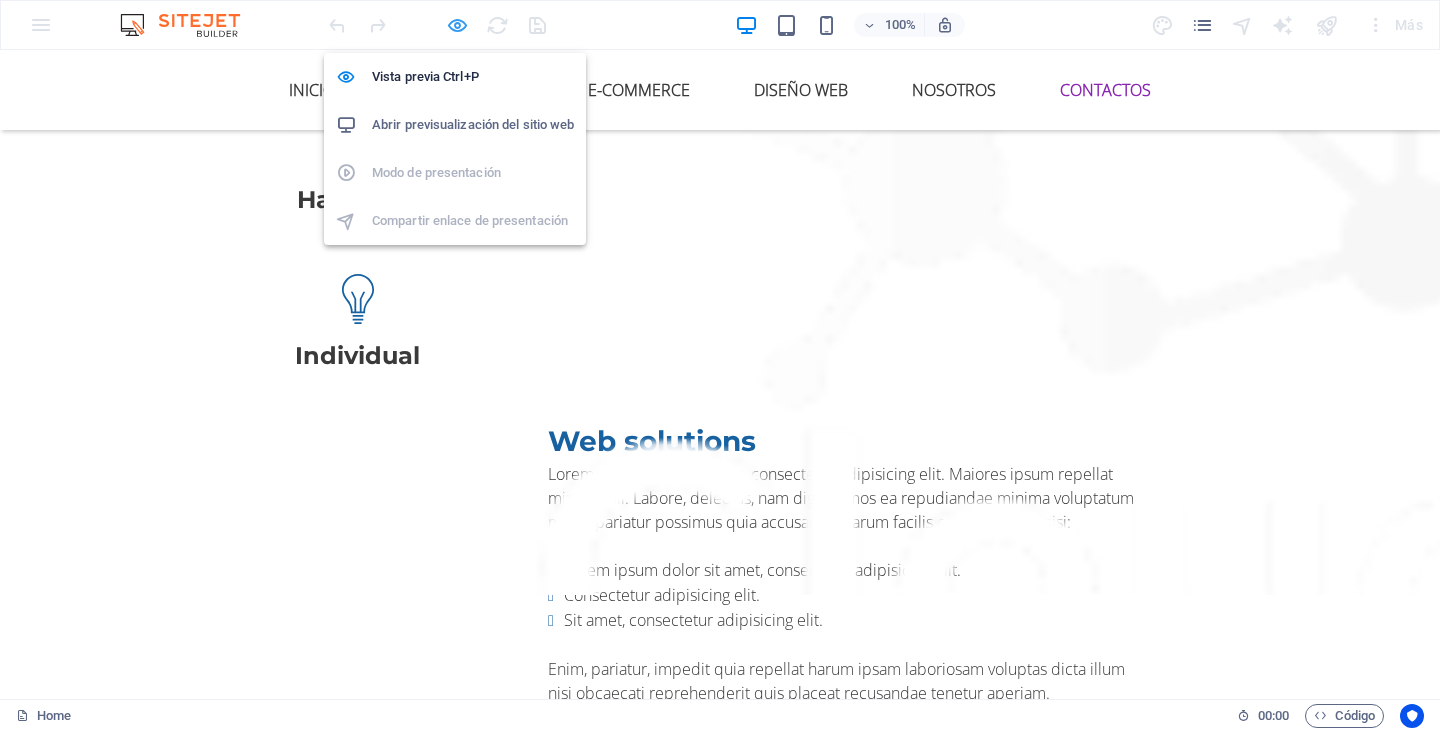 click at bounding box center (457, 25) 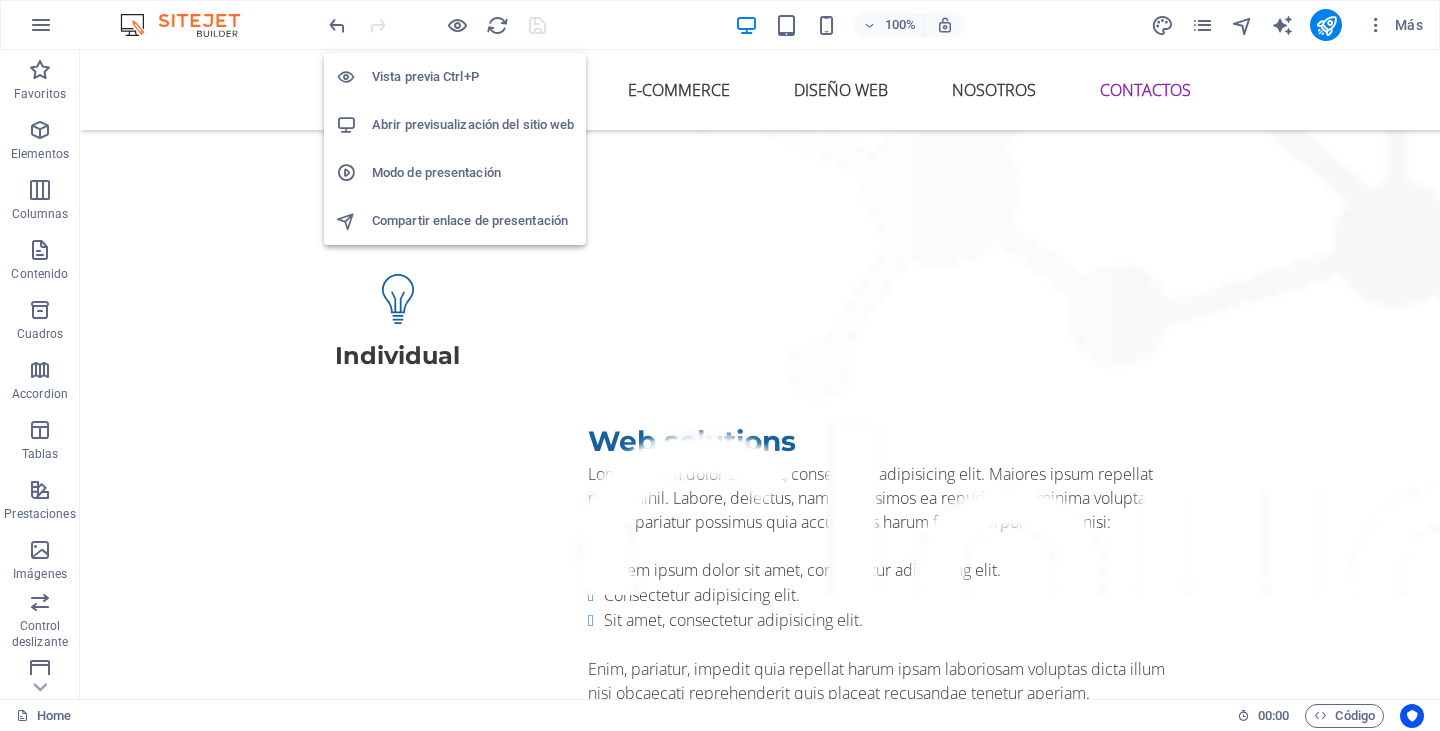 scroll, scrollTop: 8045, scrollLeft: 0, axis: vertical 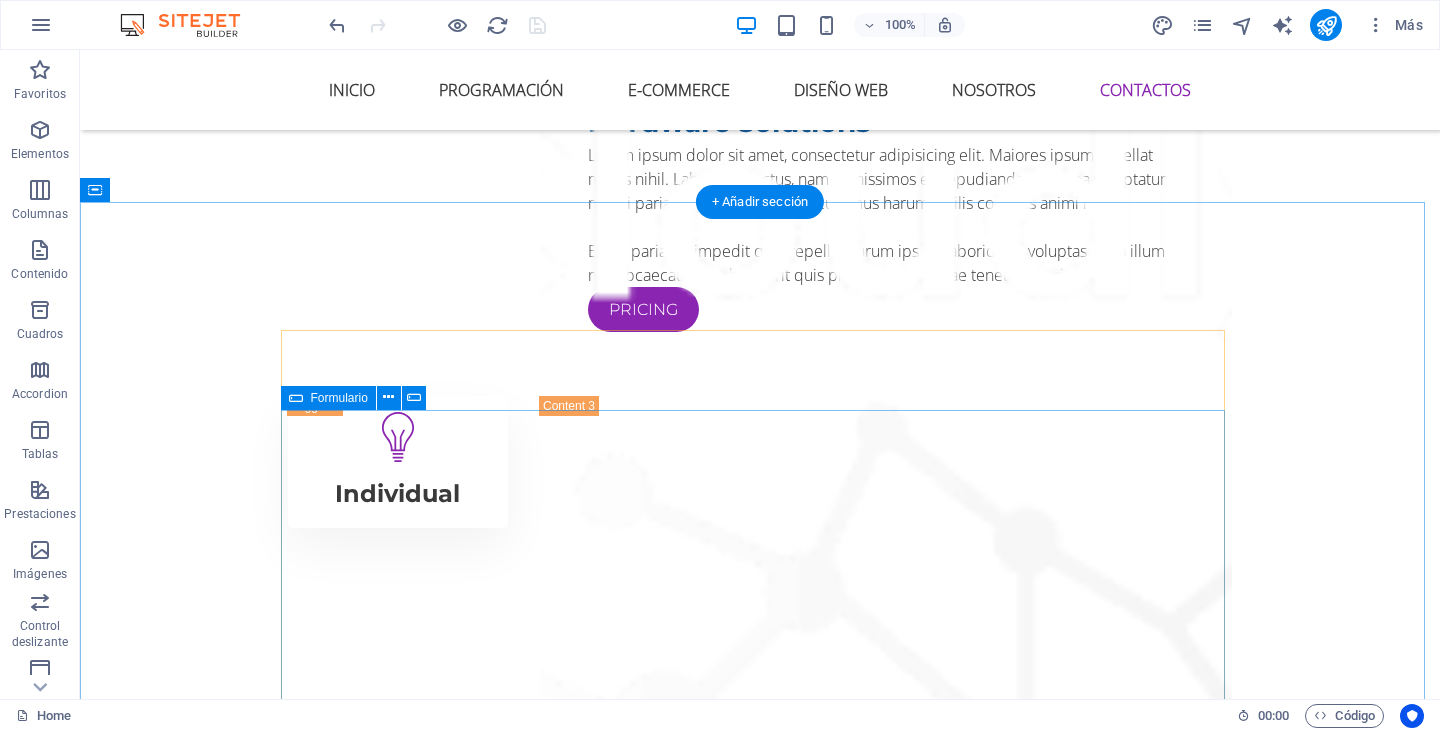 click on "diseño web Programacion E-commerce Otro   I have read and understand the privacy policy. ¿Ilegible? Cargar nuevo Enviar" 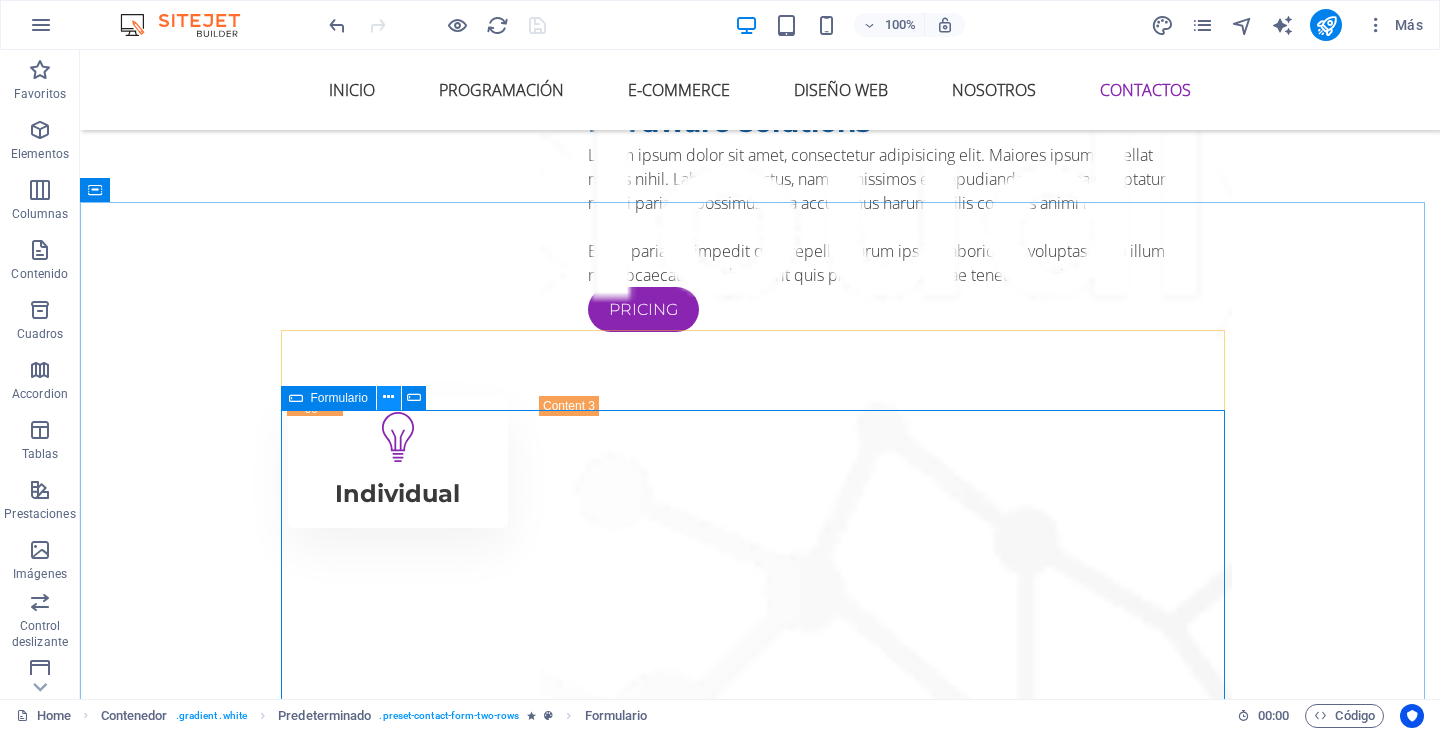 click at bounding box center (388, 397) 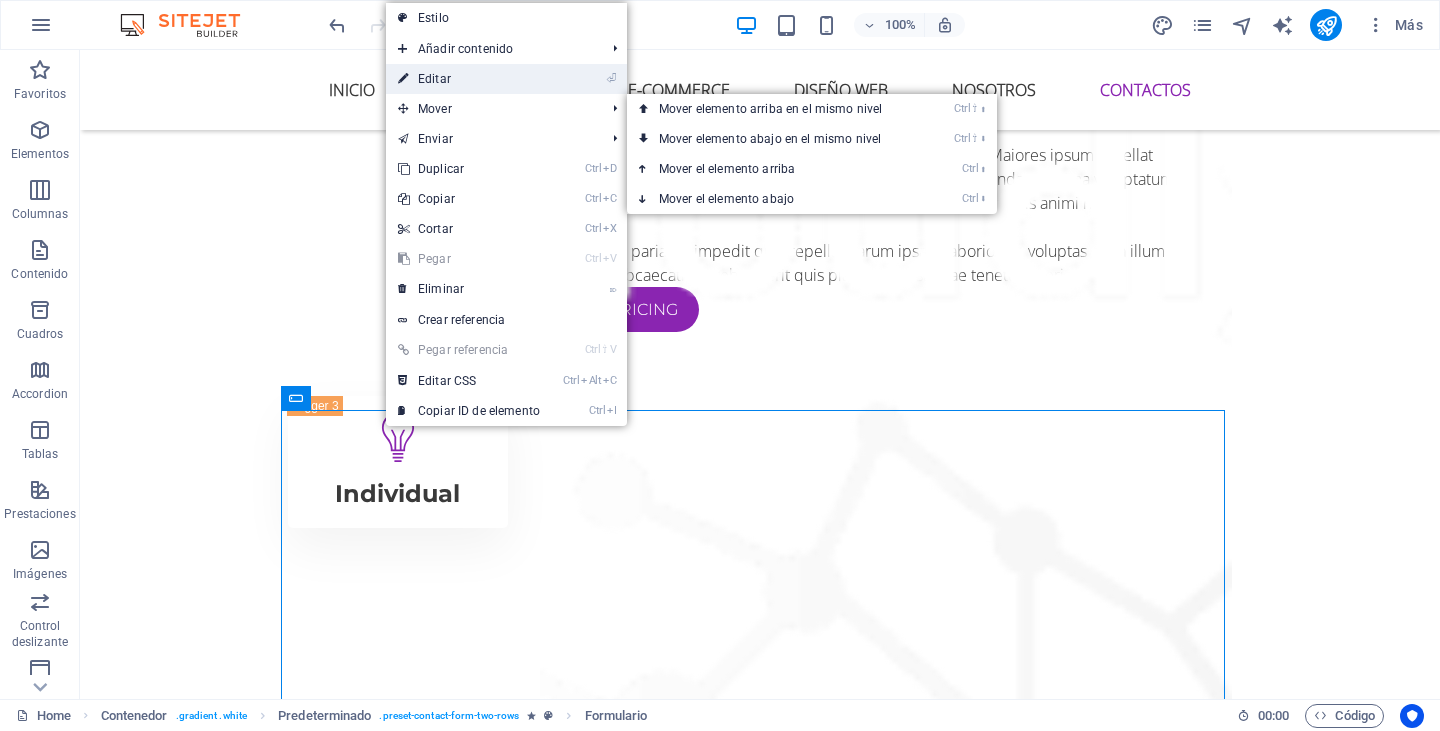 click on "⏎  Editar" at bounding box center [469, 79] 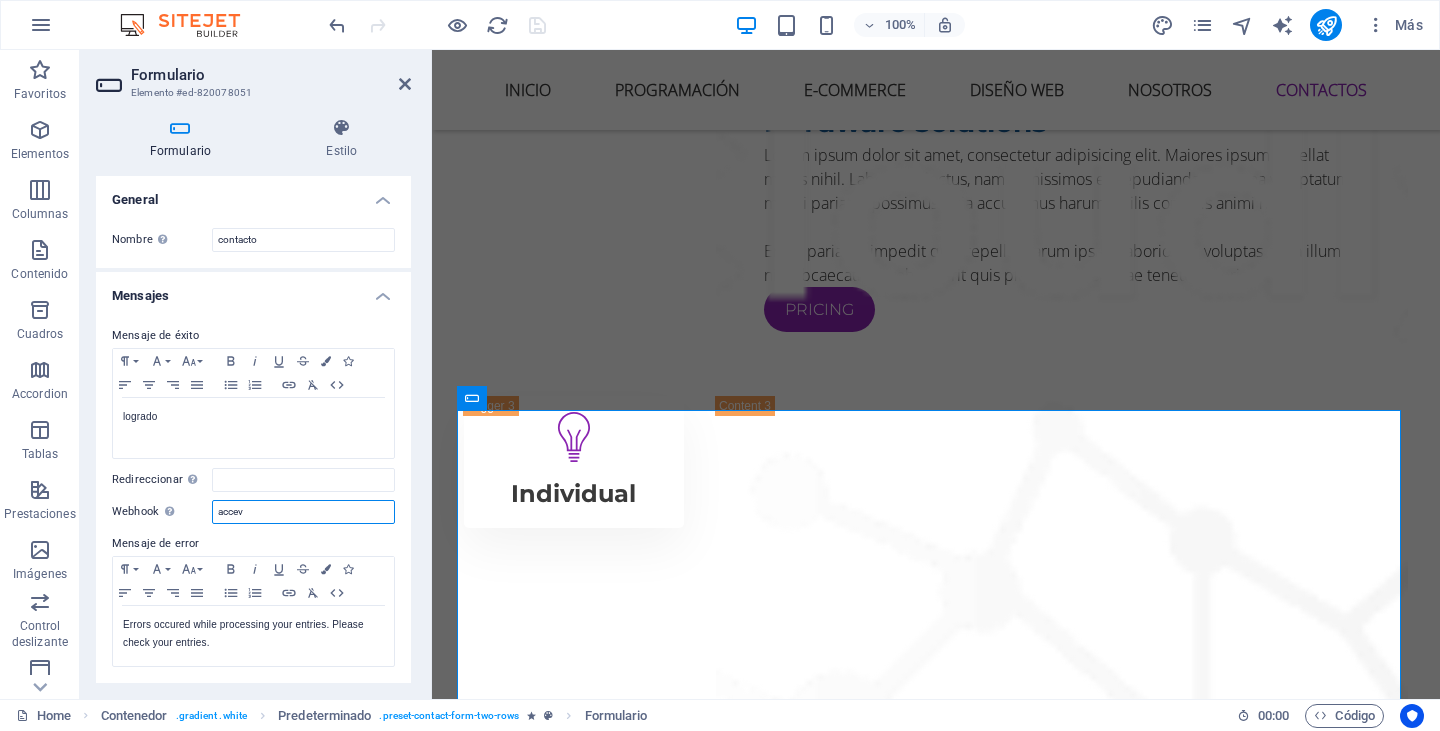 drag, startPoint x: 253, startPoint y: 515, endPoint x: 184, endPoint y: 512, distance: 69.065186 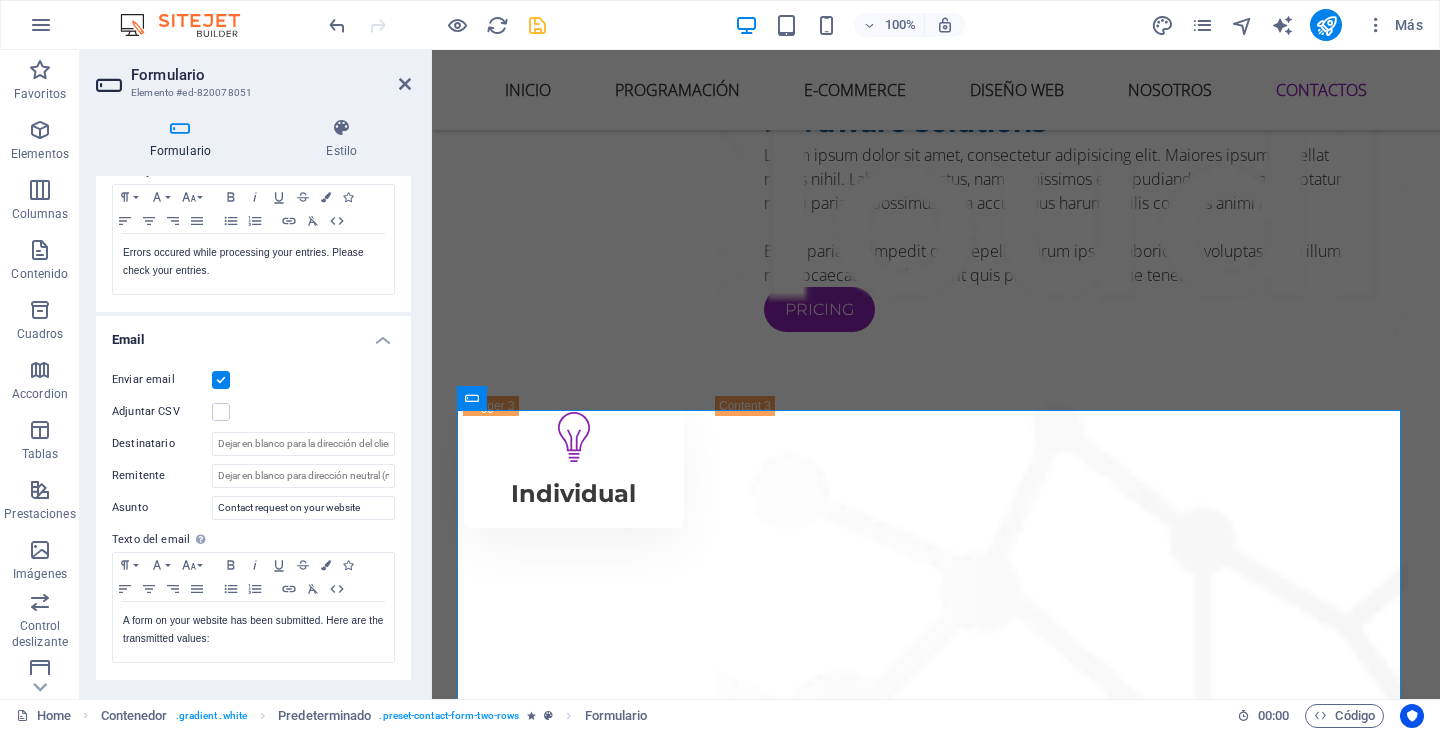 scroll, scrollTop: 400, scrollLeft: 0, axis: vertical 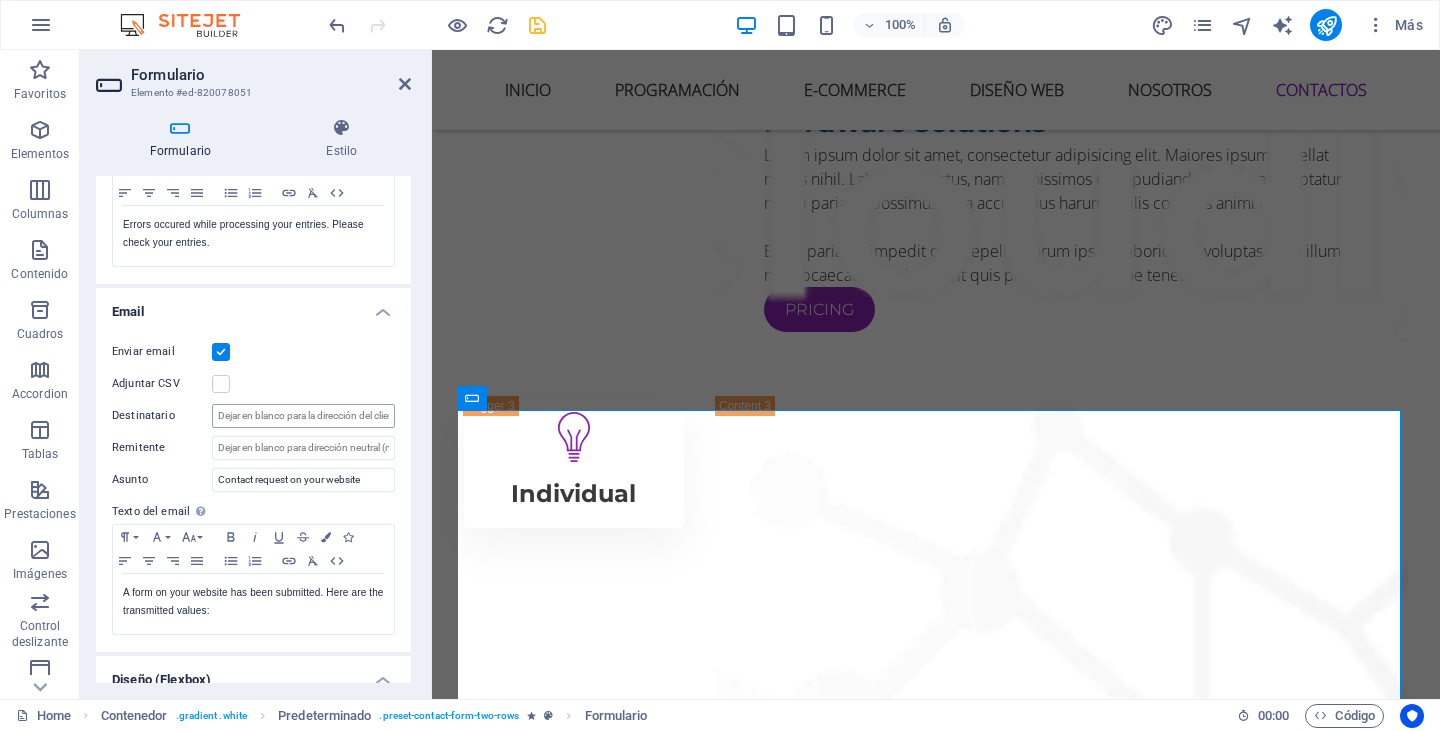 type 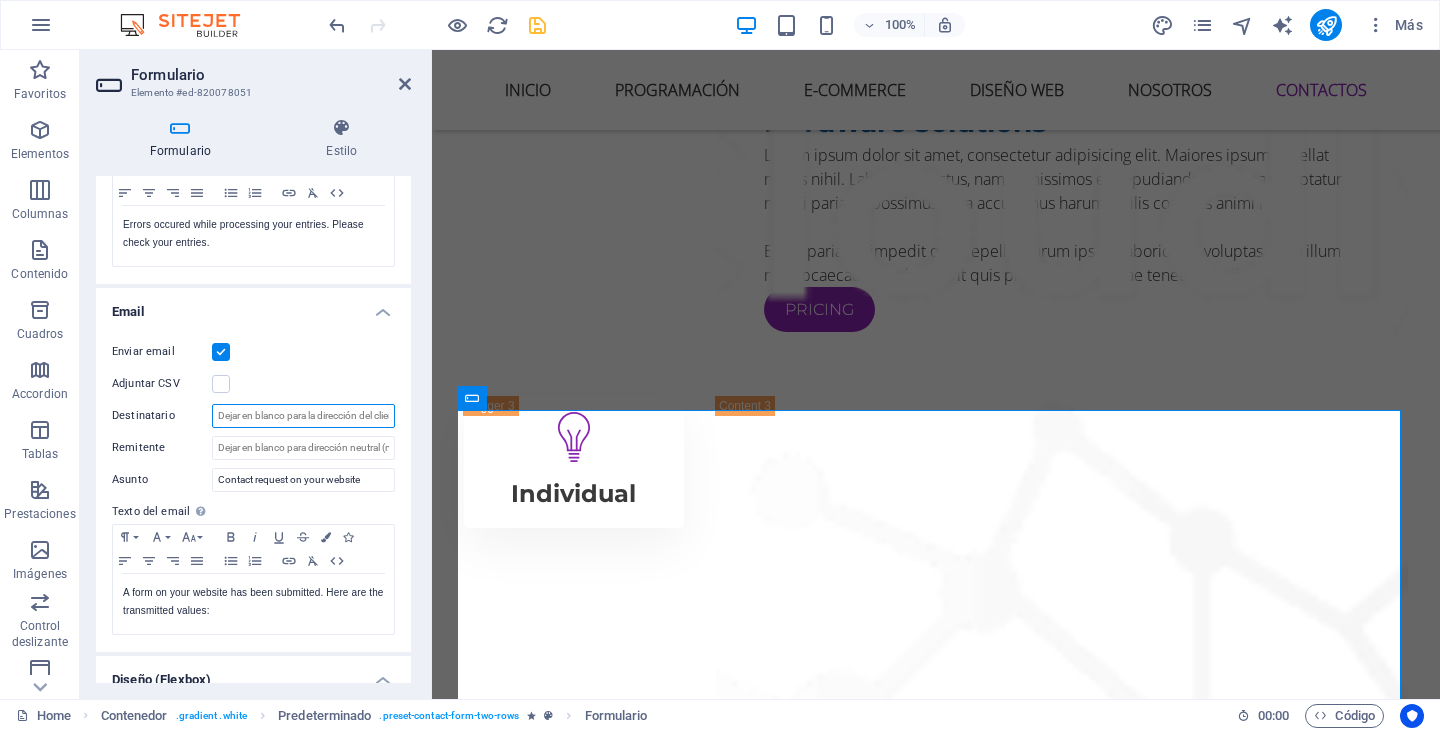 click on "Destinatario" at bounding box center (303, 416) 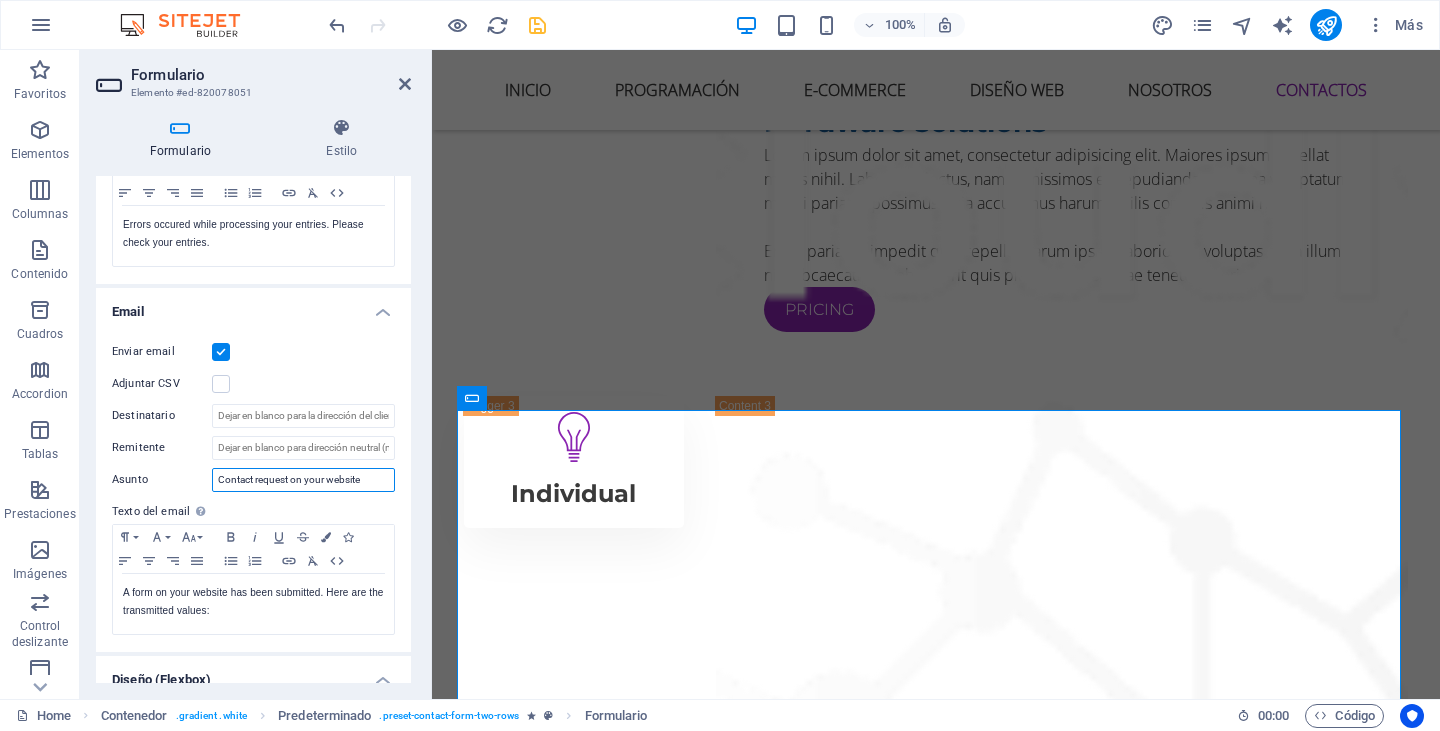 drag, startPoint x: 371, startPoint y: 480, endPoint x: 156, endPoint y: 477, distance: 215.02094 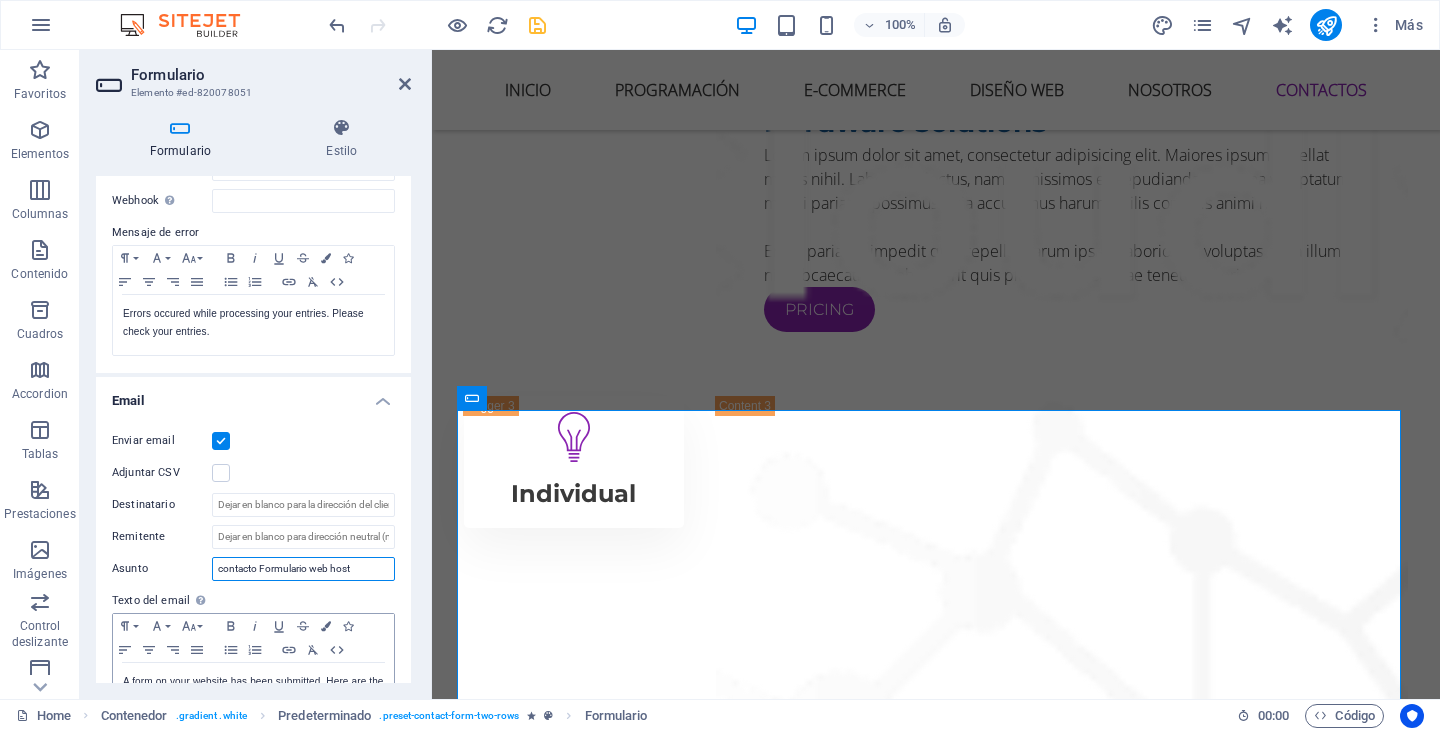 scroll, scrollTop: 298, scrollLeft: 0, axis: vertical 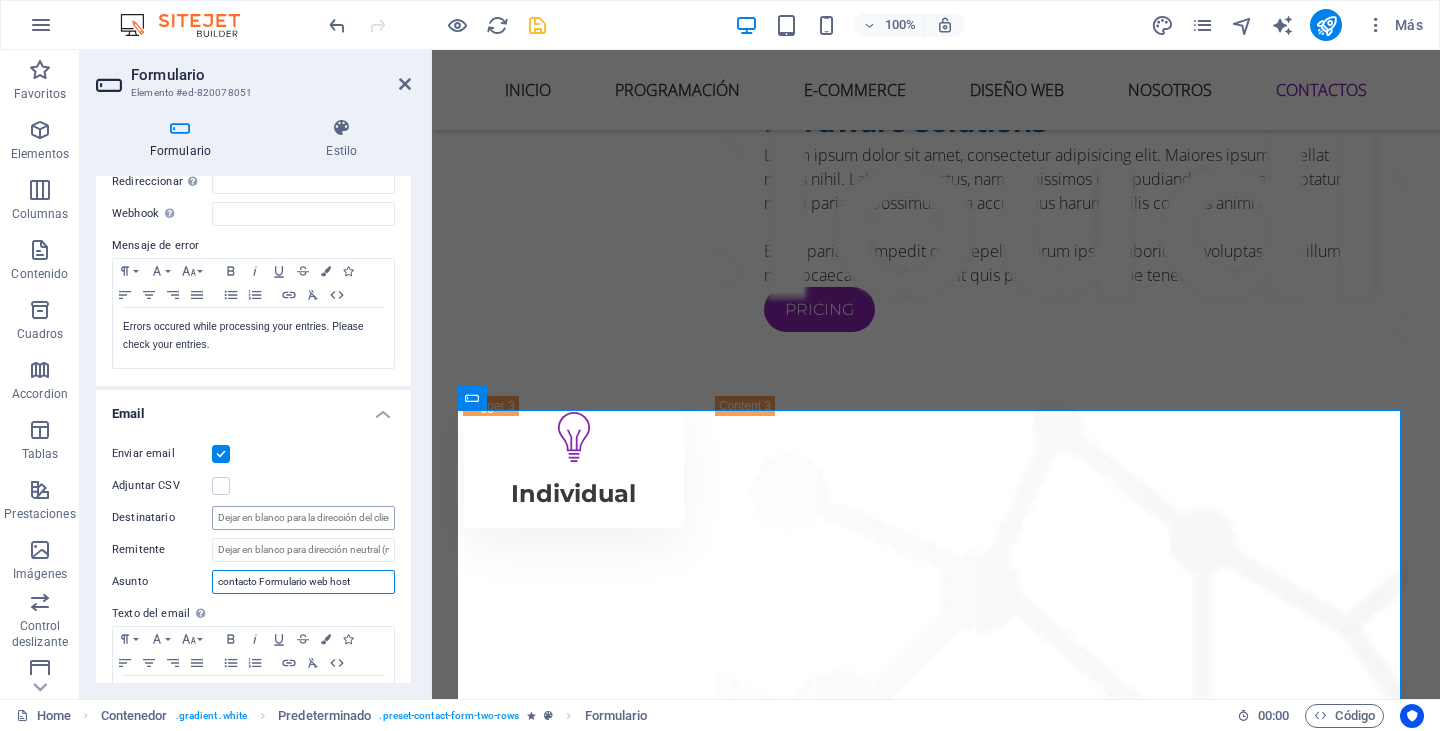 type on "contacto Formulario web host" 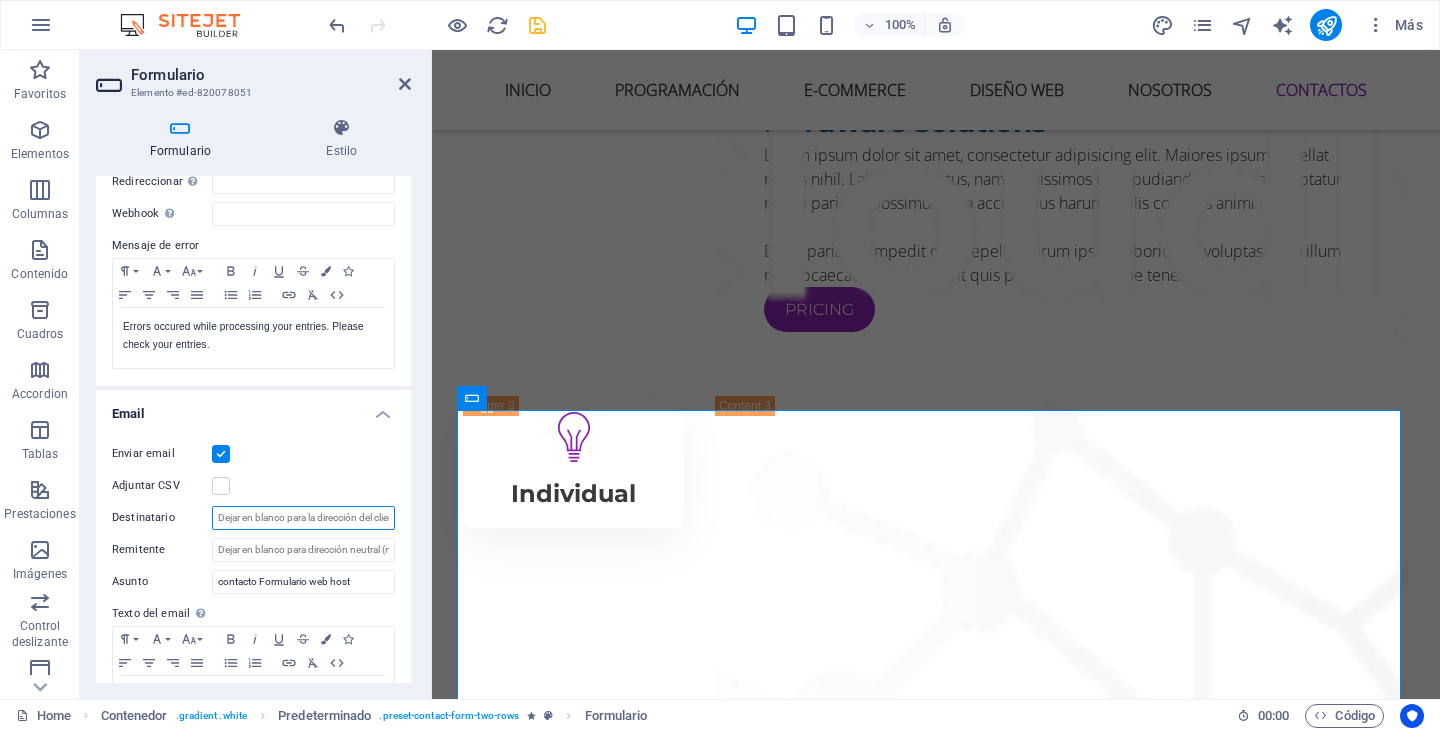 click on "Destinatario" at bounding box center (303, 518) 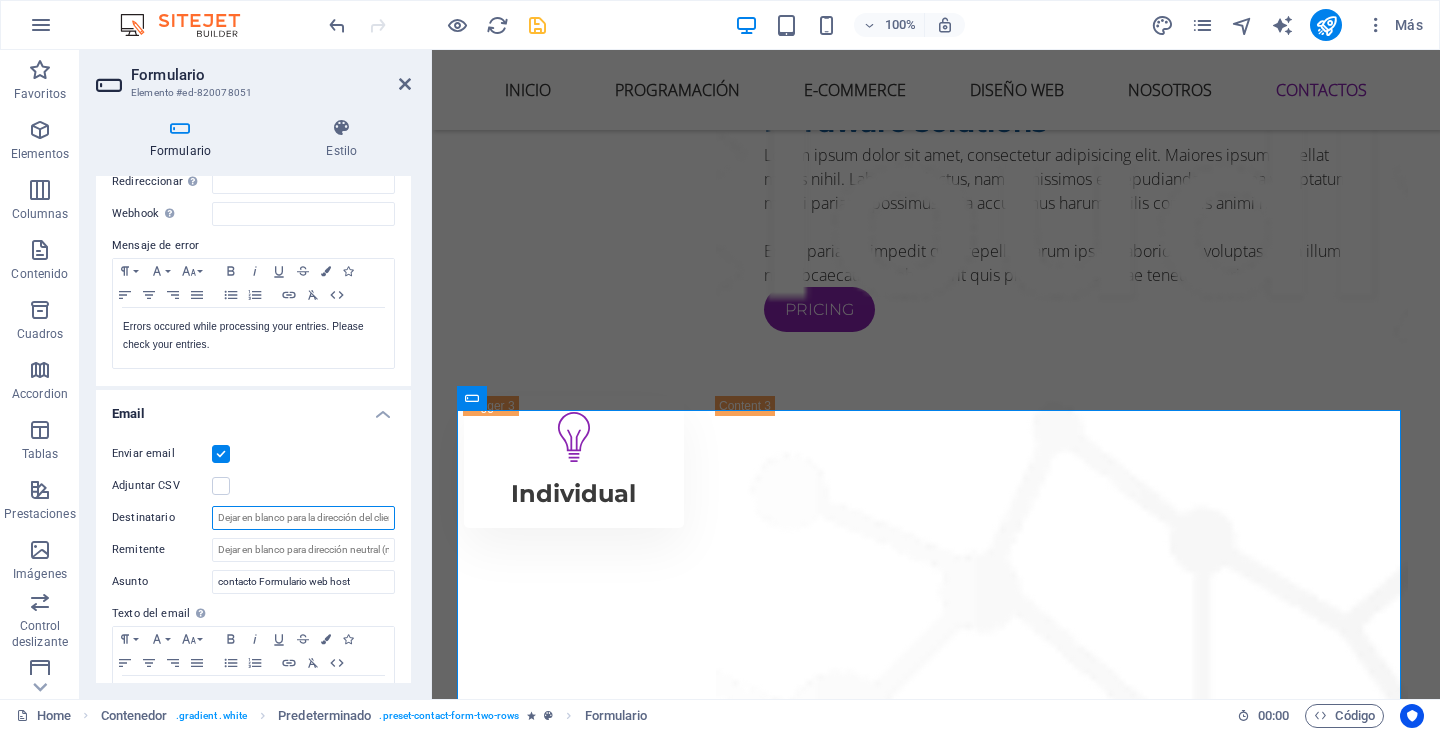 click on "Destinatario" at bounding box center [303, 518] 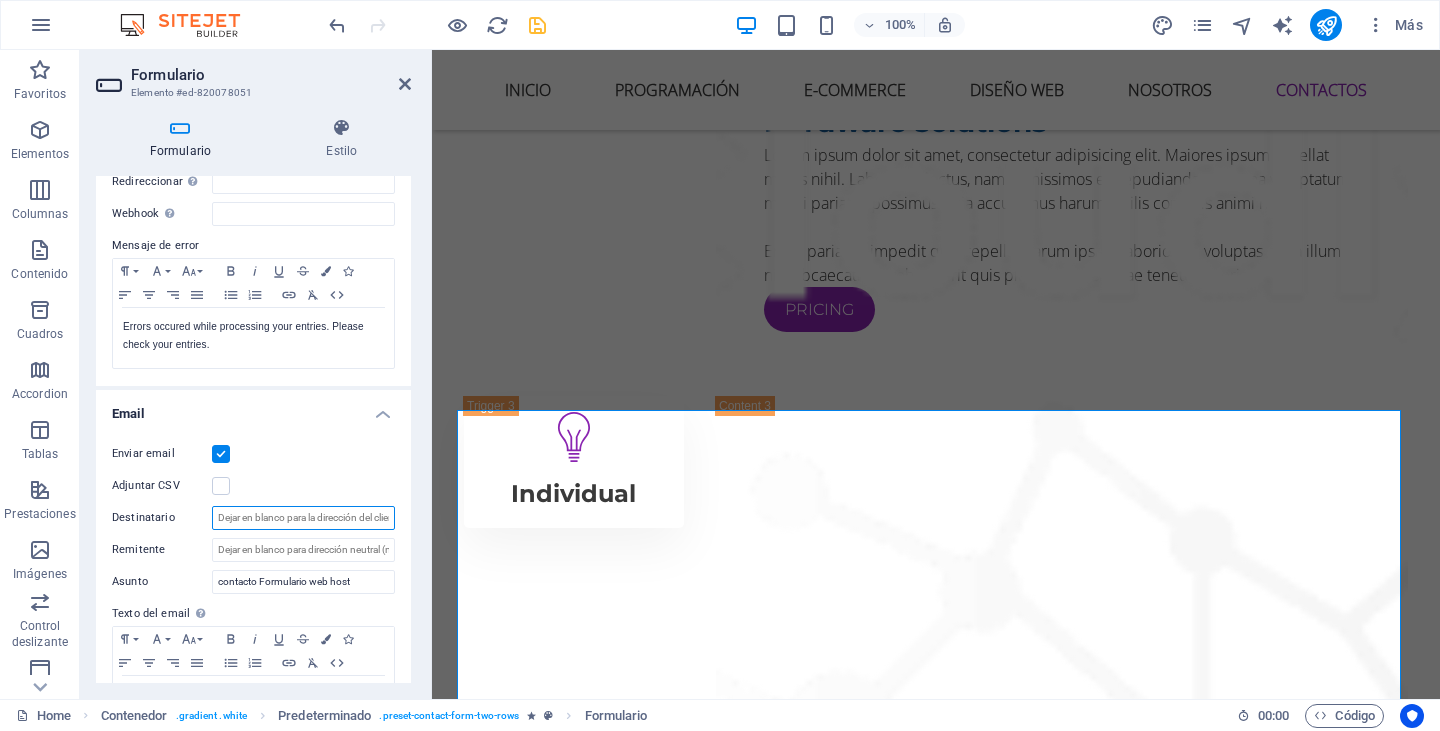 click on "Destinatario" at bounding box center [303, 518] 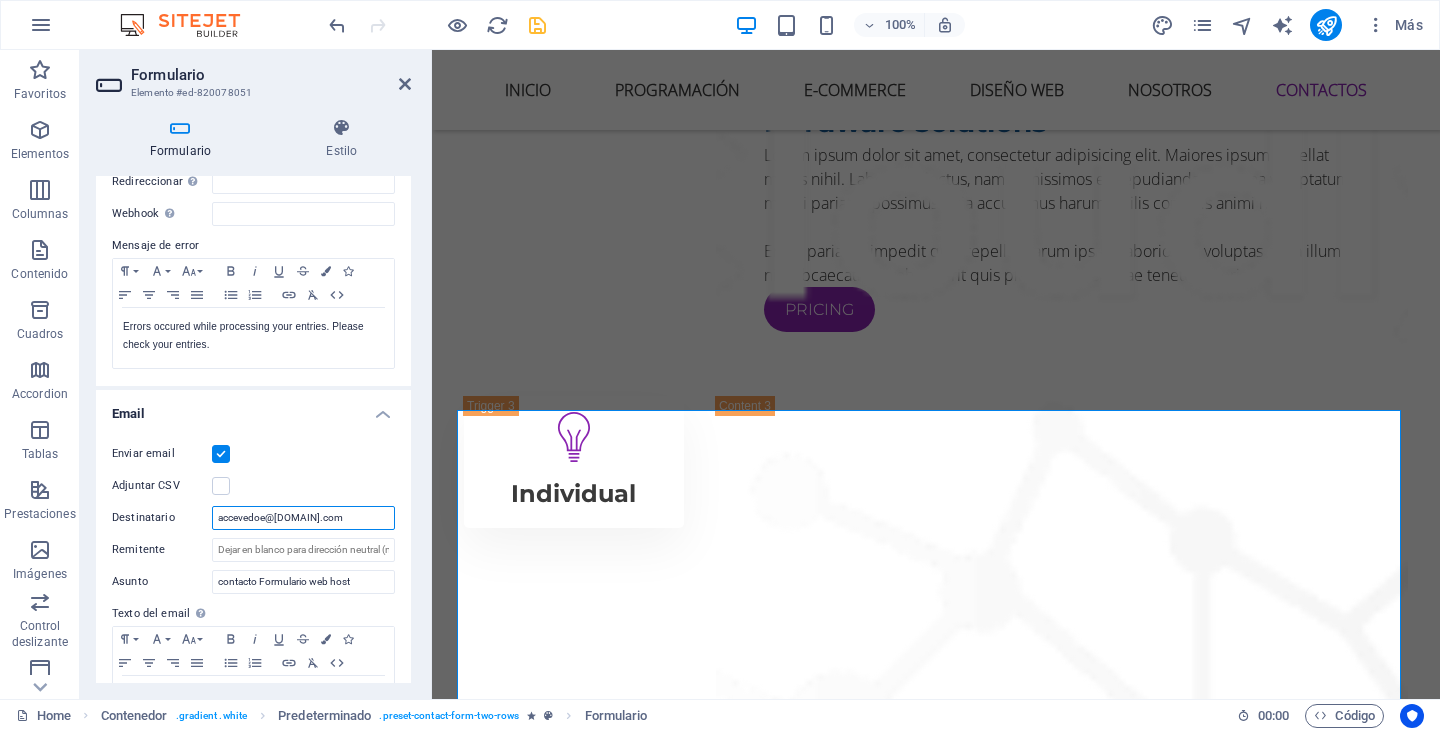 type on "accevedoe@[DOMAIN].com" 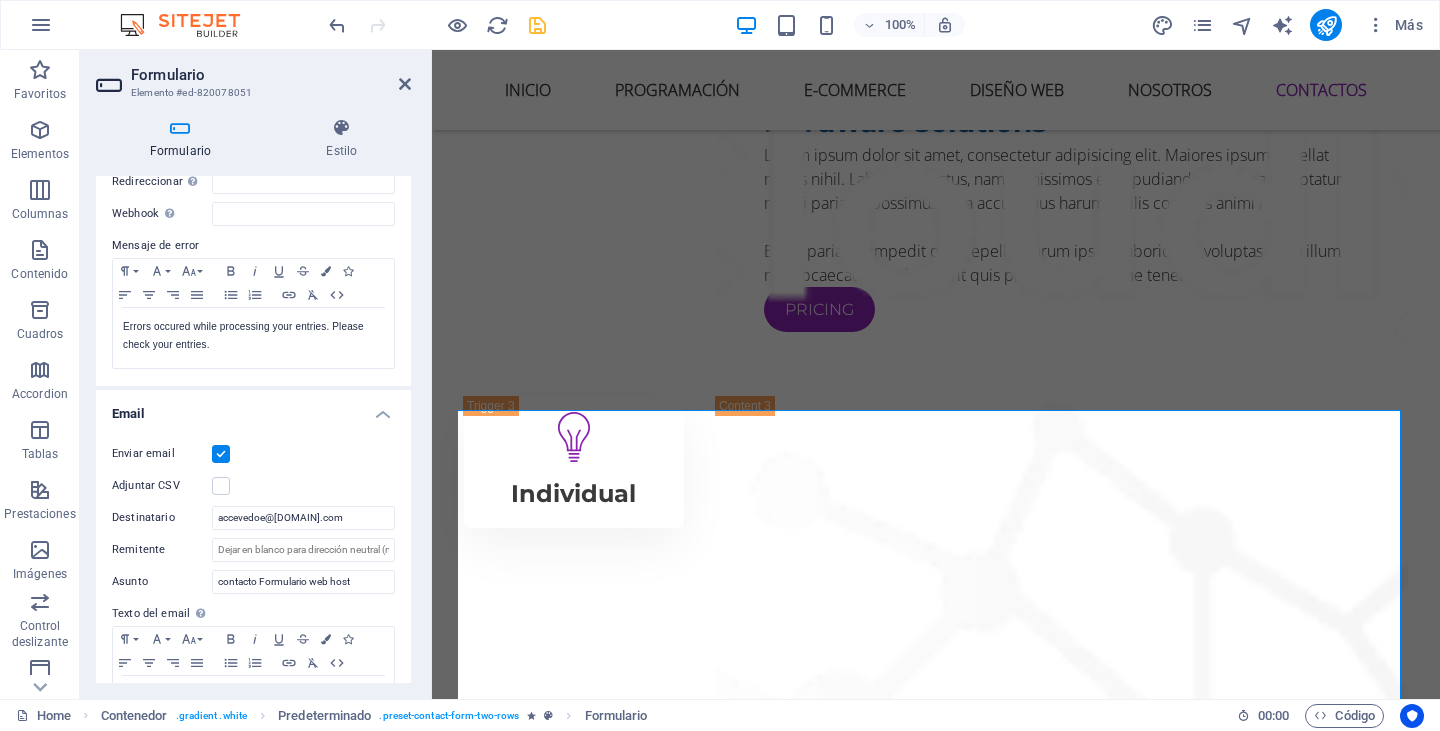 click on "Adjuntar CSV" at bounding box center (162, 486) 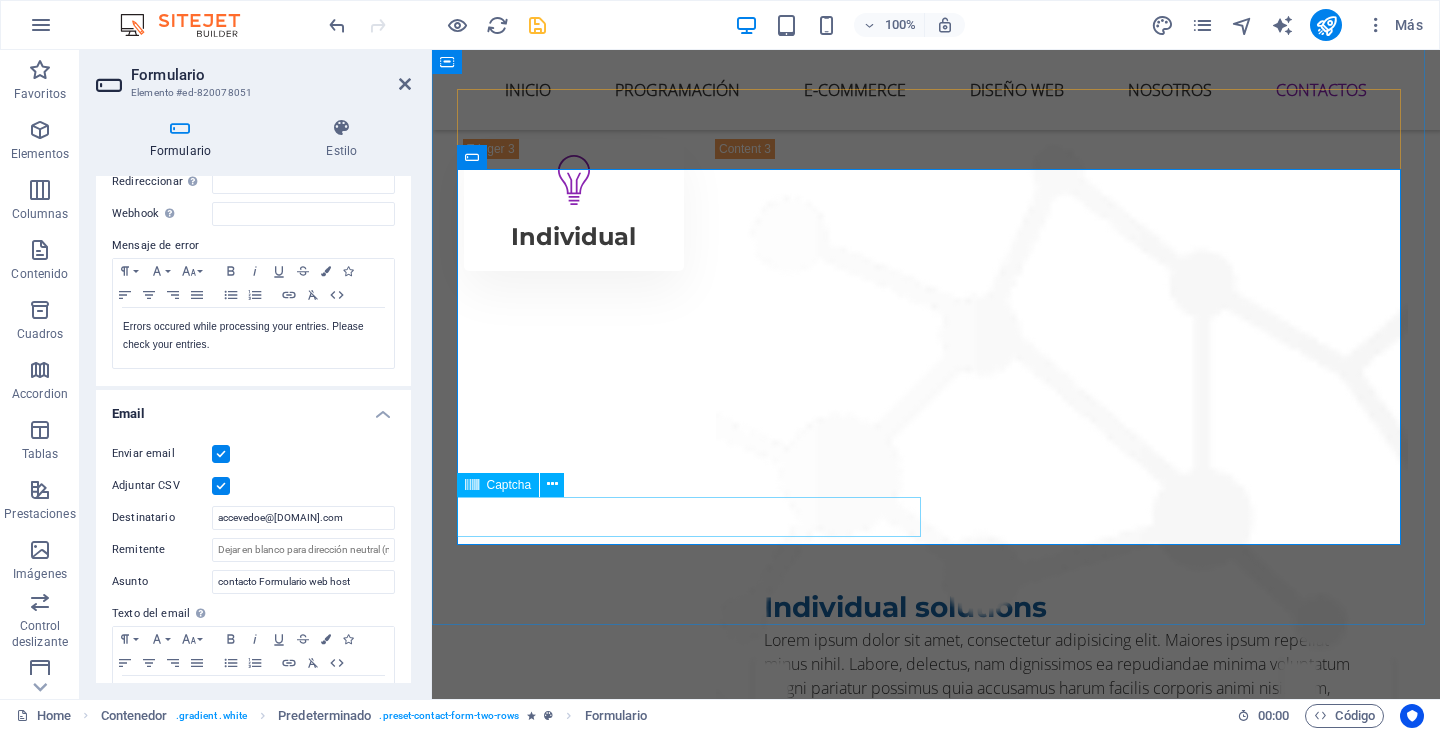 scroll, scrollTop: 8345, scrollLeft: 0, axis: vertical 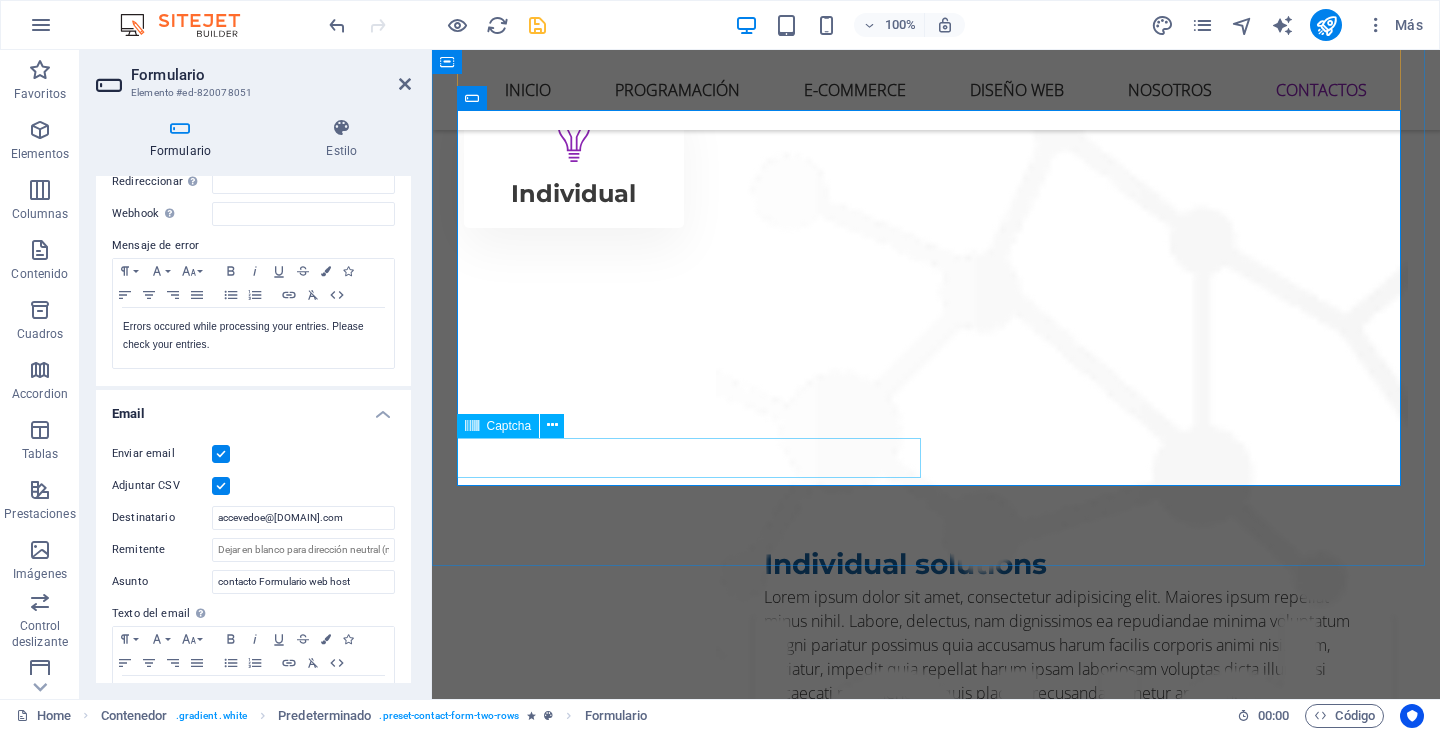 click on "¿Ilegible? Cargar nuevo" 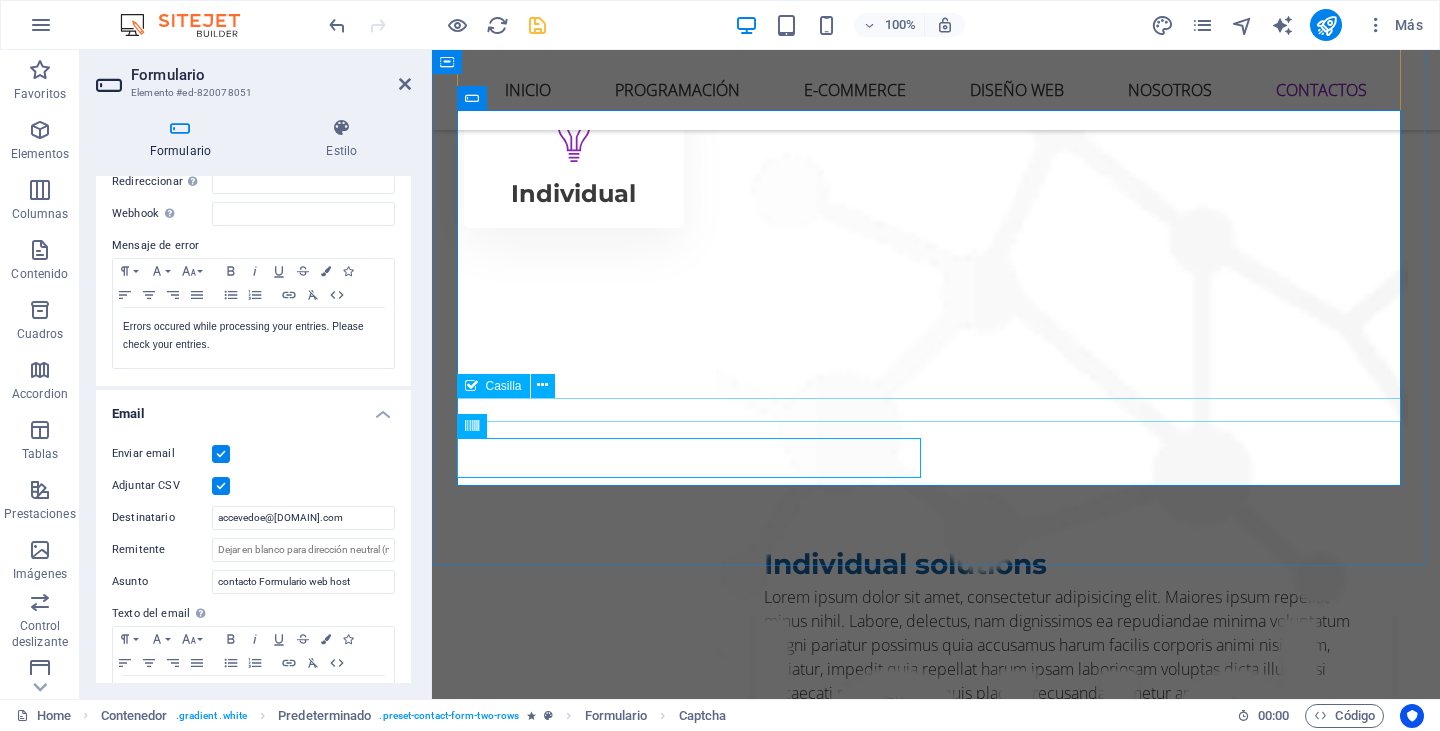click on "I have read and understand the privacy policy." 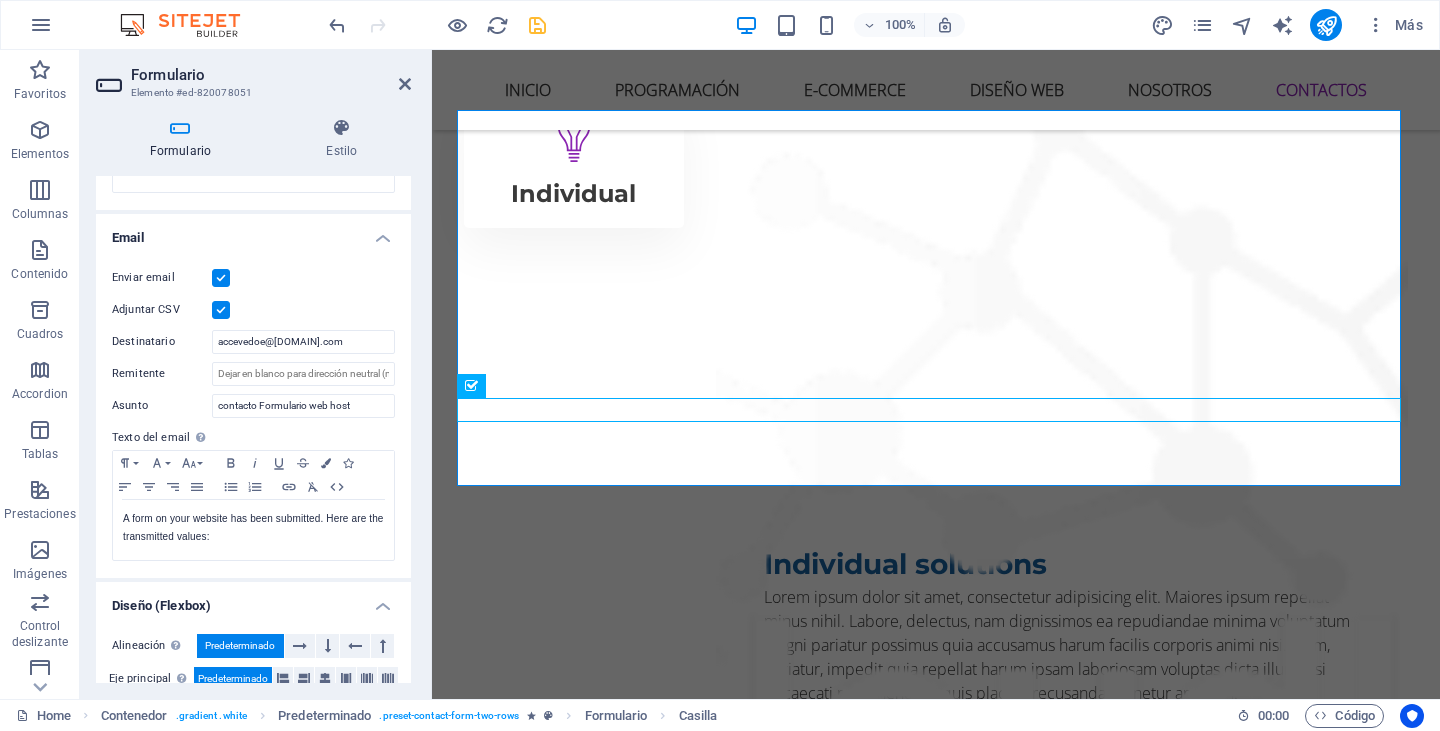scroll, scrollTop: 598, scrollLeft: 0, axis: vertical 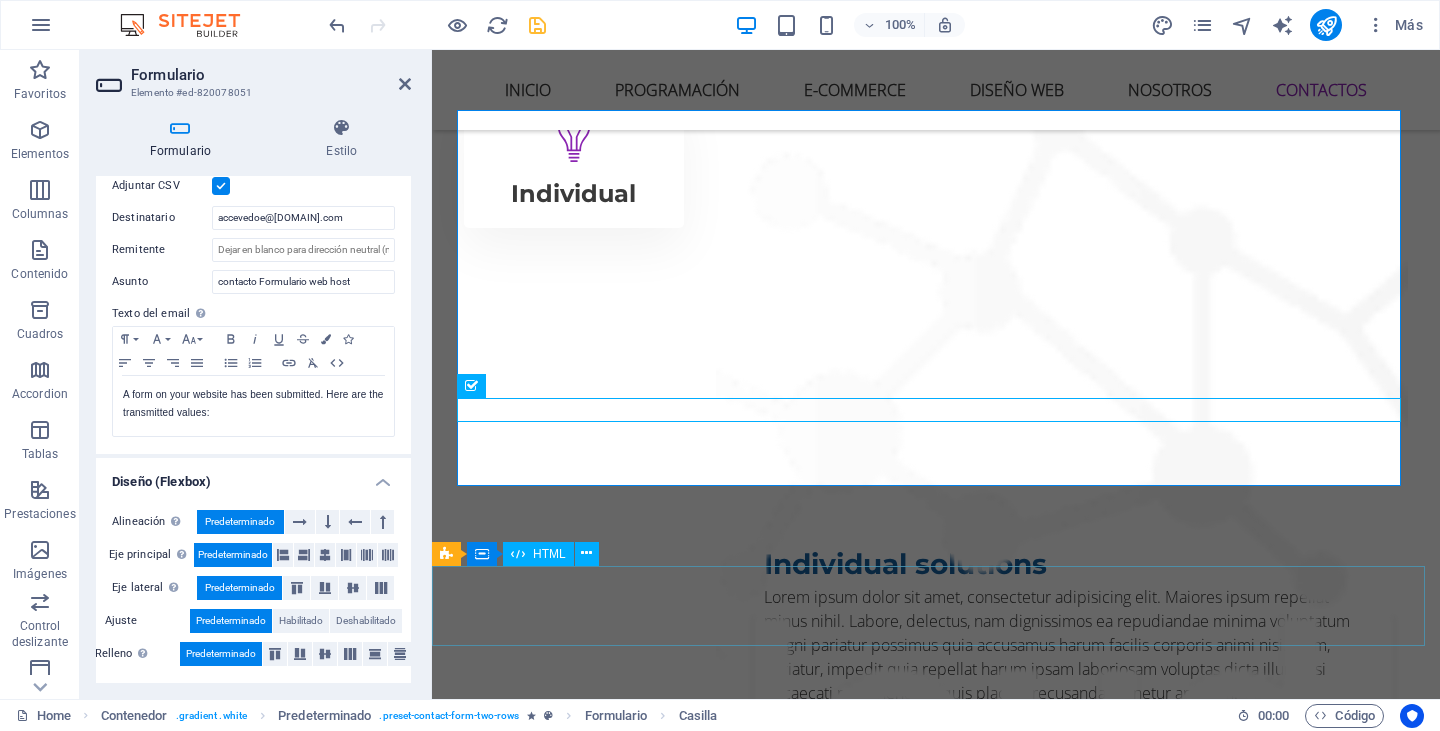 click at bounding box center (936, 6161) 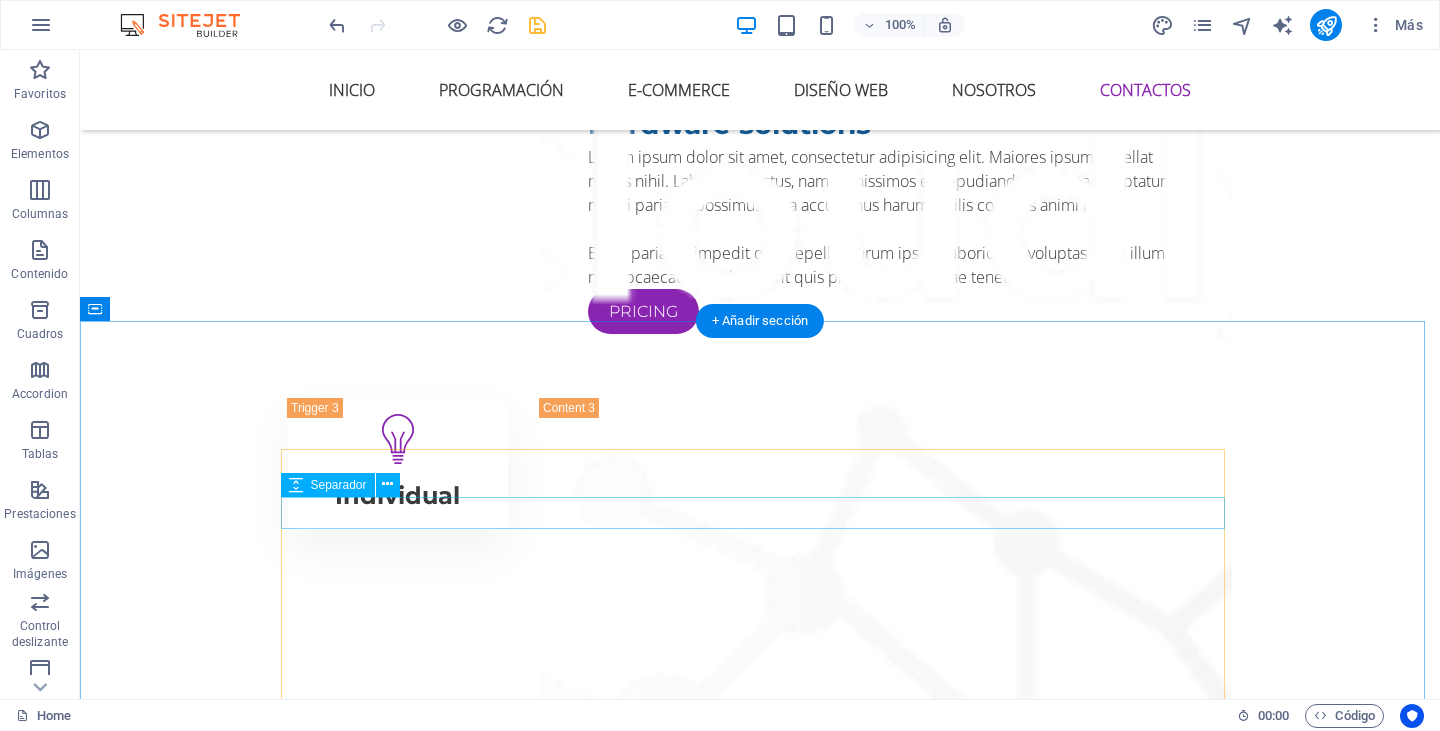 scroll, scrollTop: 8045, scrollLeft: 0, axis: vertical 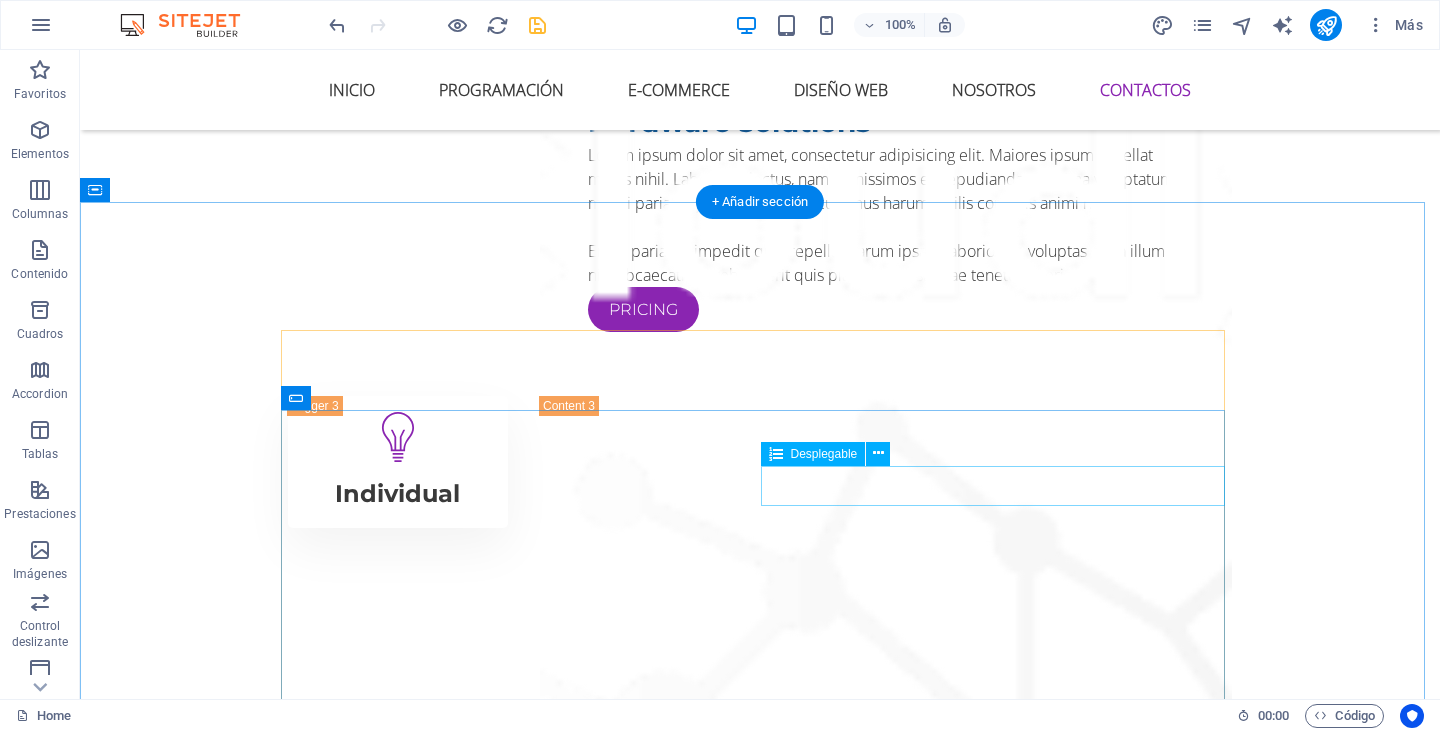 click on "diseño web Programacion E-commerce Otro" 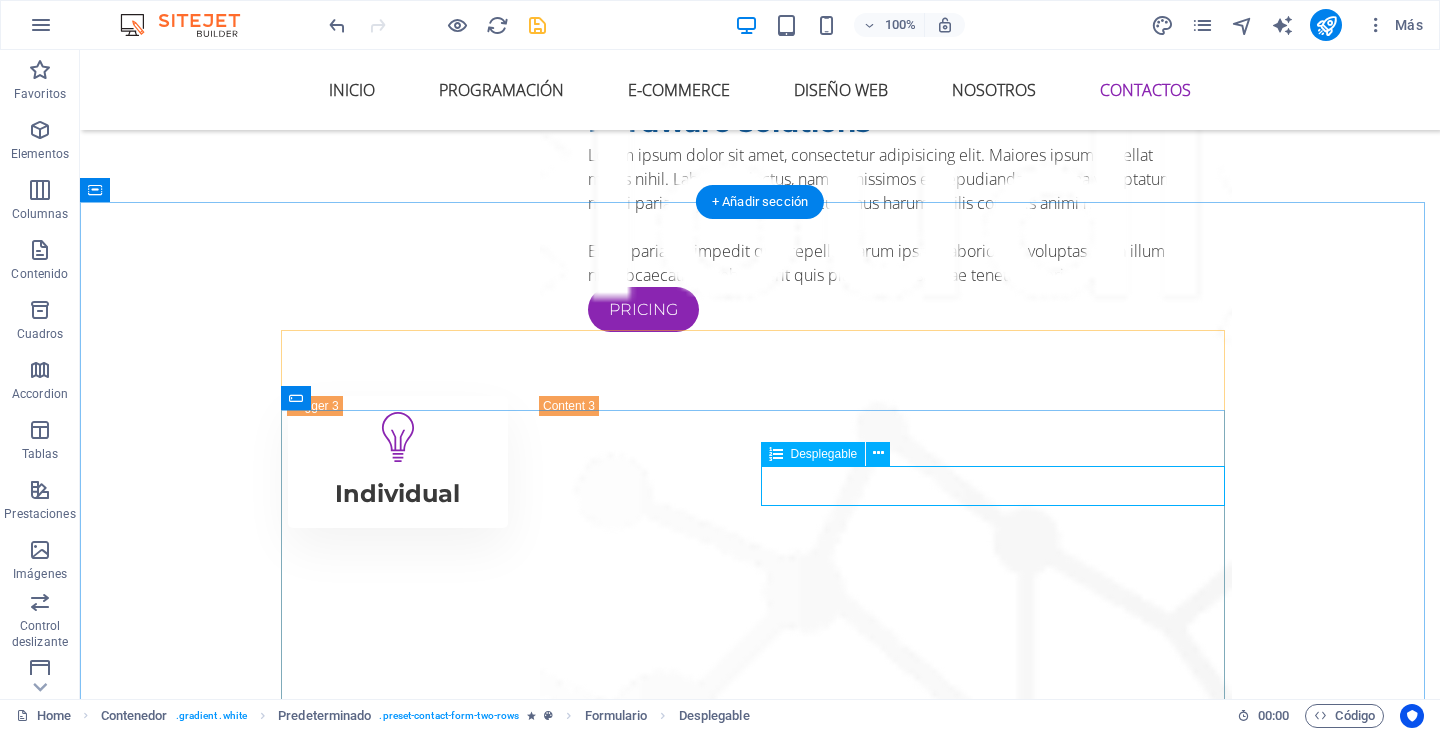 click on "diseño web Programacion E-commerce Otro" 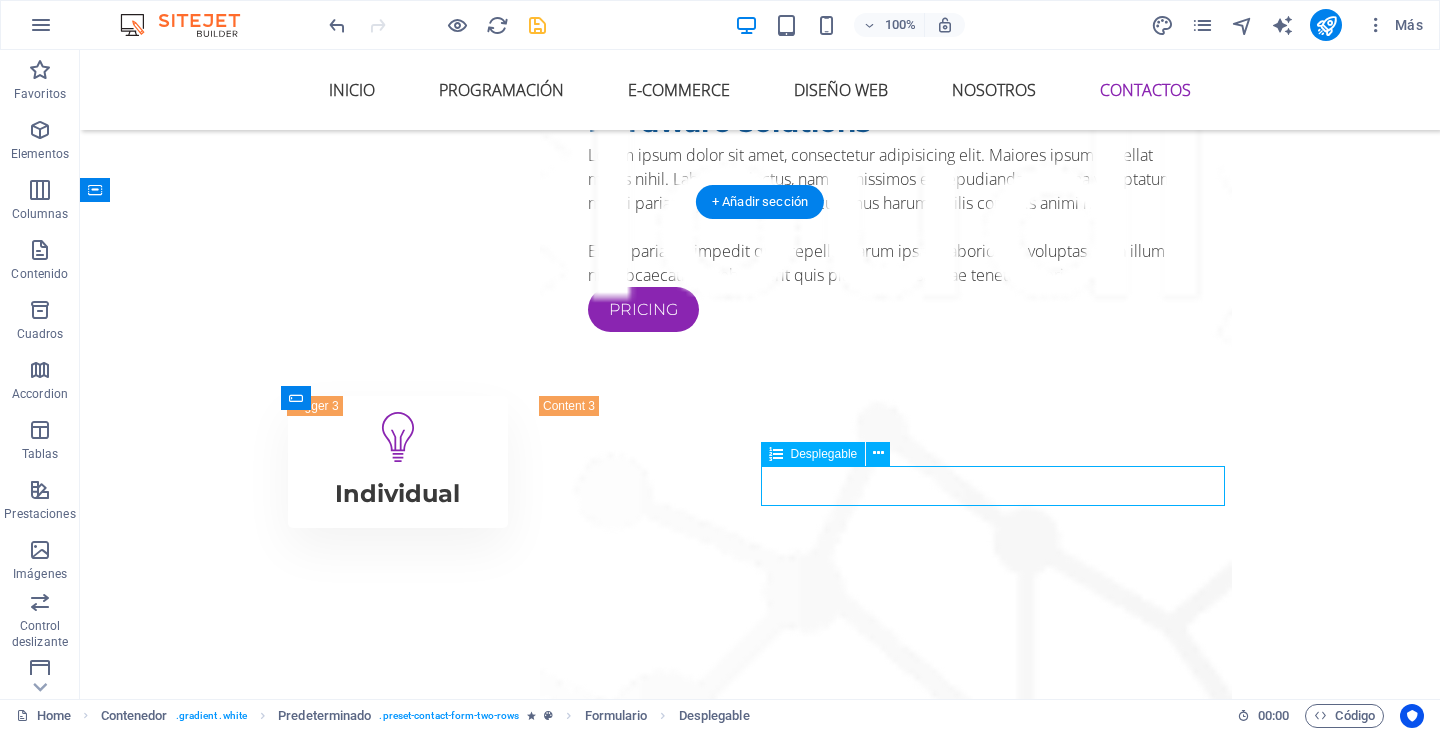 click on "diseño web Programacion E-commerce Otro" 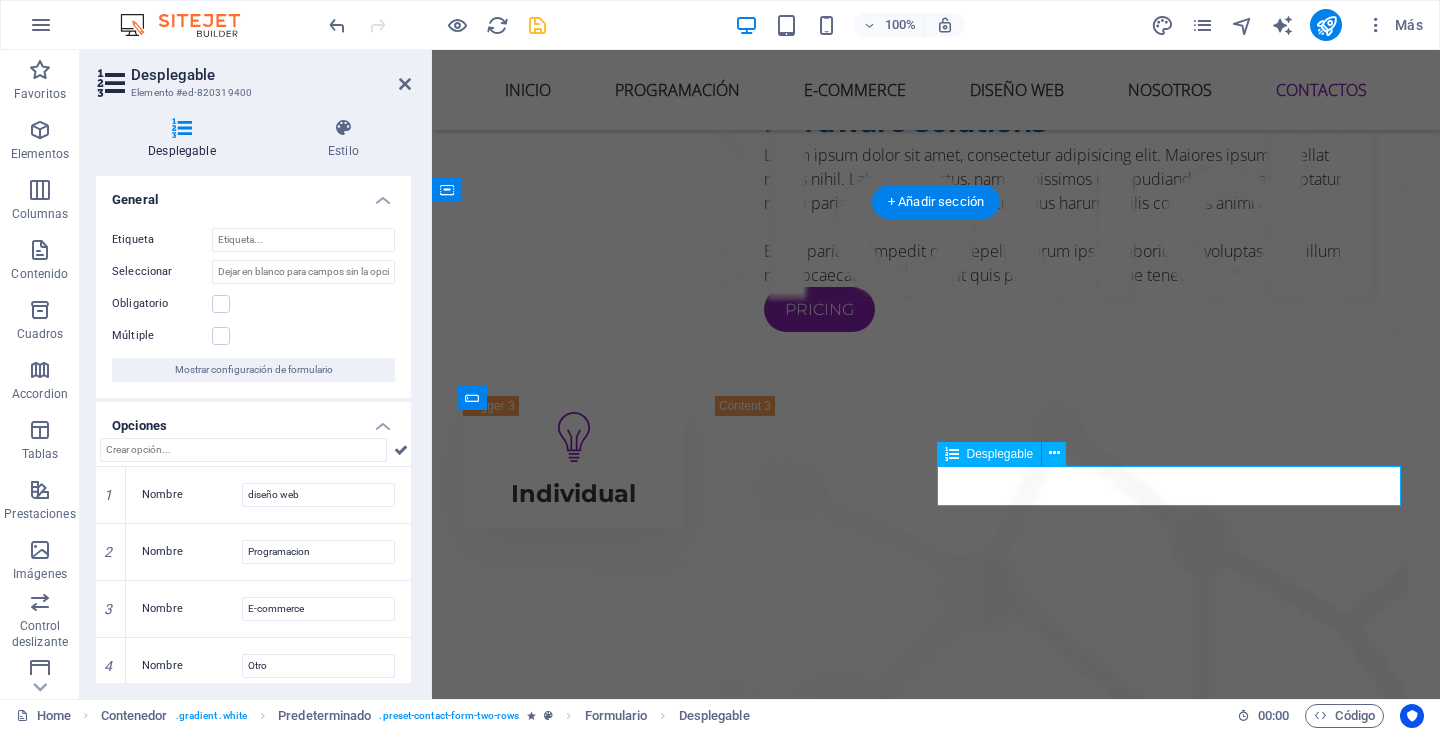 click on "diseño web Programacion E-commerce Otro" 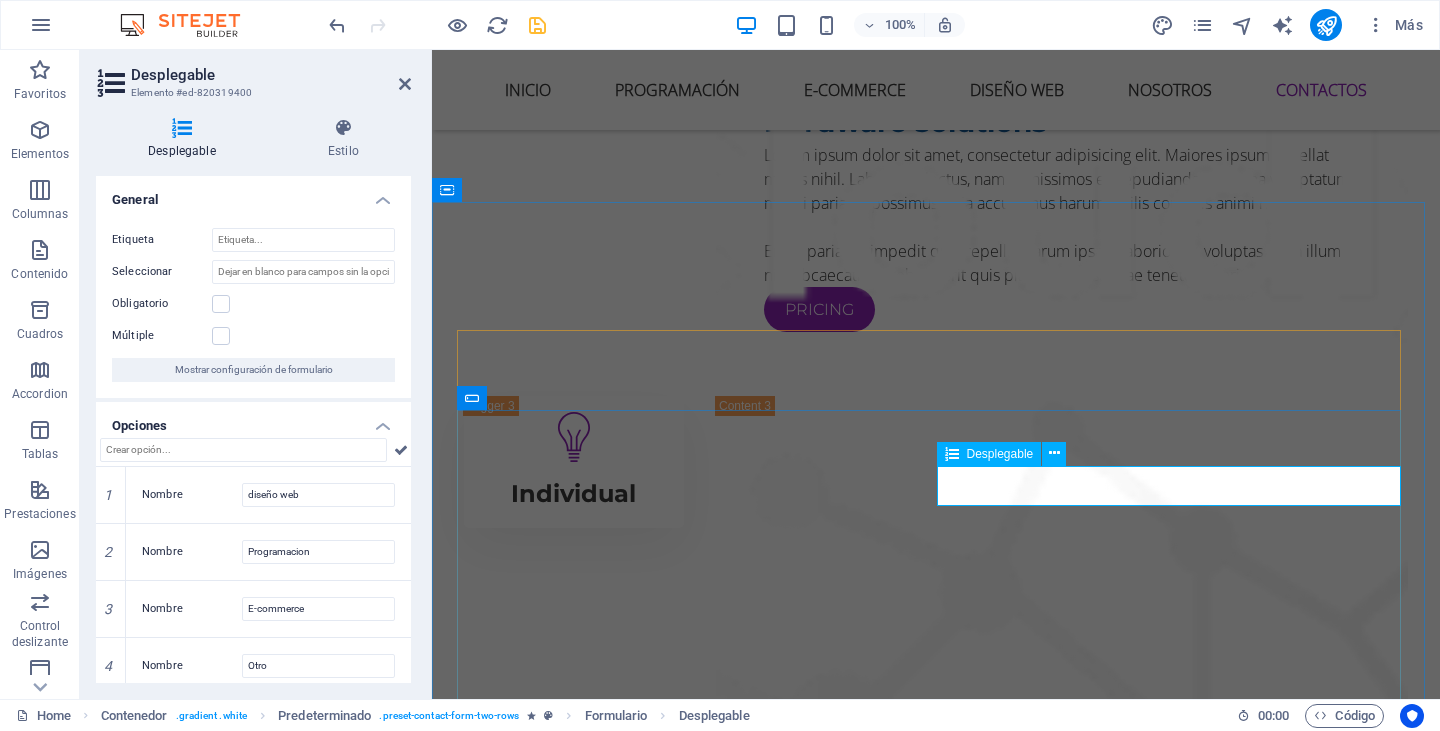 click on "diseño web Programacion E-commerce Otro" 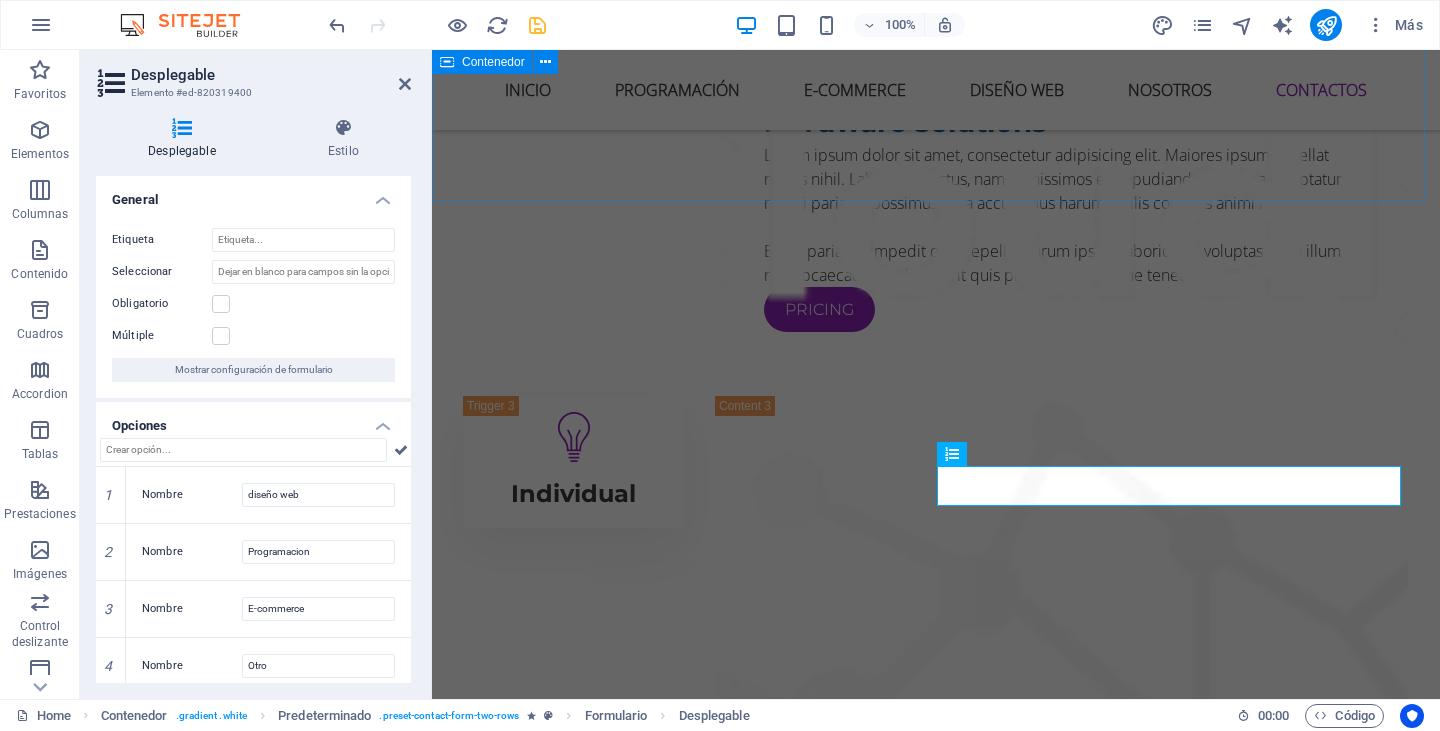 click on "Trusted by the world's best companies" at bounding box center (936, 5365) 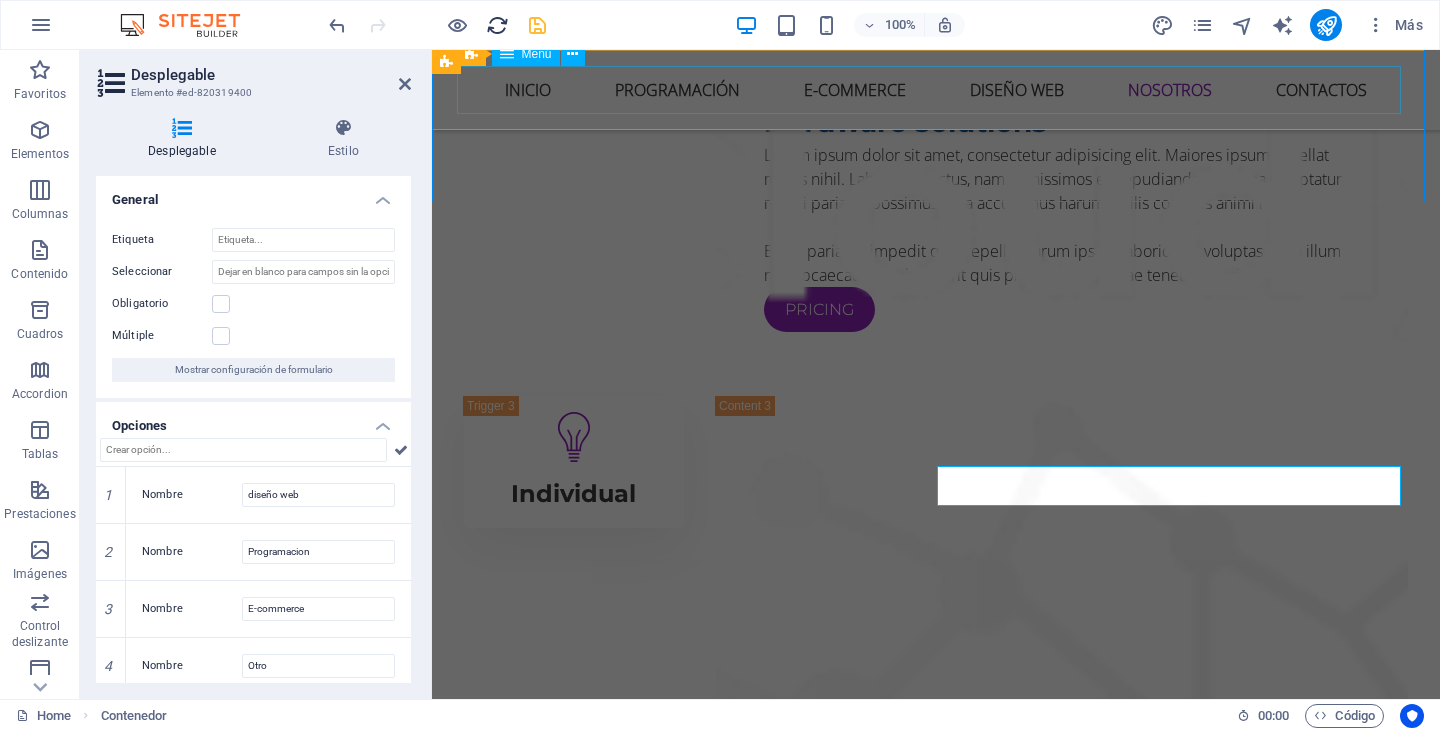 scroll, scrollTop: 7689, scrollLeft: 0, axis: vertical 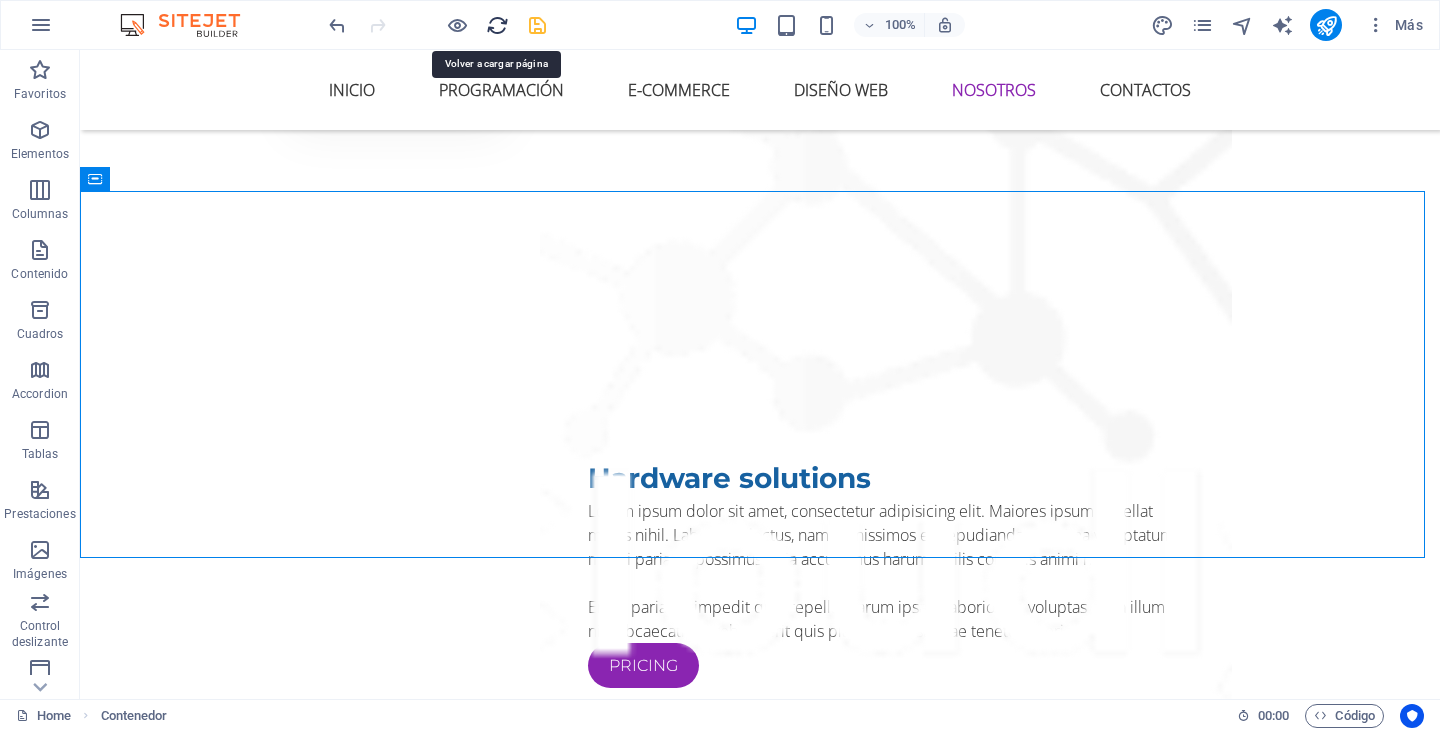click at bounding box center [497, 25] 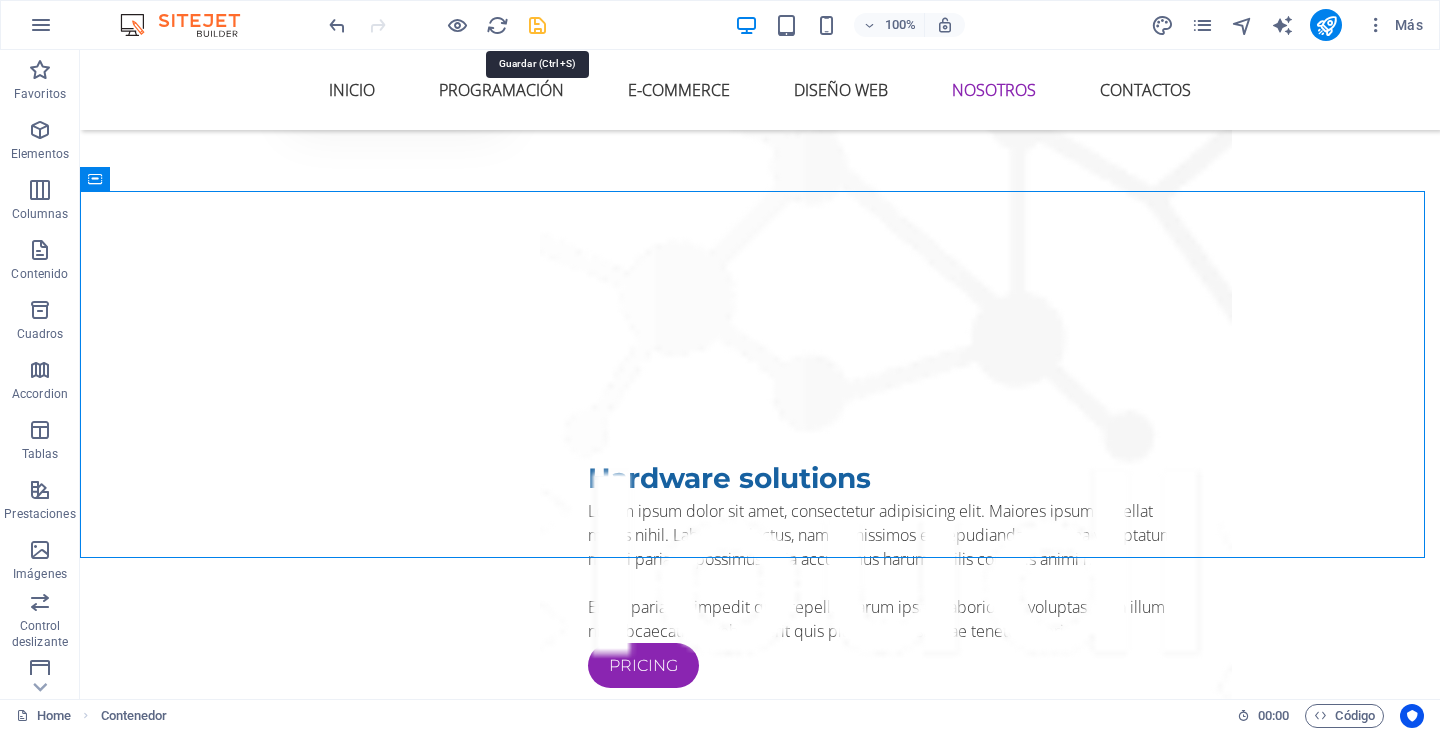 click at bounding box center (537, 25) 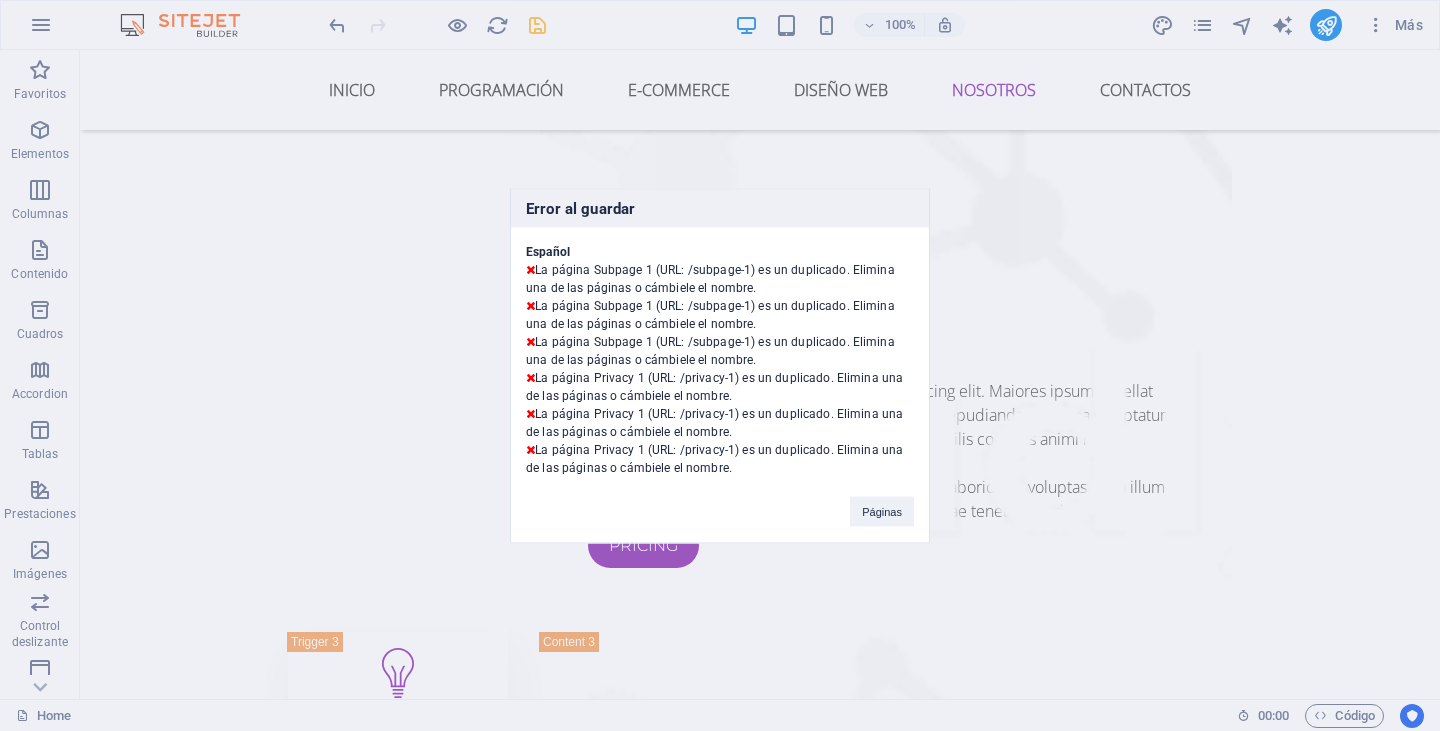 scroll, scrollTop: 7689, scrollLeft: 0, axis: vertical 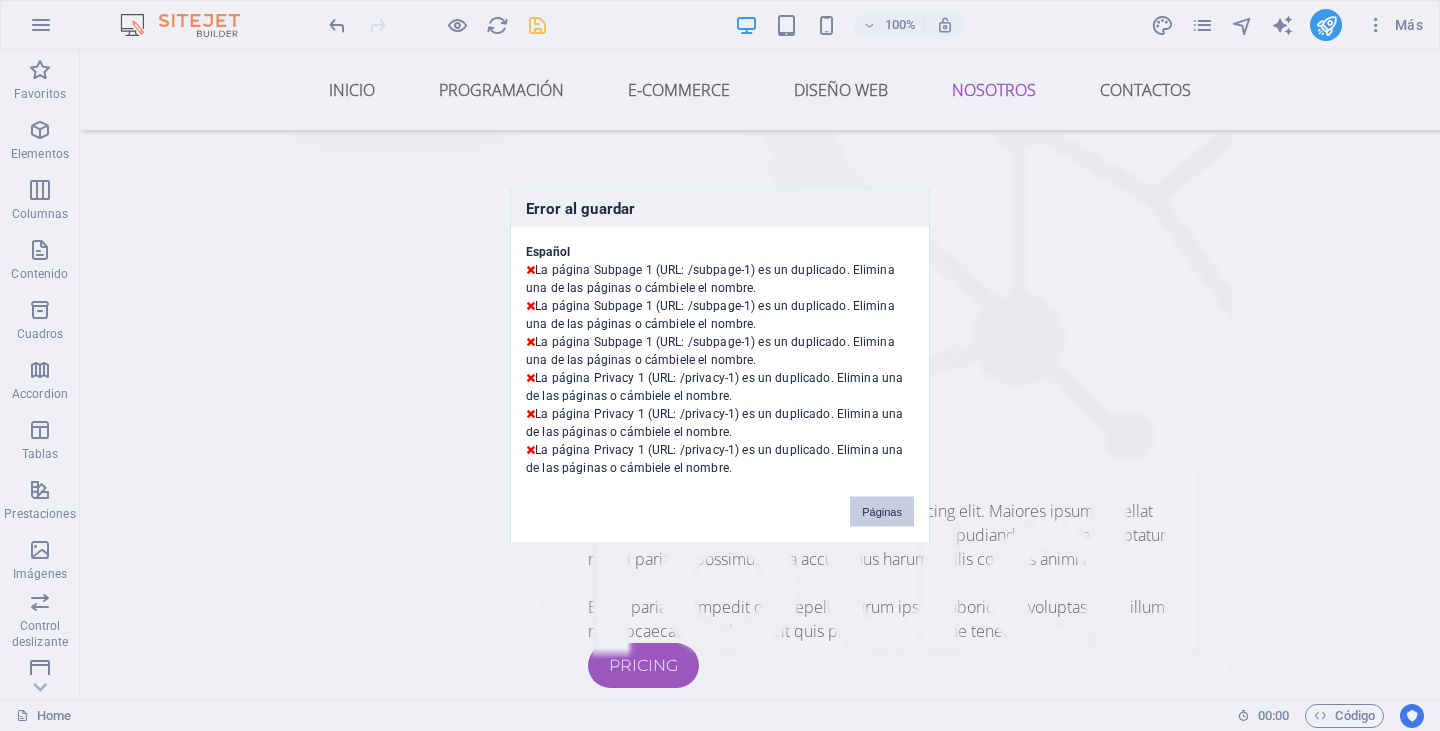 click on "Páginas" at bounding box center (882, 511) 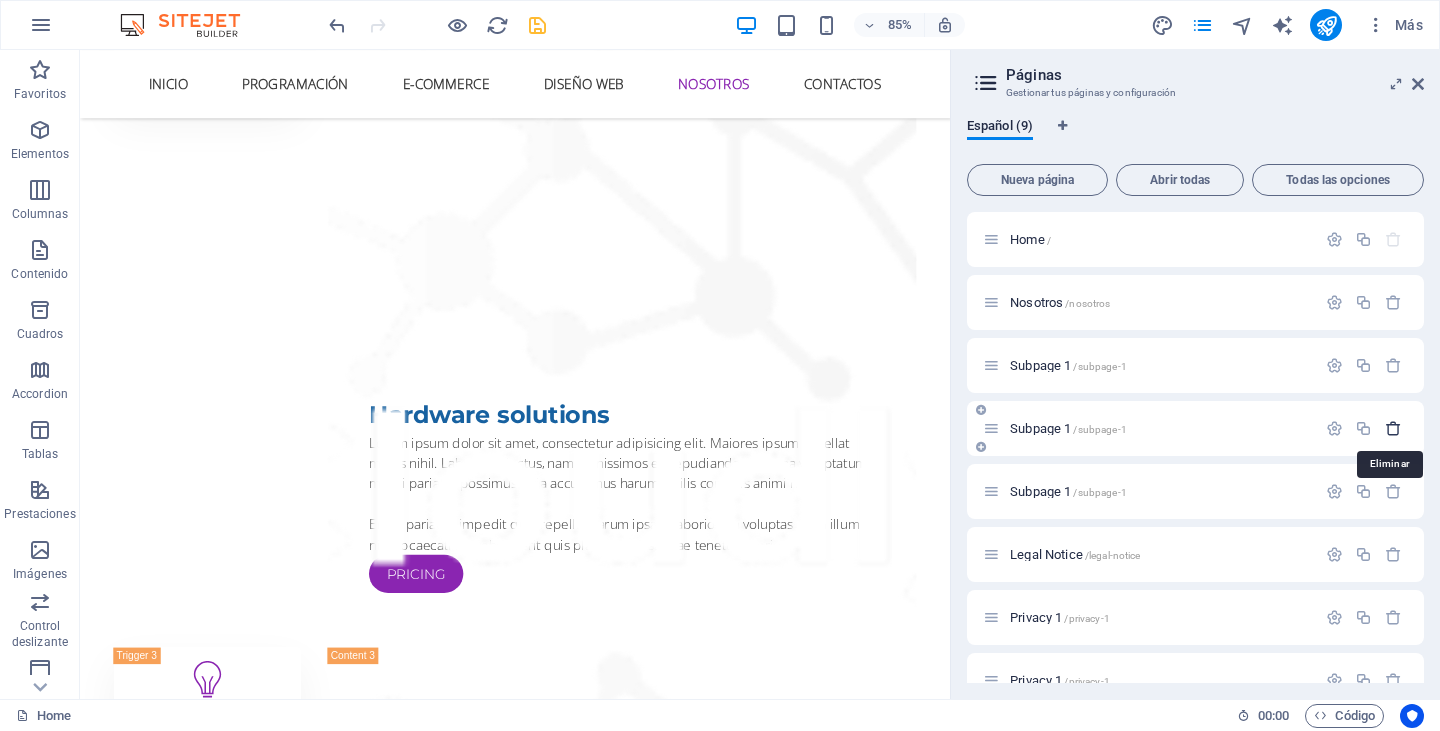click at bounding box center (1393, 428) 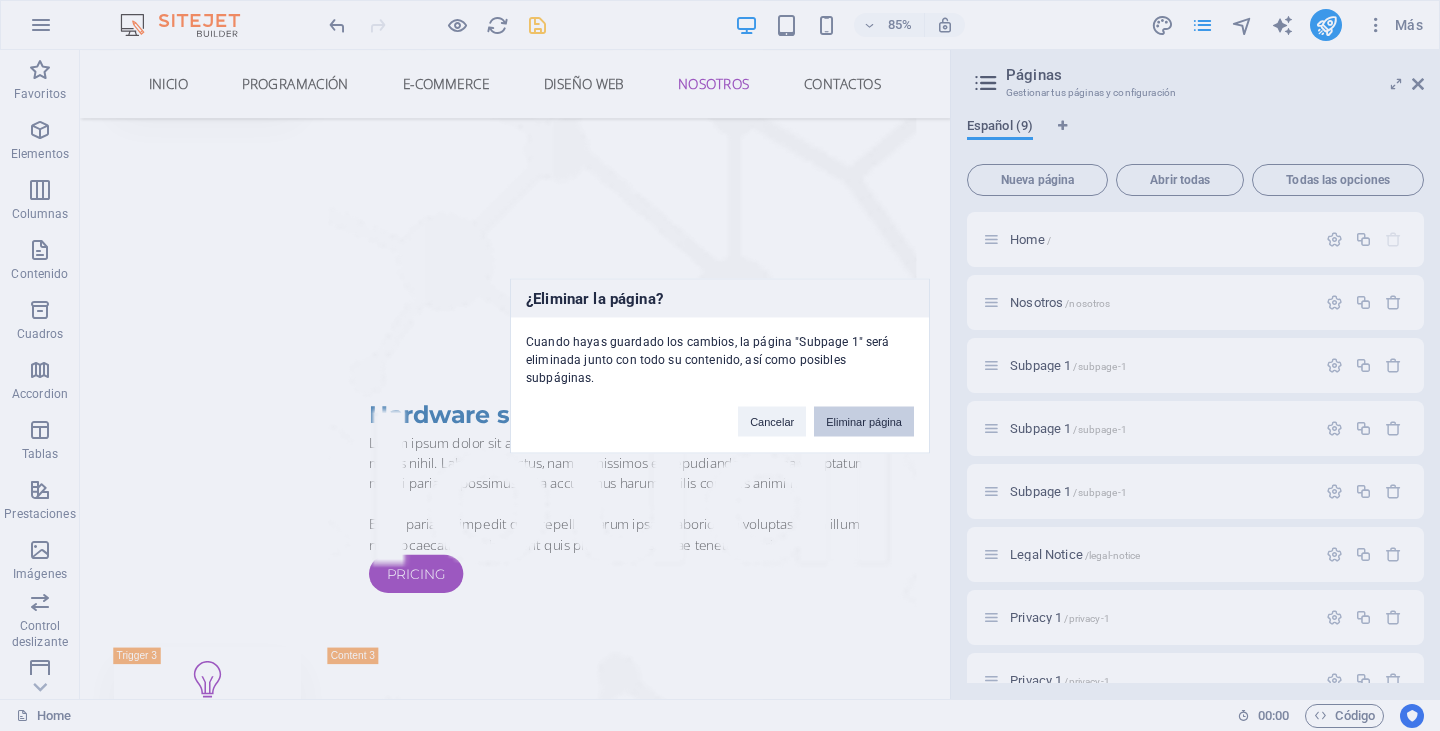 click on "Eliminar página" at bounding box center (864, 421) 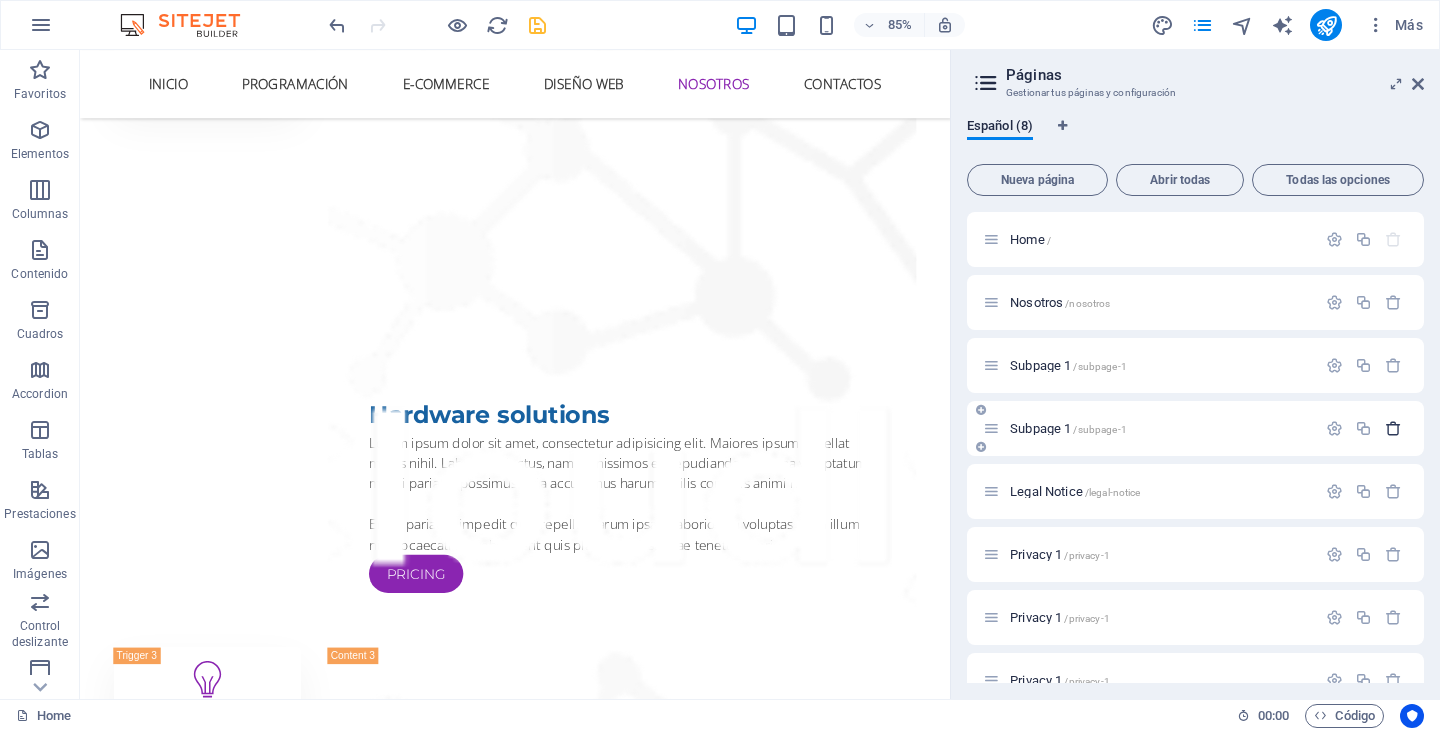 click at bounding box center (1393, 428) 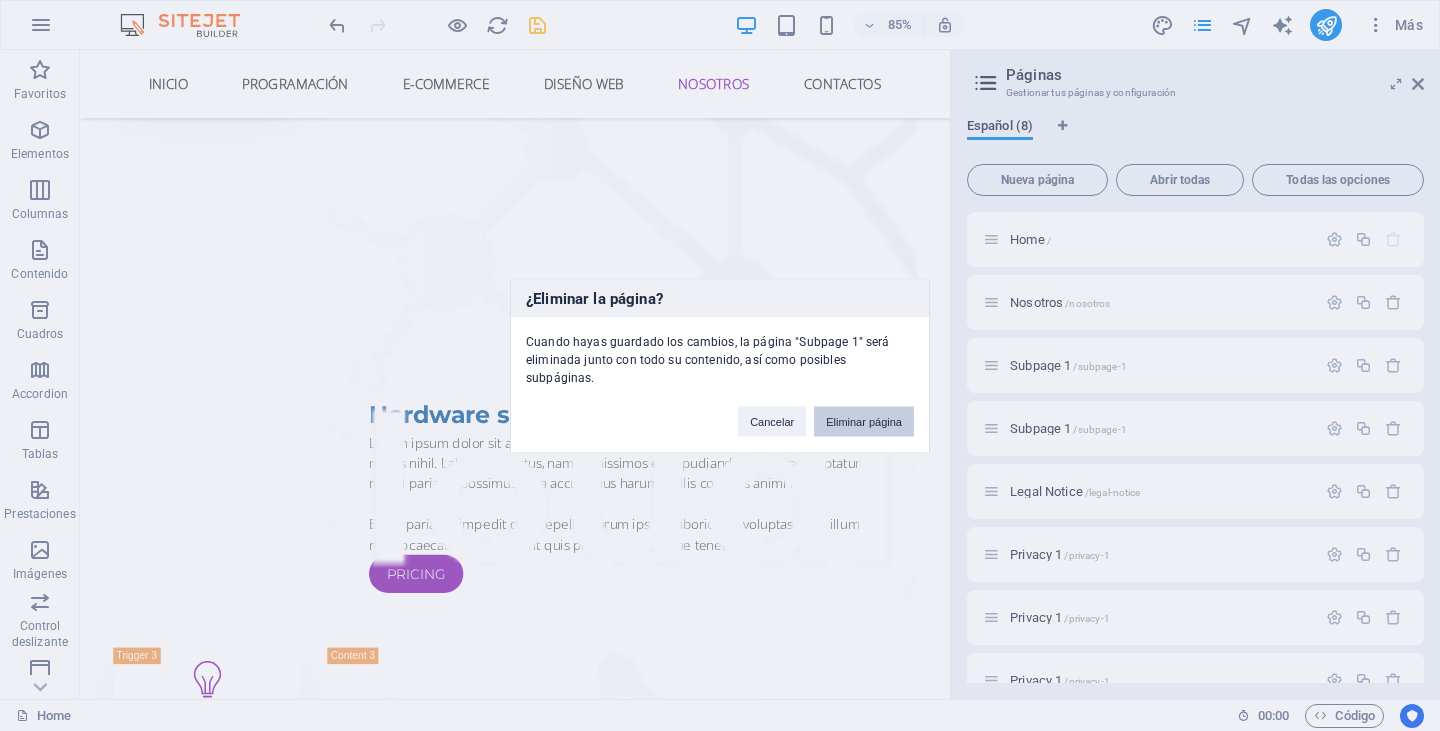 click on "Eliminar página" at bounding box center [864, 421] 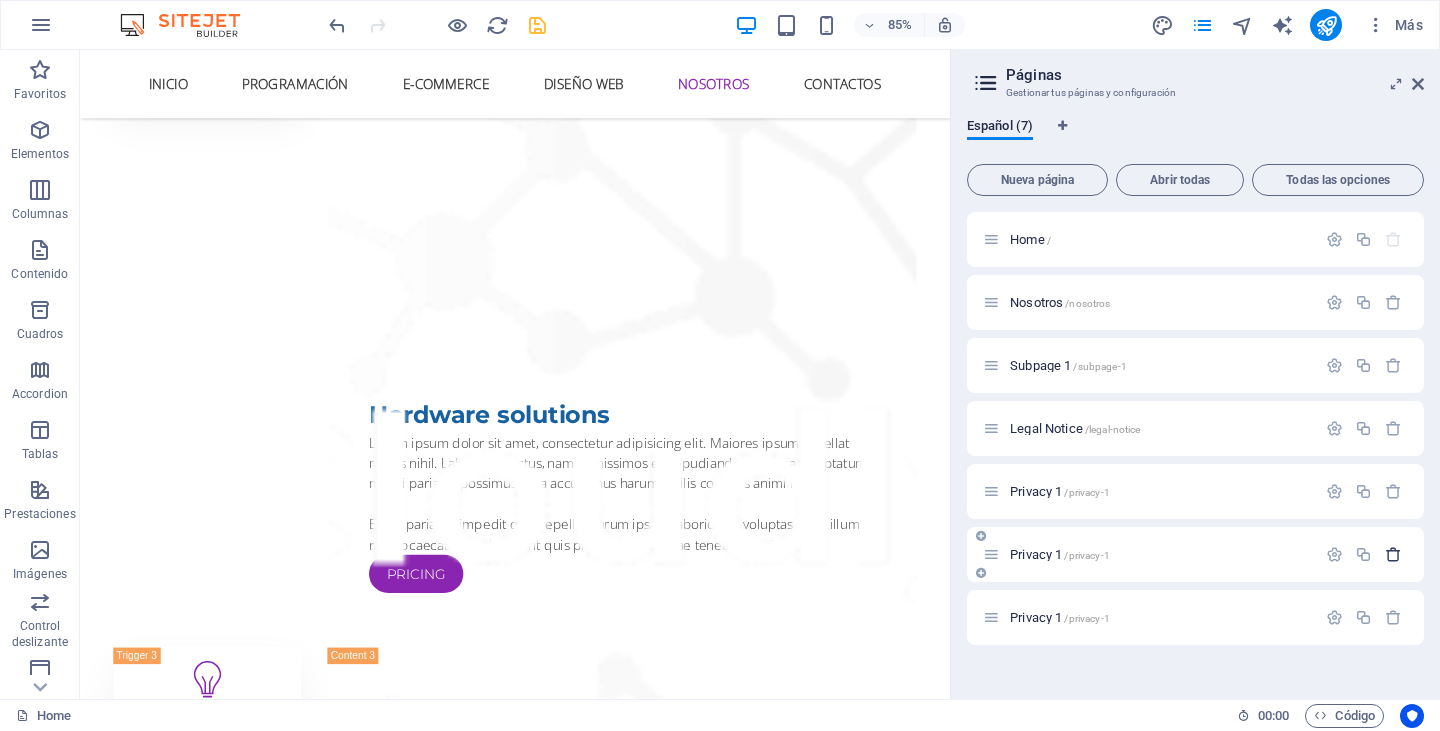 click at bounding box center [1393, 554] 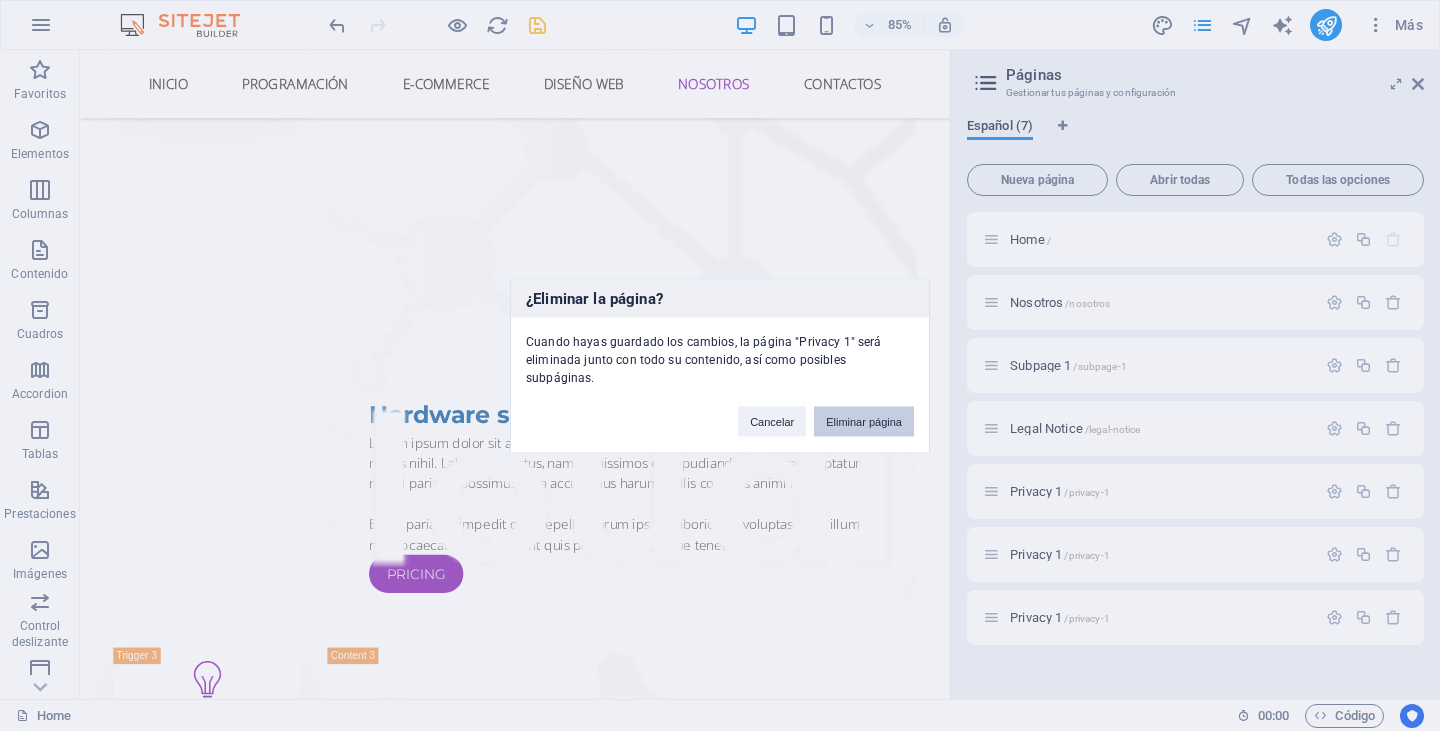 drag, startPoint x: 875, startPoint y: 402, endPoint x: 1016, endPoint y: 432, distance: 144.15616 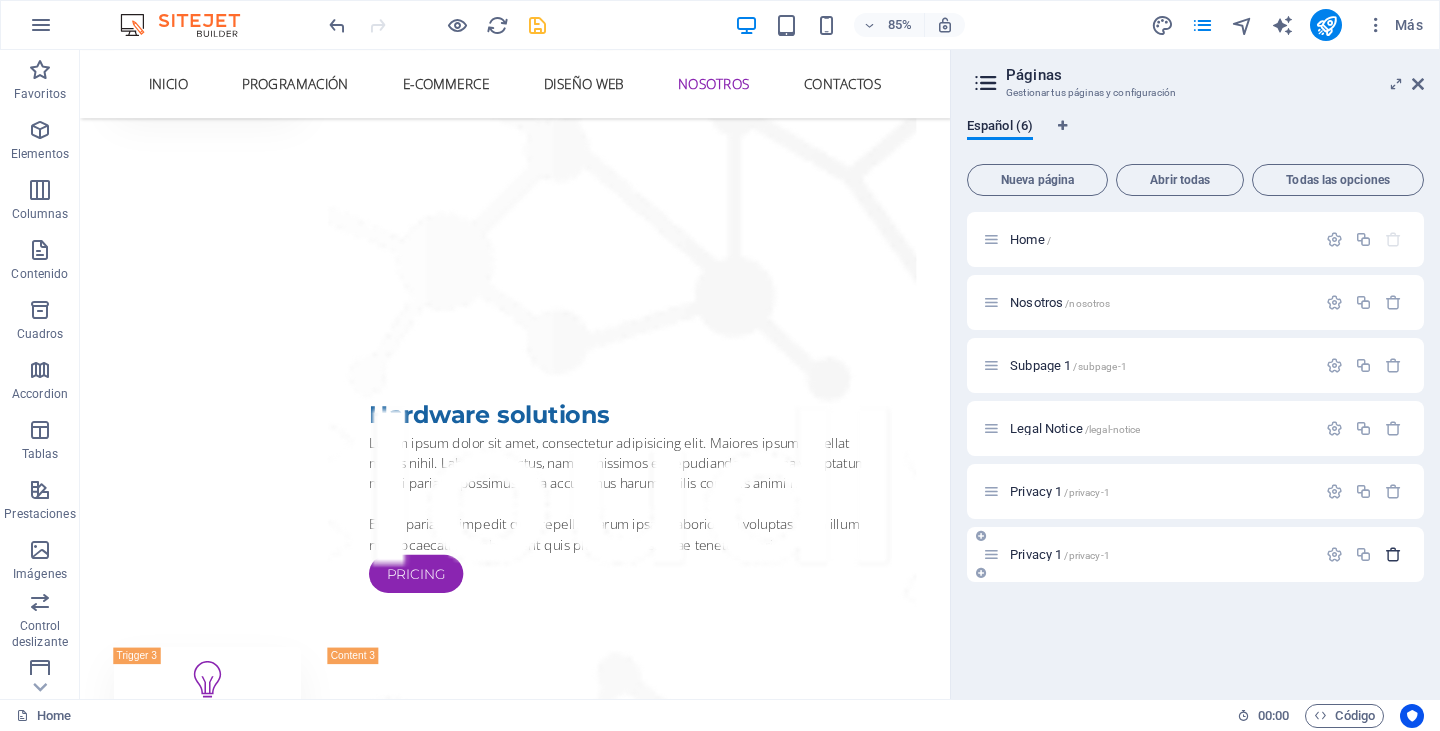click at bounding box center (1393, 554) 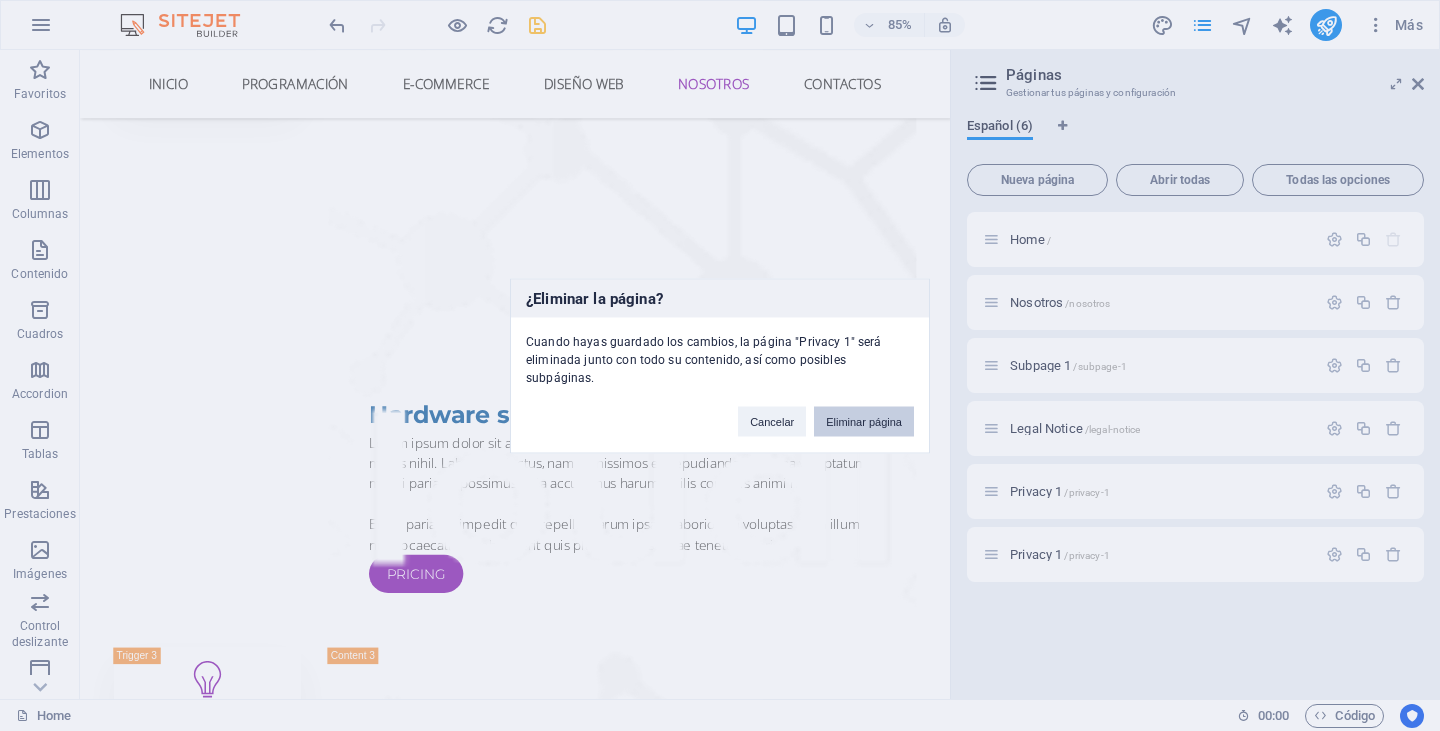 click on "Eliminar página" at bounding box center (864, 421) 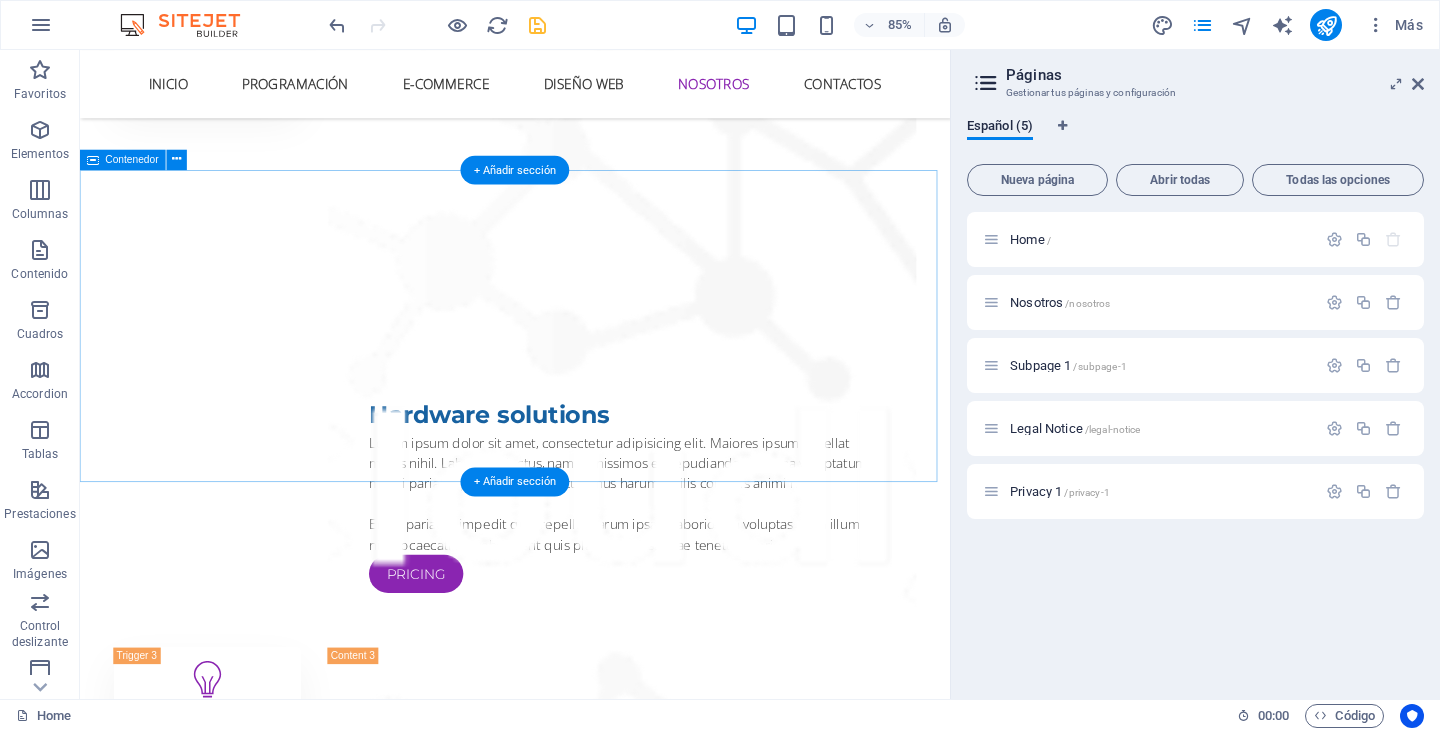 click on "Trusted by the world's best companies" at bounding box center (592, 5721) 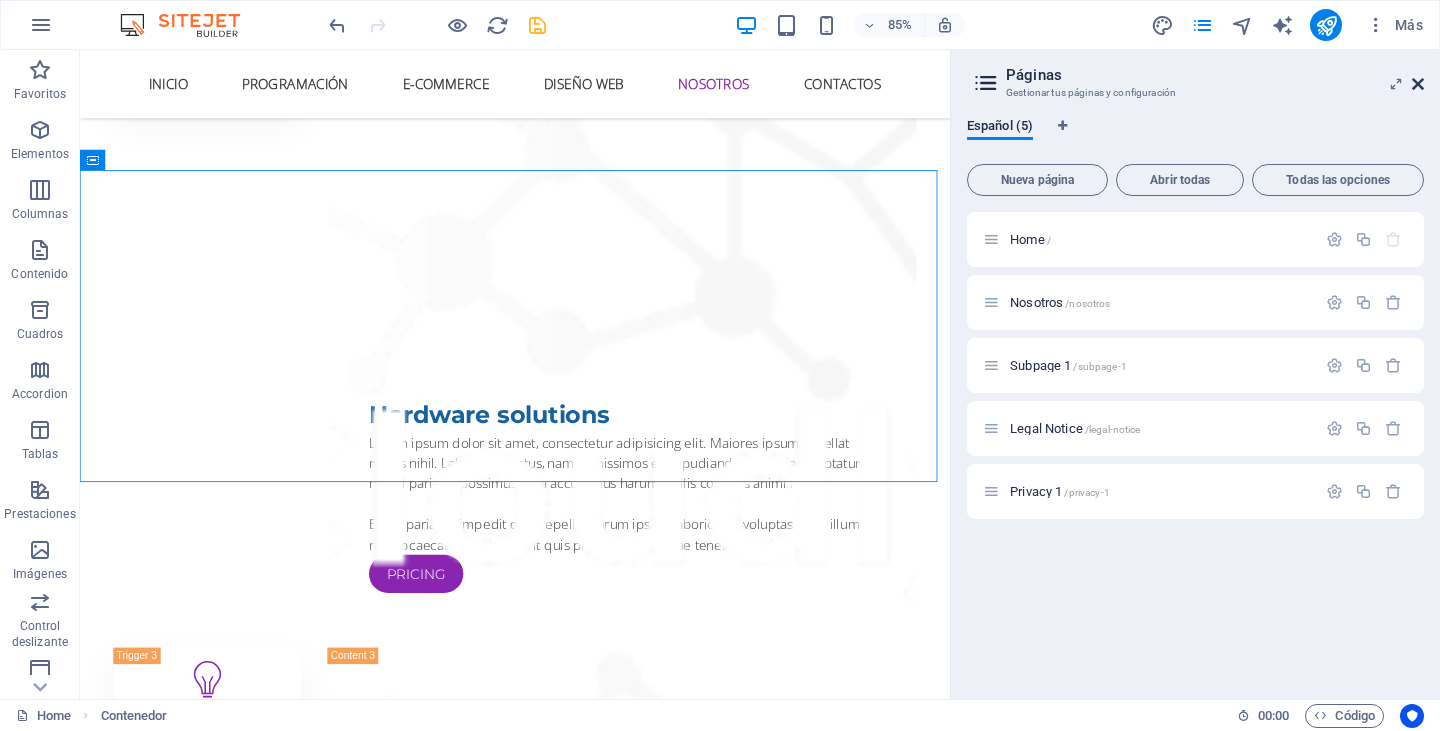 click at bounding box center [1418, 84] 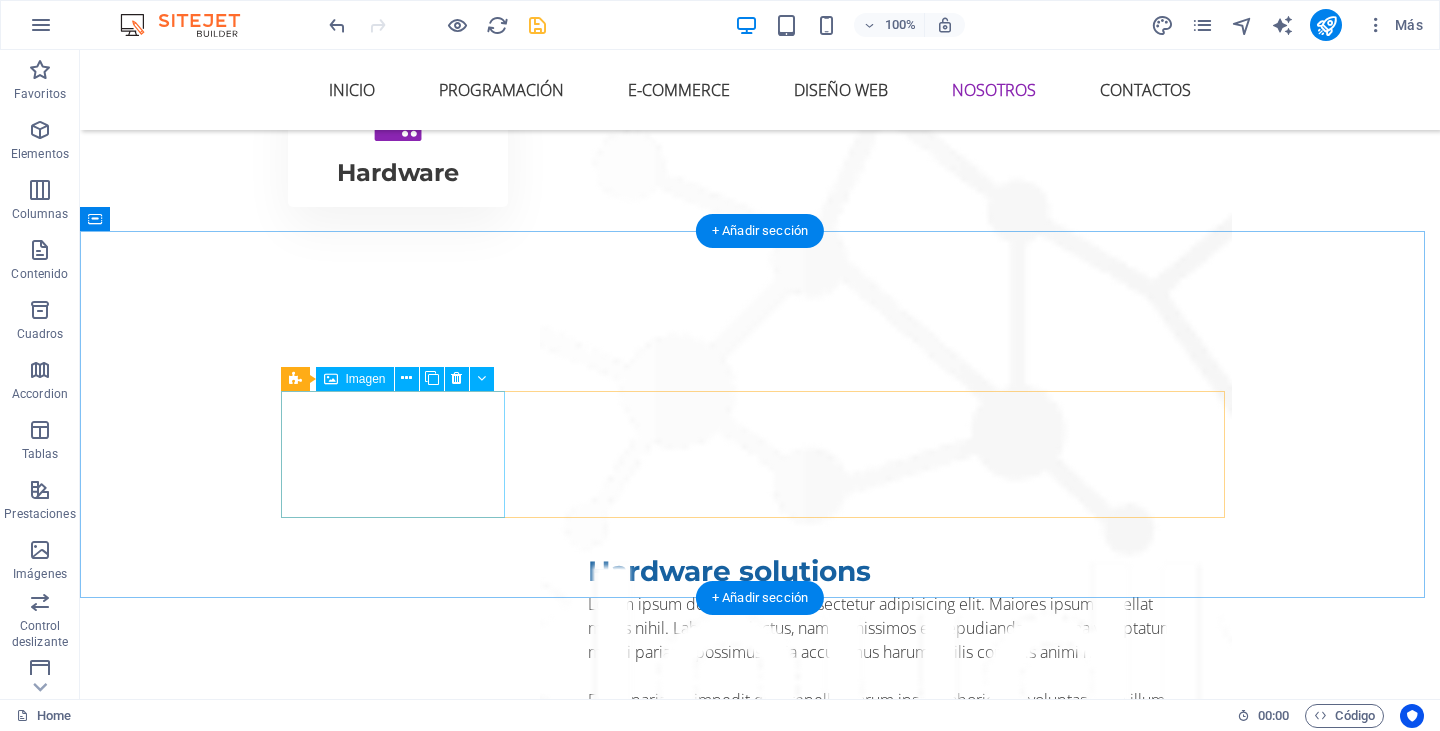 scroll, scrollTop: 7589, scrollLeft: 0, axis: vertical 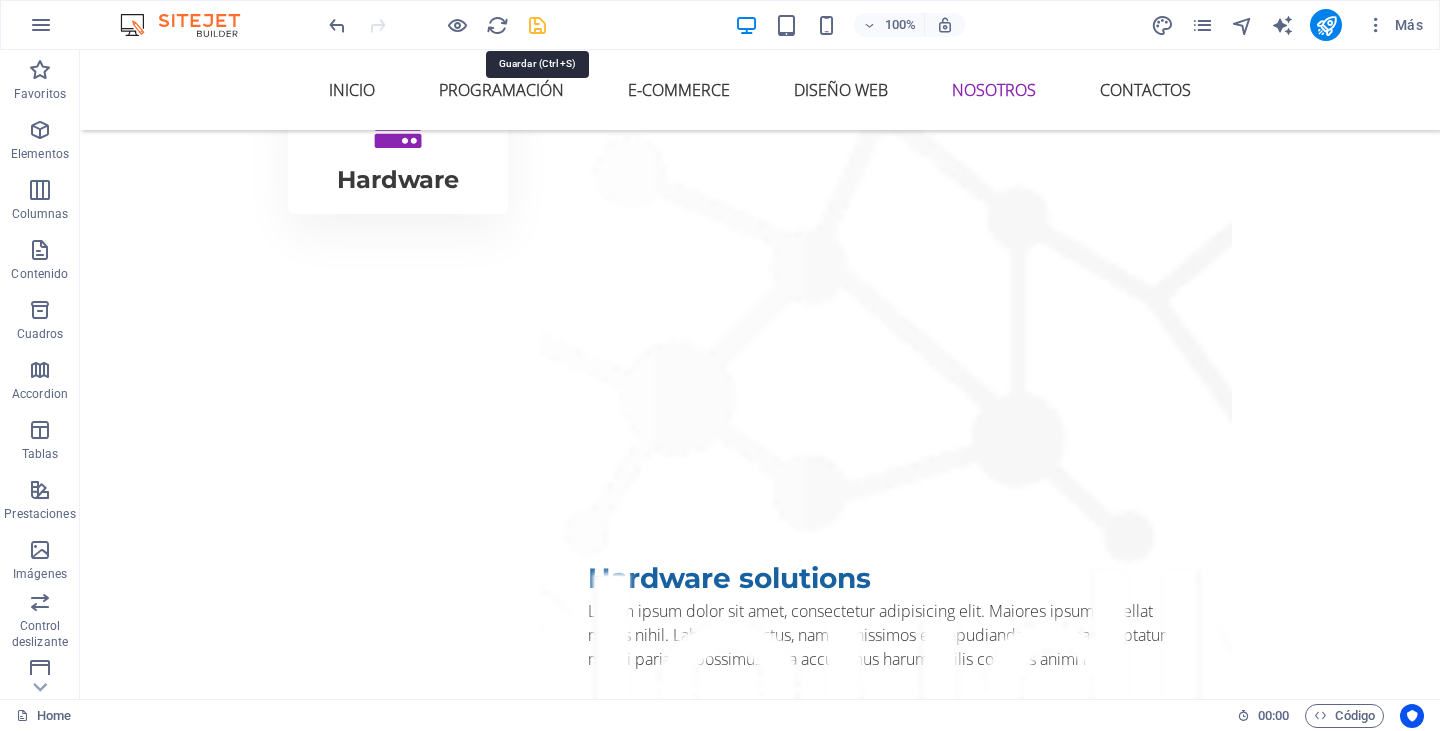 click at bounding box center [537, 25] 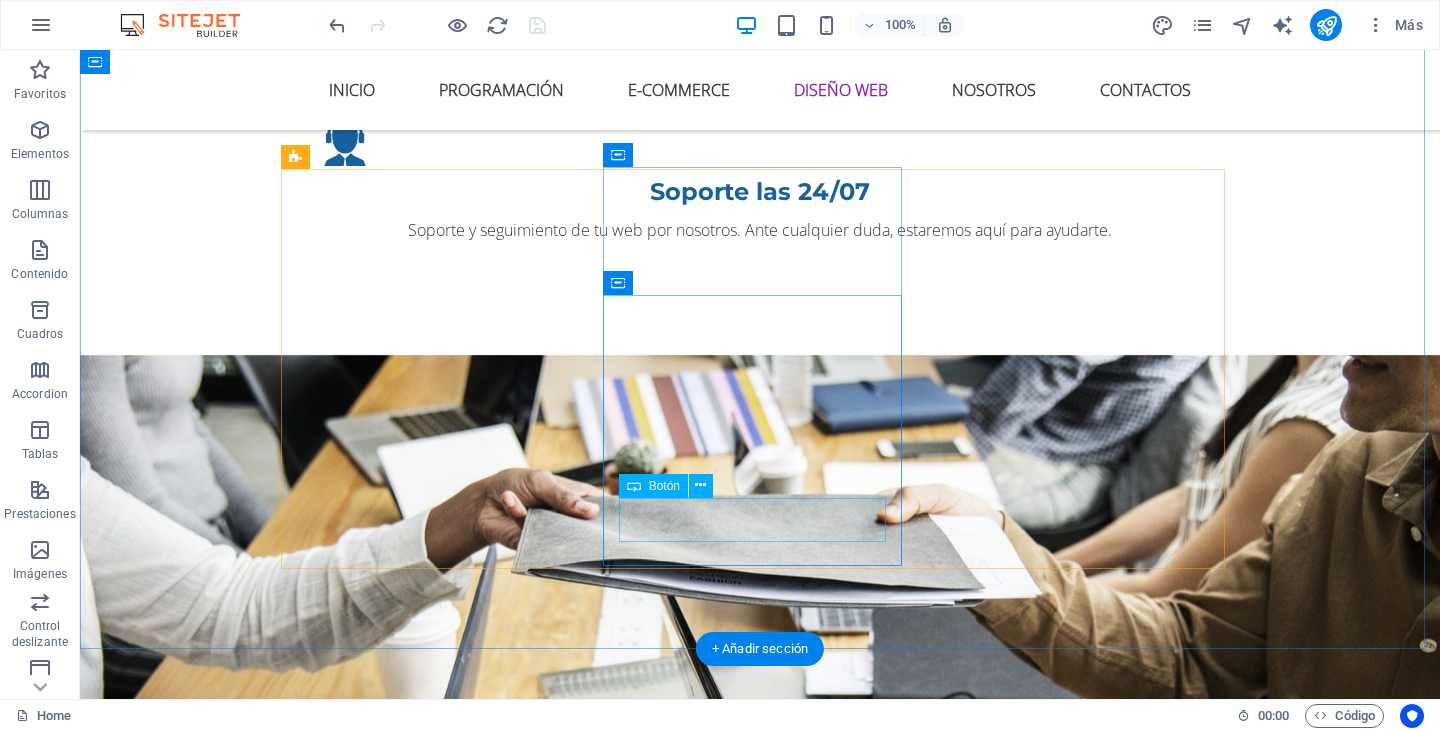 scroll, scrollTop: 5589, scrollLeft: 0, axis: vertical 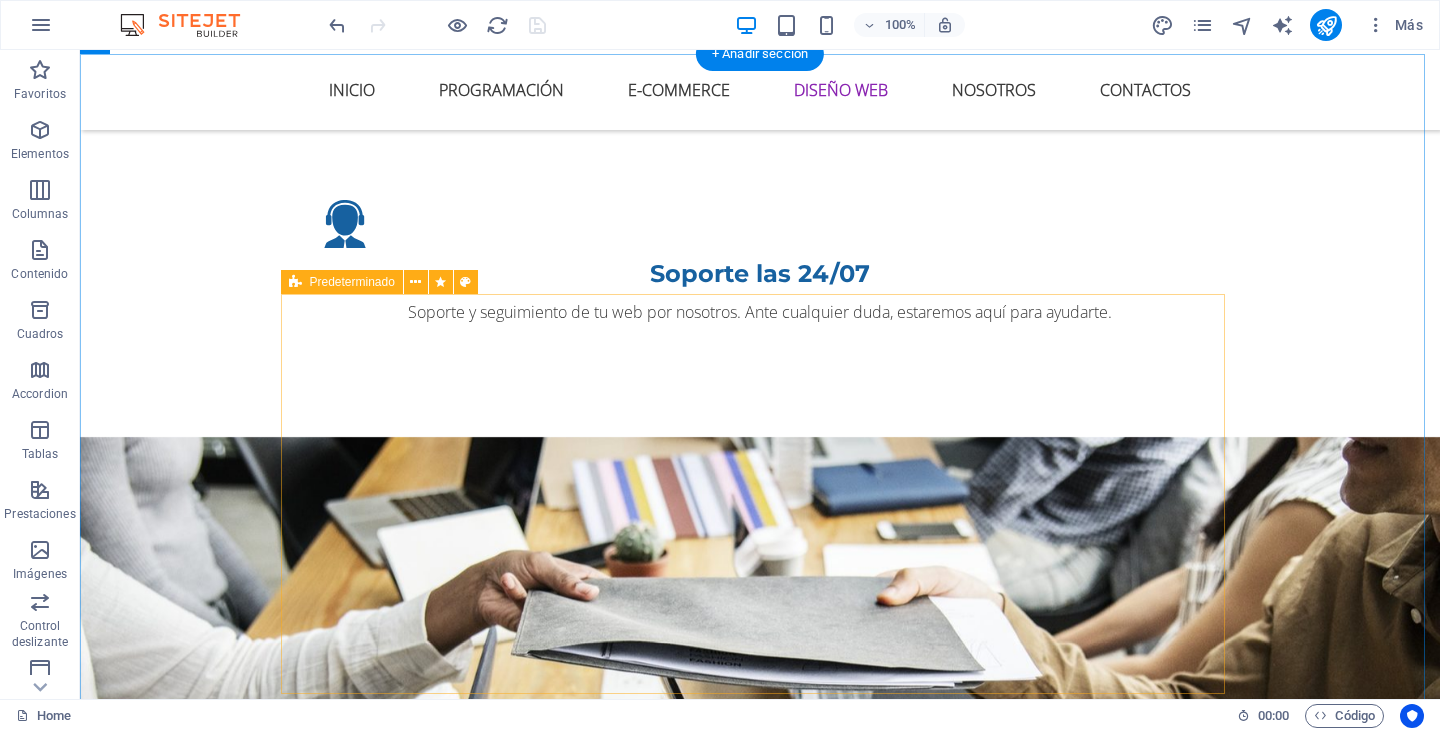 click on "web
10  Users 30  Projects 50GB  Storage 1000GB  Bandwidth Choose Hardware
10  Users 30  Projects 50GB  Storage 1000GB  Bandwidth Choose Individual
10  Users 30  Projects 50GB  Storage 1000GB  Bandwidth Choose" at bounding box center (760, 5289) 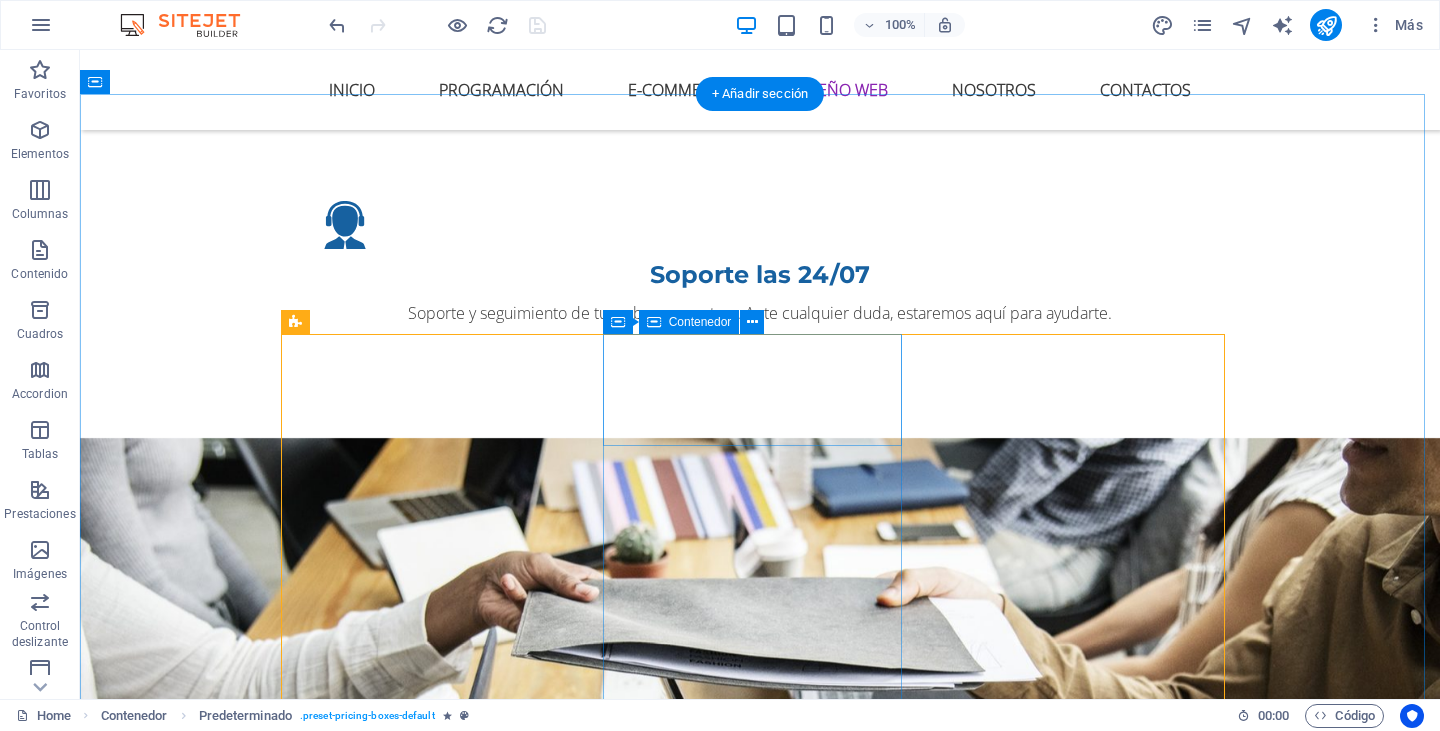 scroll, scrollTop: 5589, scrollLeft: 0, axis: vertical 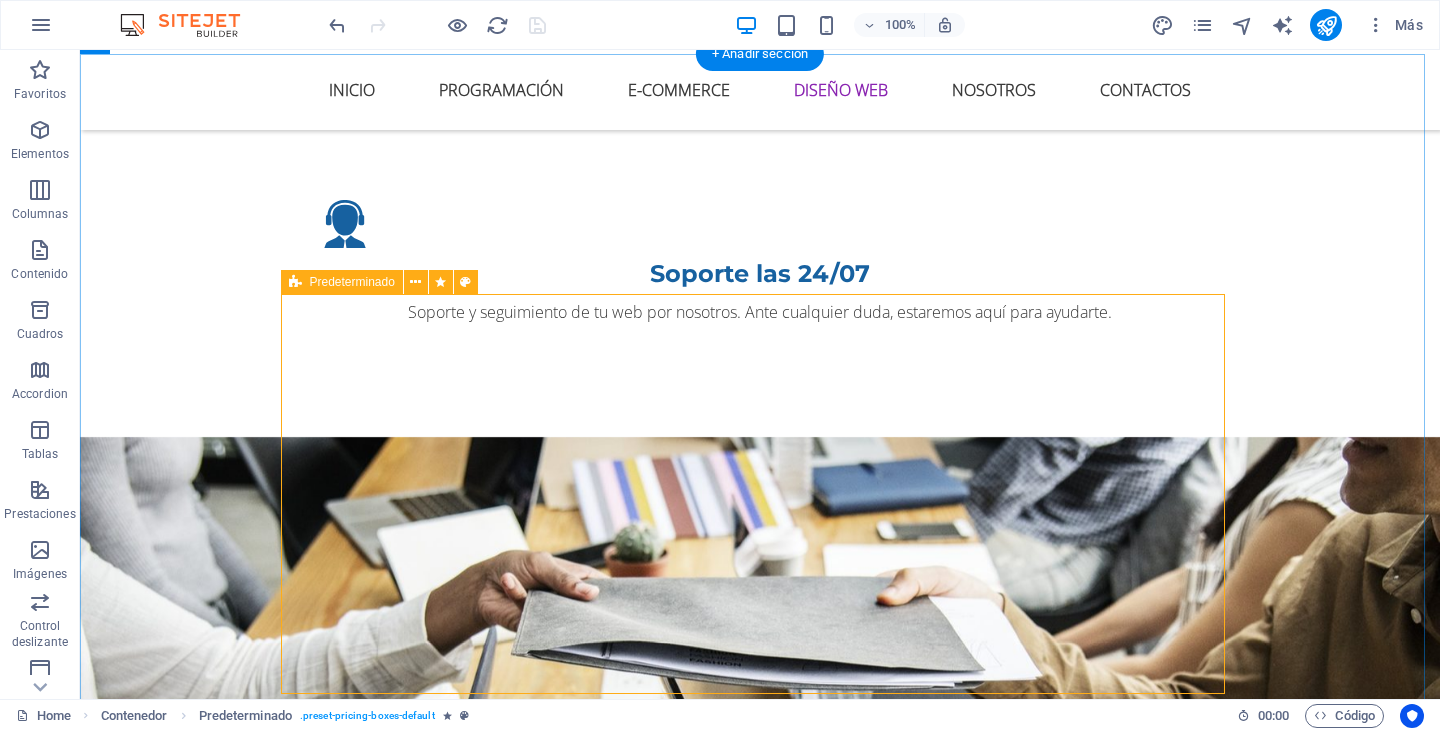click on "web
10  Users 30  Projects 50GB  Storage 1000GB  Bandwidth Choose Hardware
10  Users 30  Projects 50GB  Storage 1000GB  Bandwidth Choose Individual
10  Users 30  Projects 50GB  Storage 1000GB  Bandwidth Choose" at bounding box center [760, 5289] 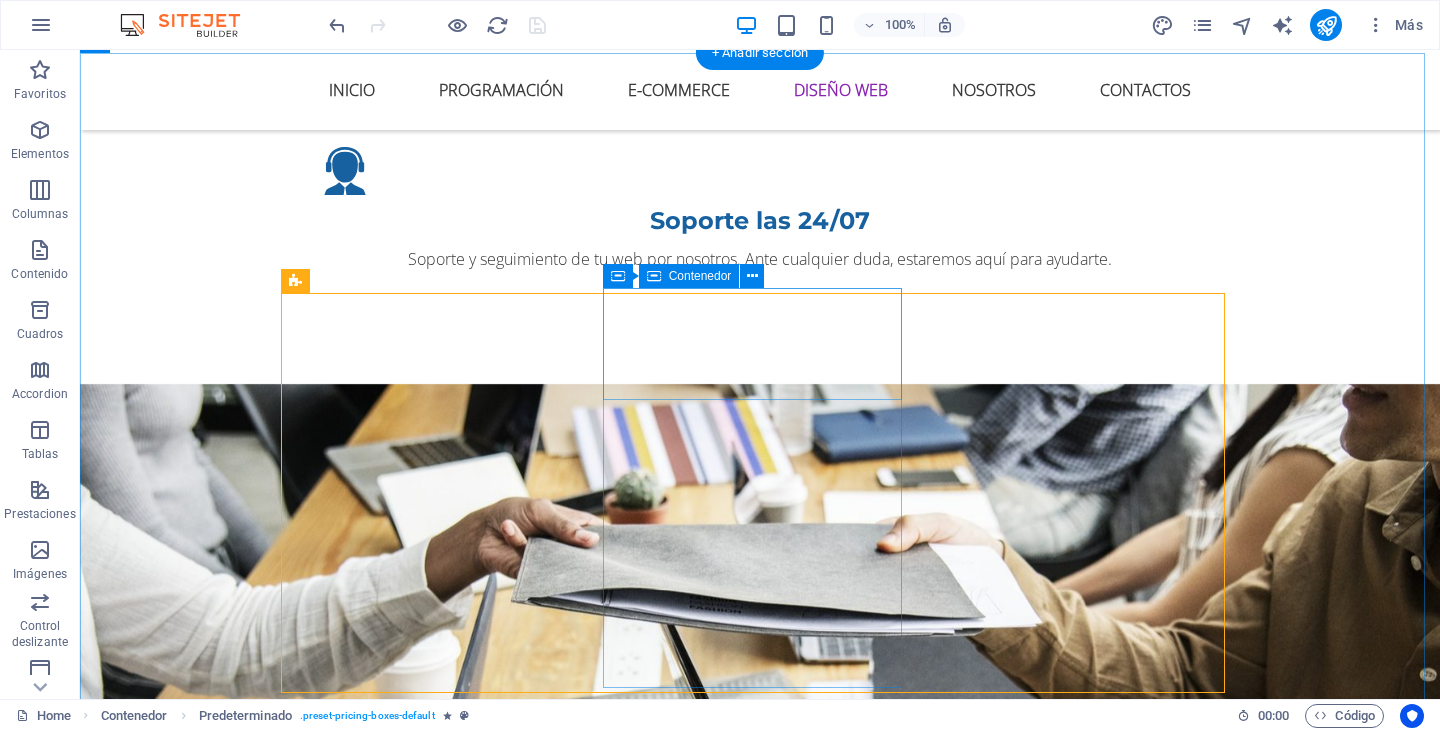 scroll, scrollTop: 5689, scrollLeft: 0, axis: vertical 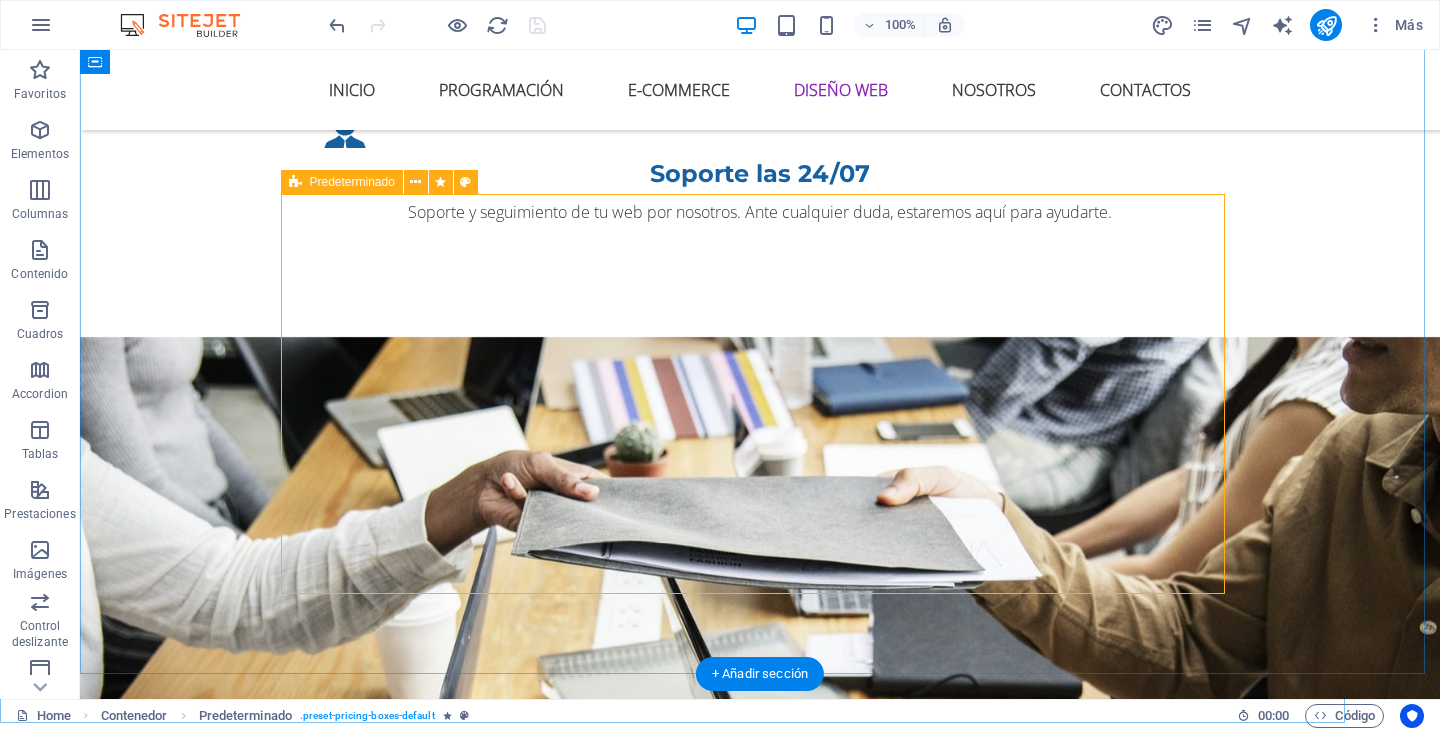click on "web
10  Users 30  Projects 50GB  Storage 1000GB  Bandwidth Choose Hardware
10  Users 30  Projects 50GB  Storage 1000GB  Bandwidth Choose Individual
10  Users 30  Projects 50GB  Storage 1000GB  Bandwidth Choose" at bounding box center (760, 5189) 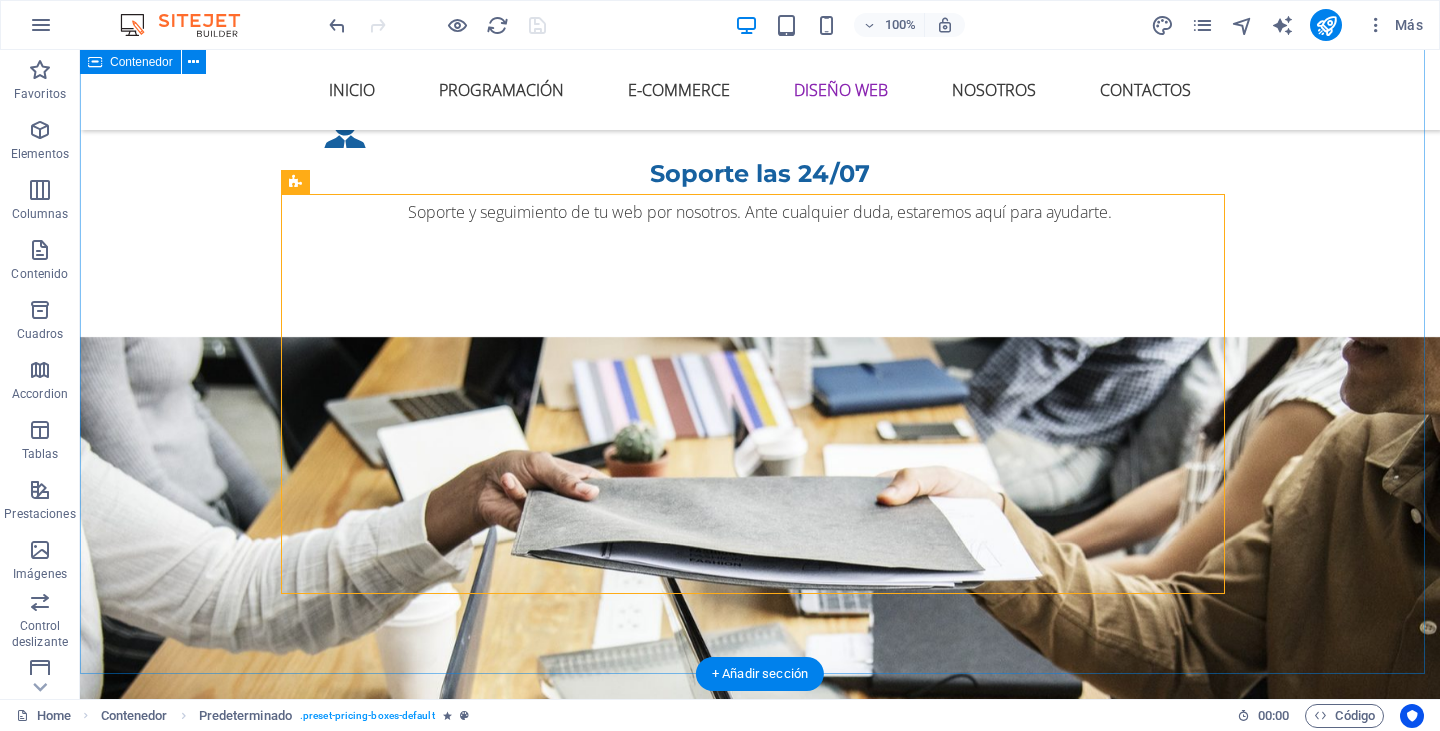 click on "Simple and affordable prices Lorem ipsum dolor sit amet, consectetur adipisicing elit. Maiores ipsum repellat minus nihil. Labore, delectus, nam dignissimos ea repudiandae minima voluptatum magni pariatur possimus quia accusamus harum facilis corporis animi nisi. web
10  Users 30  Projects 50GB  Storage 1000GB  Bandwidth Choose Hardware
10  Users 30  Projects 50GB  Storage 1000GB  Bandwidth Choose Individual
10  Users 30  Projects 50GB  Storage 1000GB  Bandwidth Choose" at bounding box center (760, 5109) 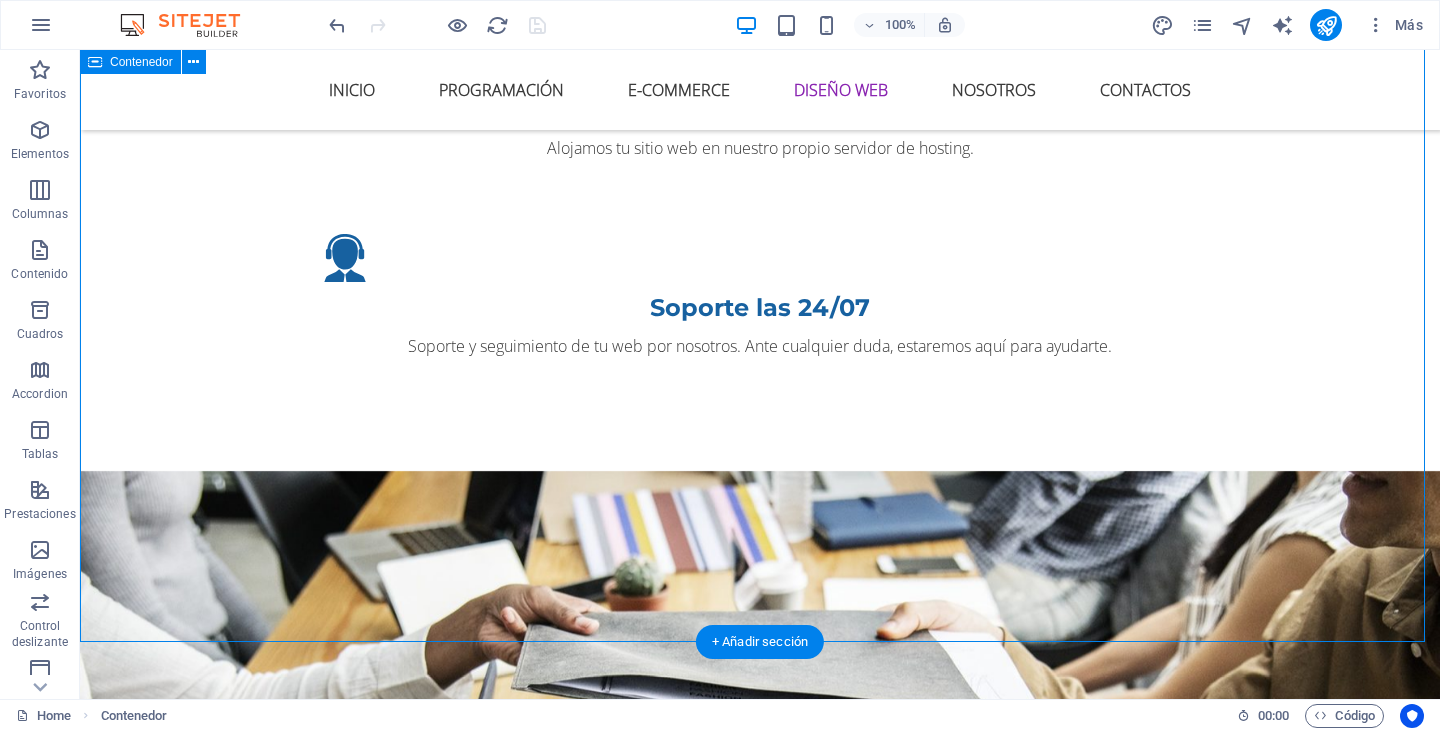 scroll, scrollTop: 5789, scrollLeft: 0, axis: vertical 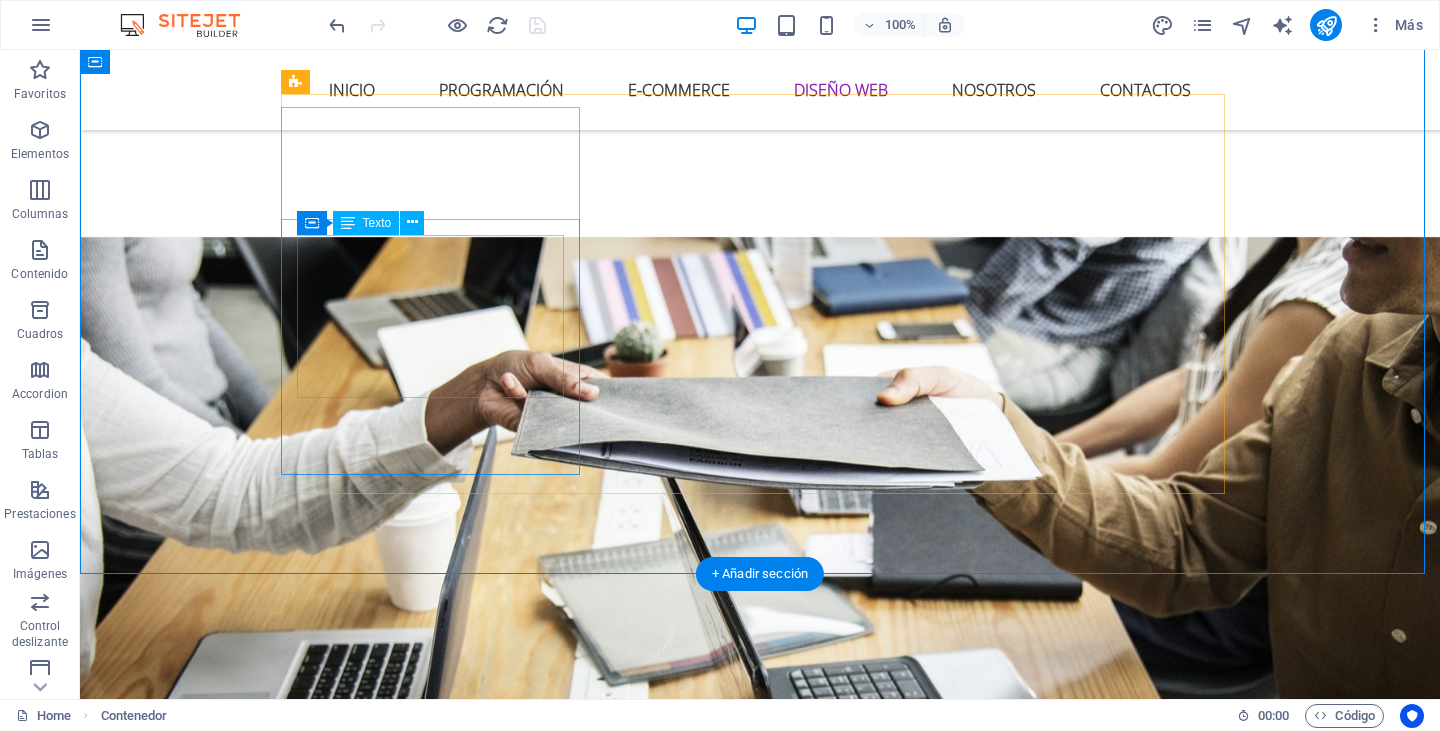 click on "10  Users 30  Projects 50GB  Storage 1000GB  Bandwidth" at bounding box center [760, 4703] 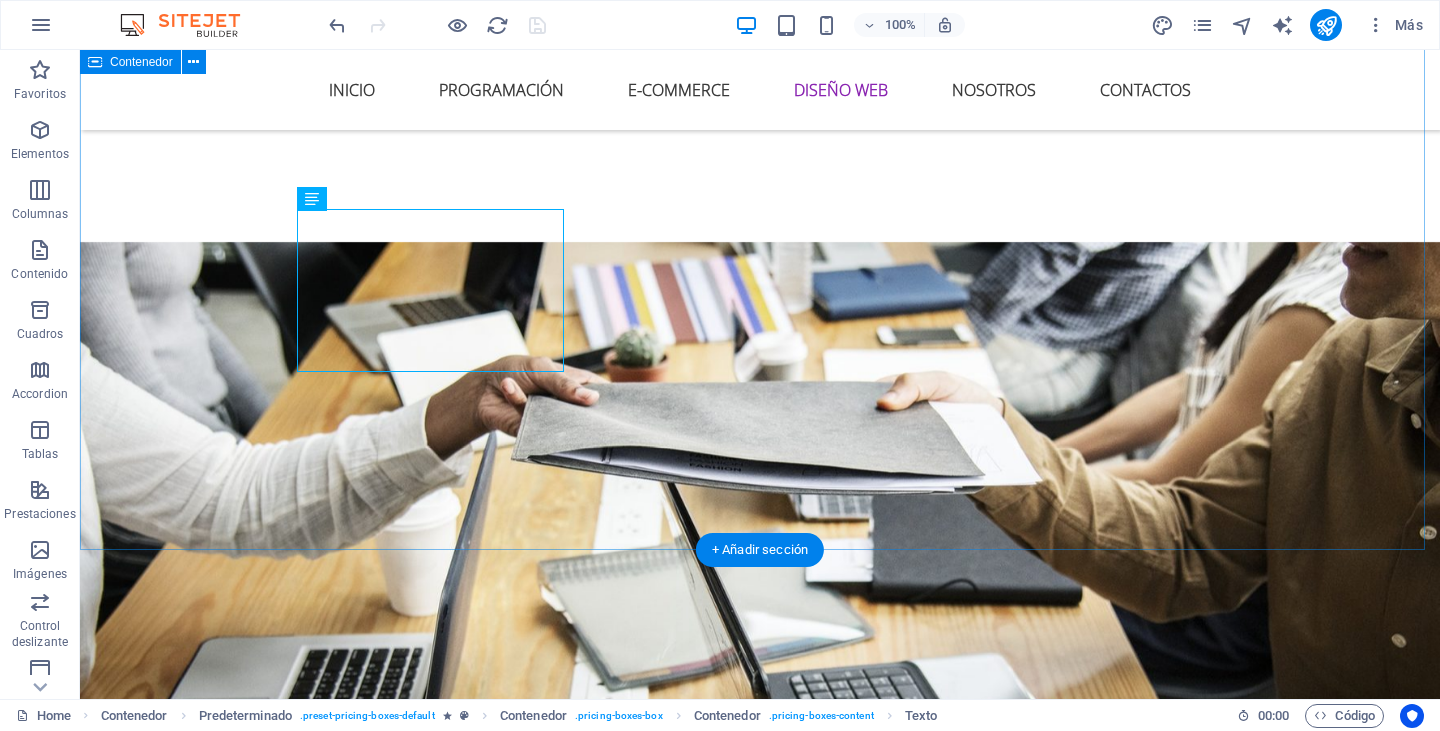 scroll, scrollTop: 5589, scrollLeft: 0, axis: vertical 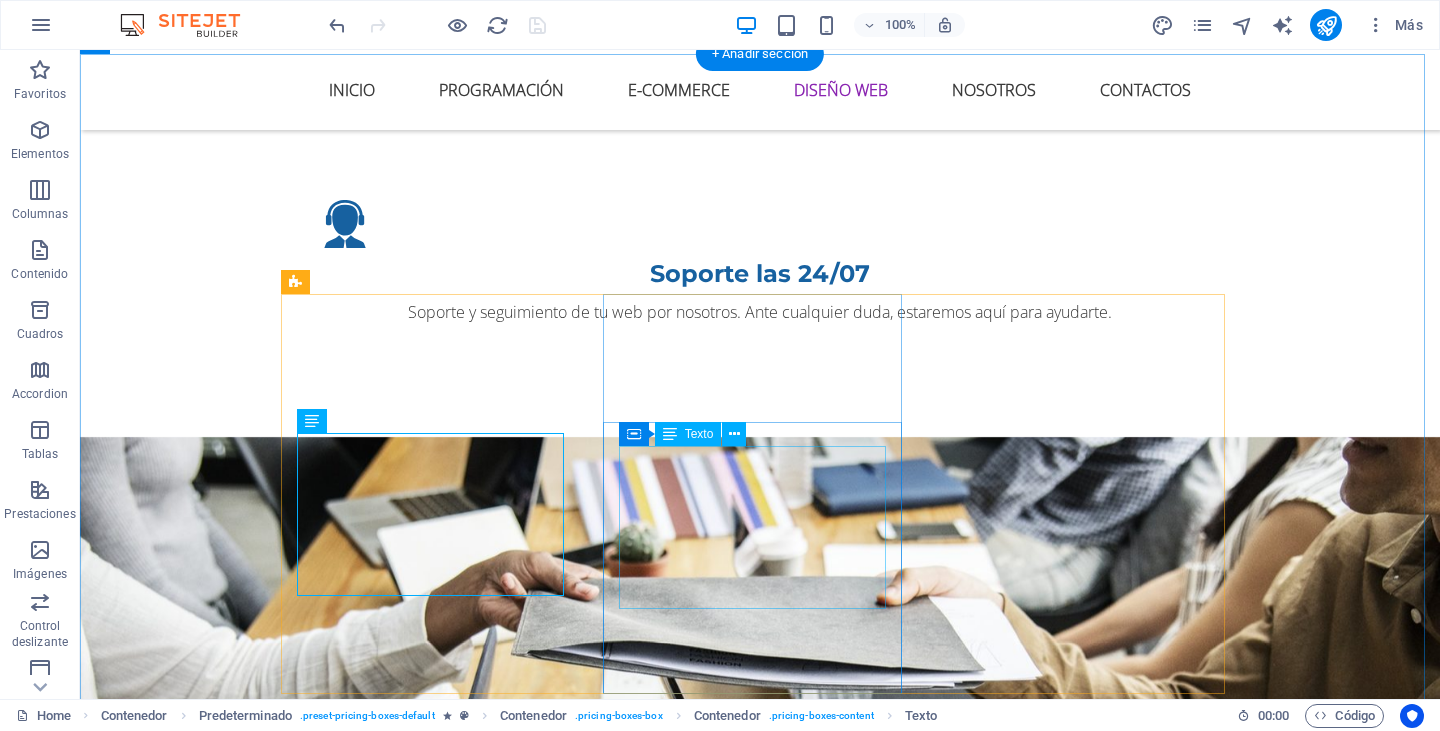 click on "10  Users 30  Projects 50GB  Storage 1000GB  Bandwidth" at bounding box center (760, 5318) 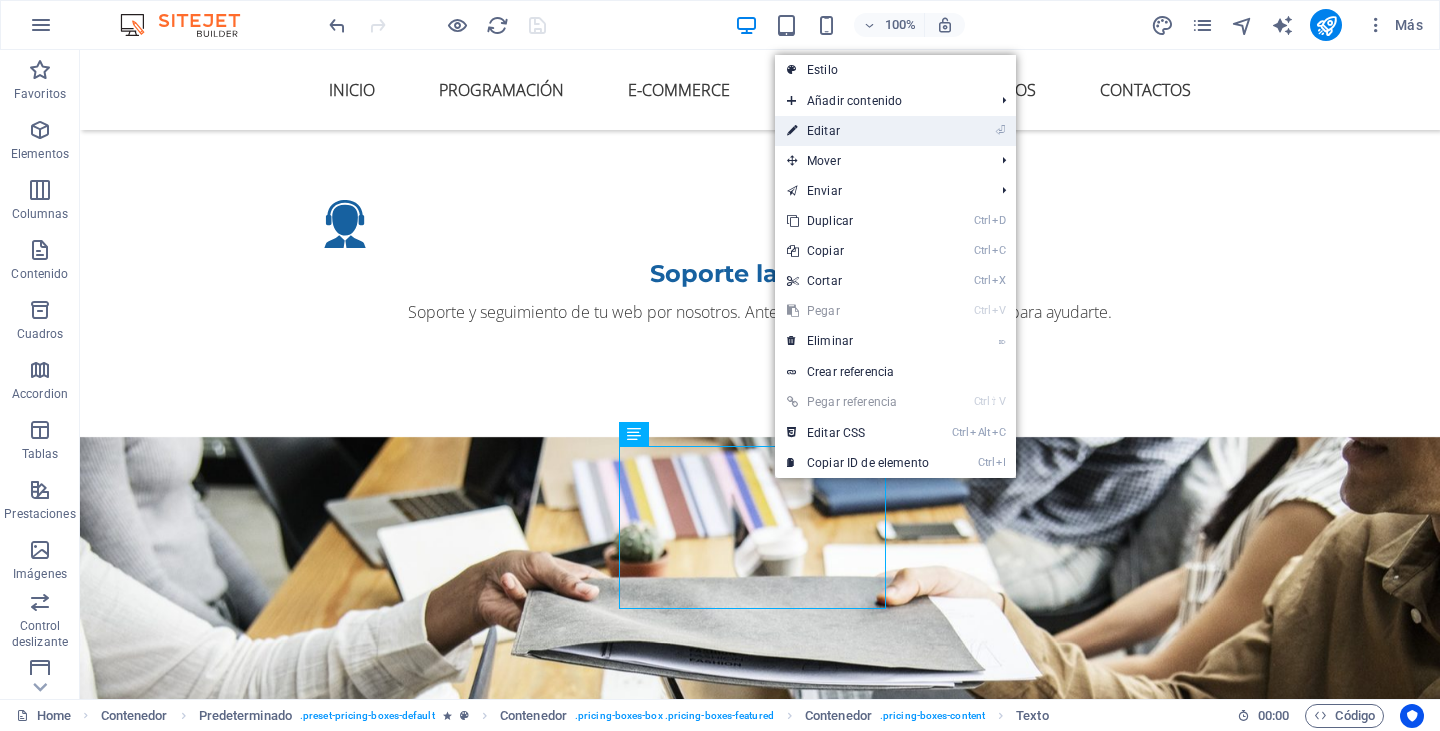 click on "⏎  Editar" at bounding box center (858, 131) 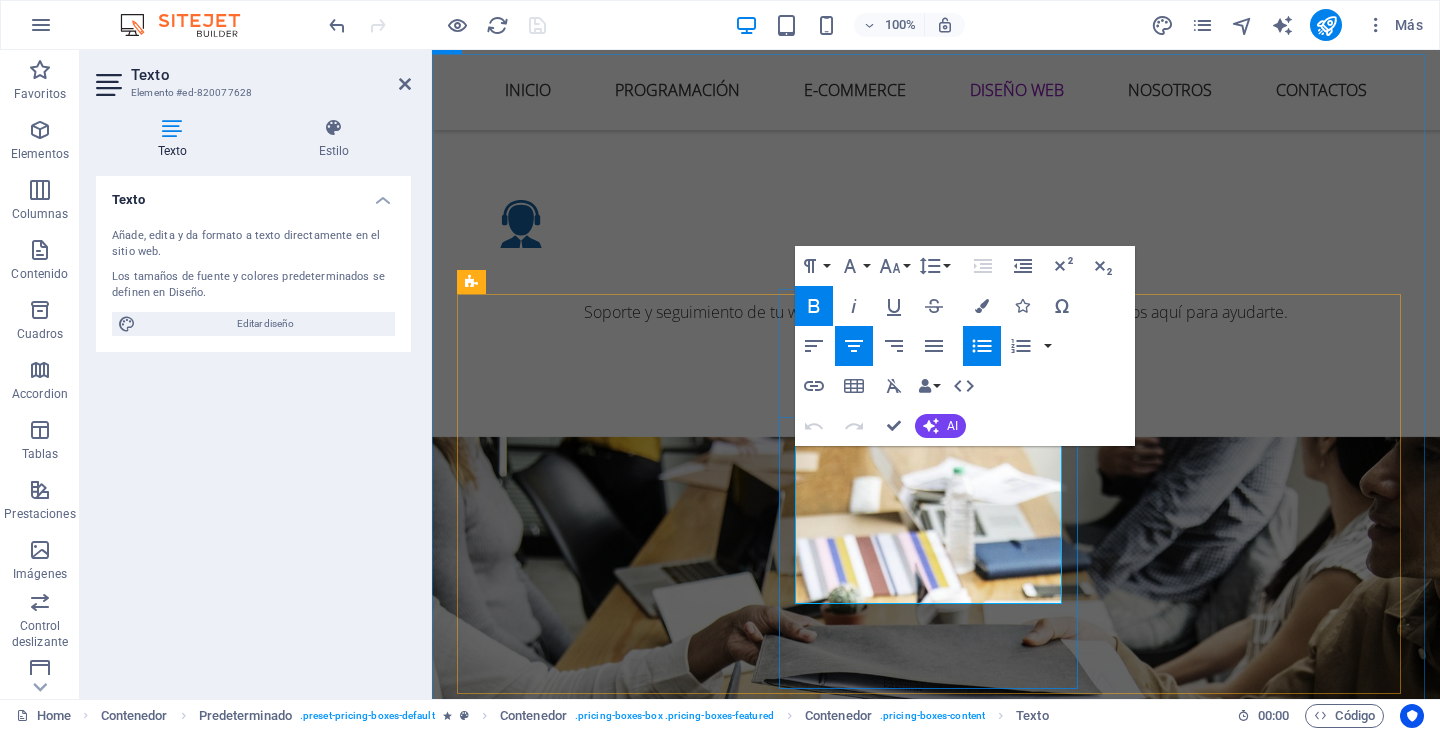drag, startPoint x: 971, startPoint y: 466, endPoint x: 892, endPoint y: 452, distance: 80.23092 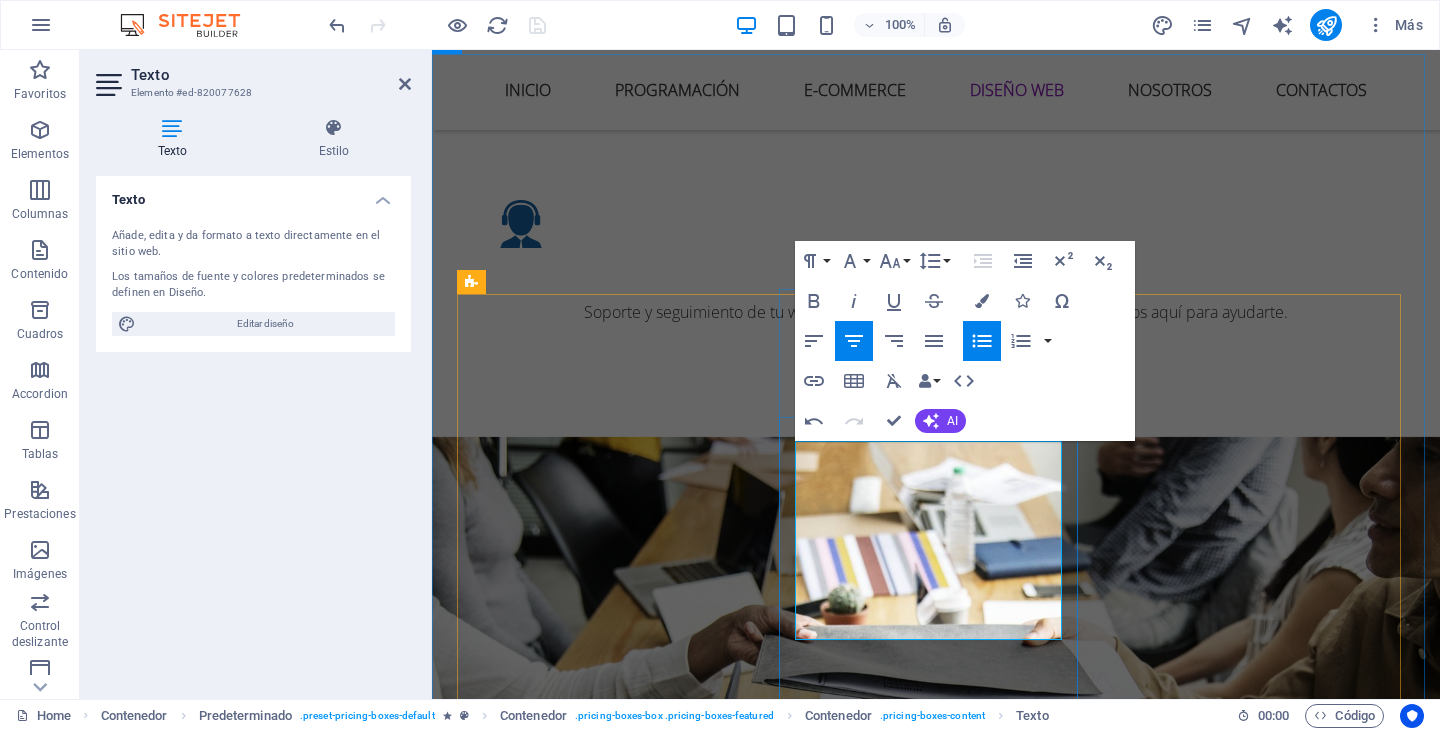 click on "30  Projects" at bounding box center [936, 5304] 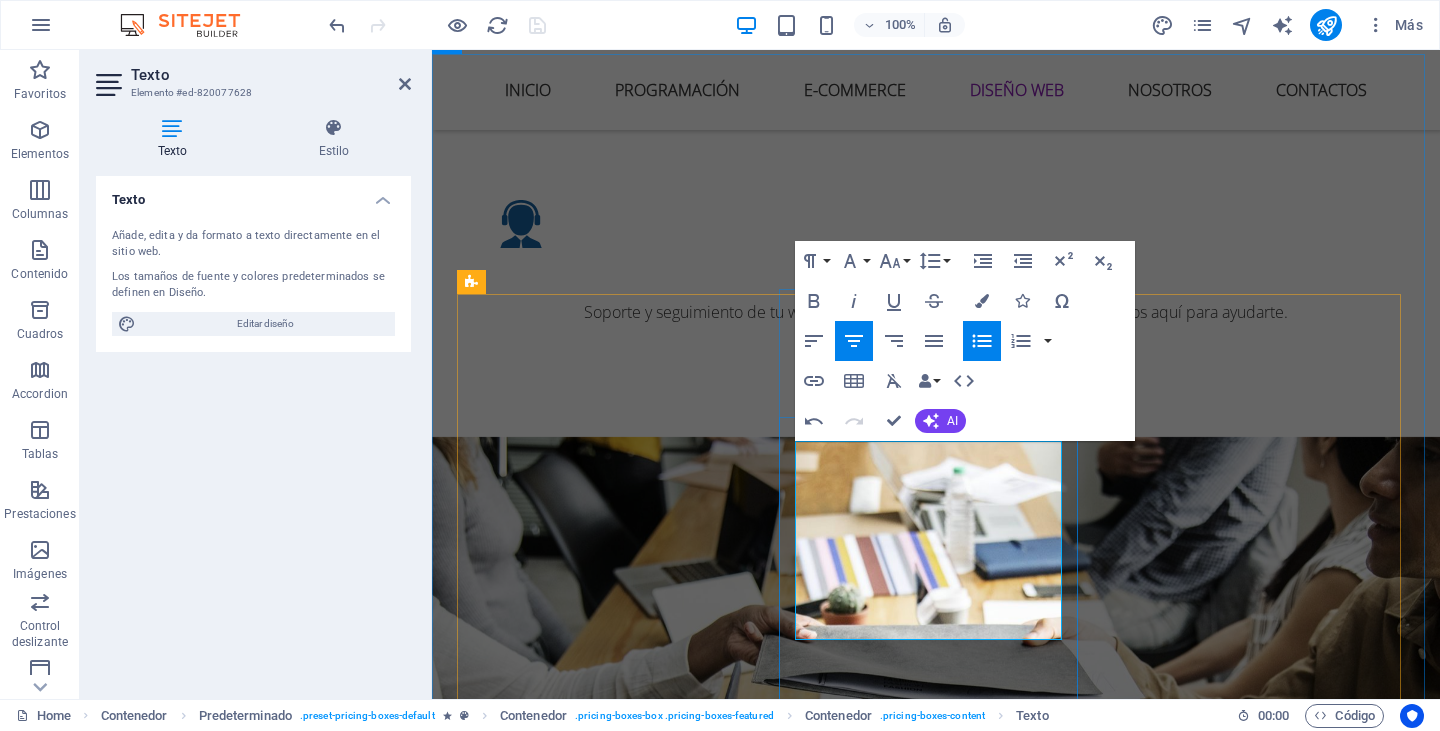 drag, startPoint x: 989, startPoint y: 540, endPoint x: 857, endPoint y: 533, distance: 132.18547 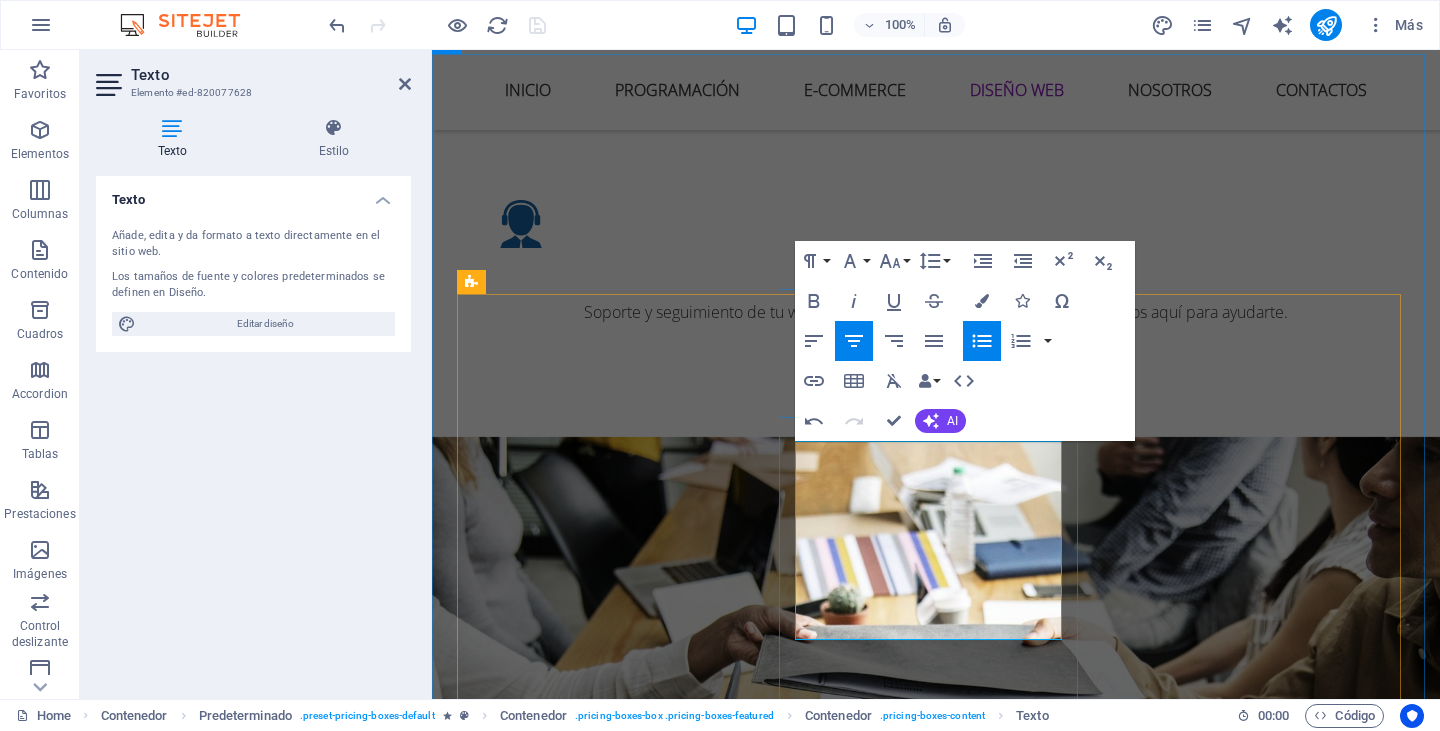 click on "30  Projects" at bounding box center [936, 5304] 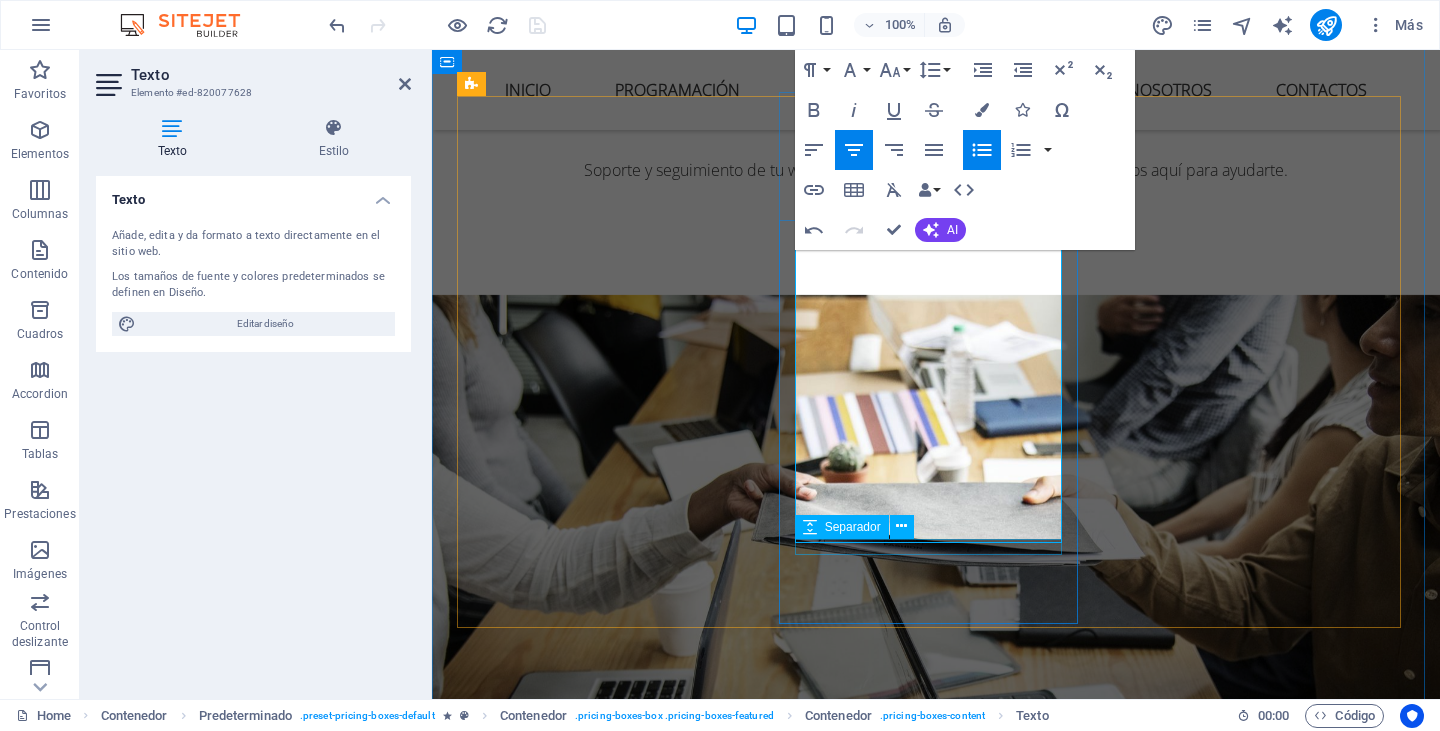 scroll, scrollTop: 5789, scrollLeft: 0, axis: vertical 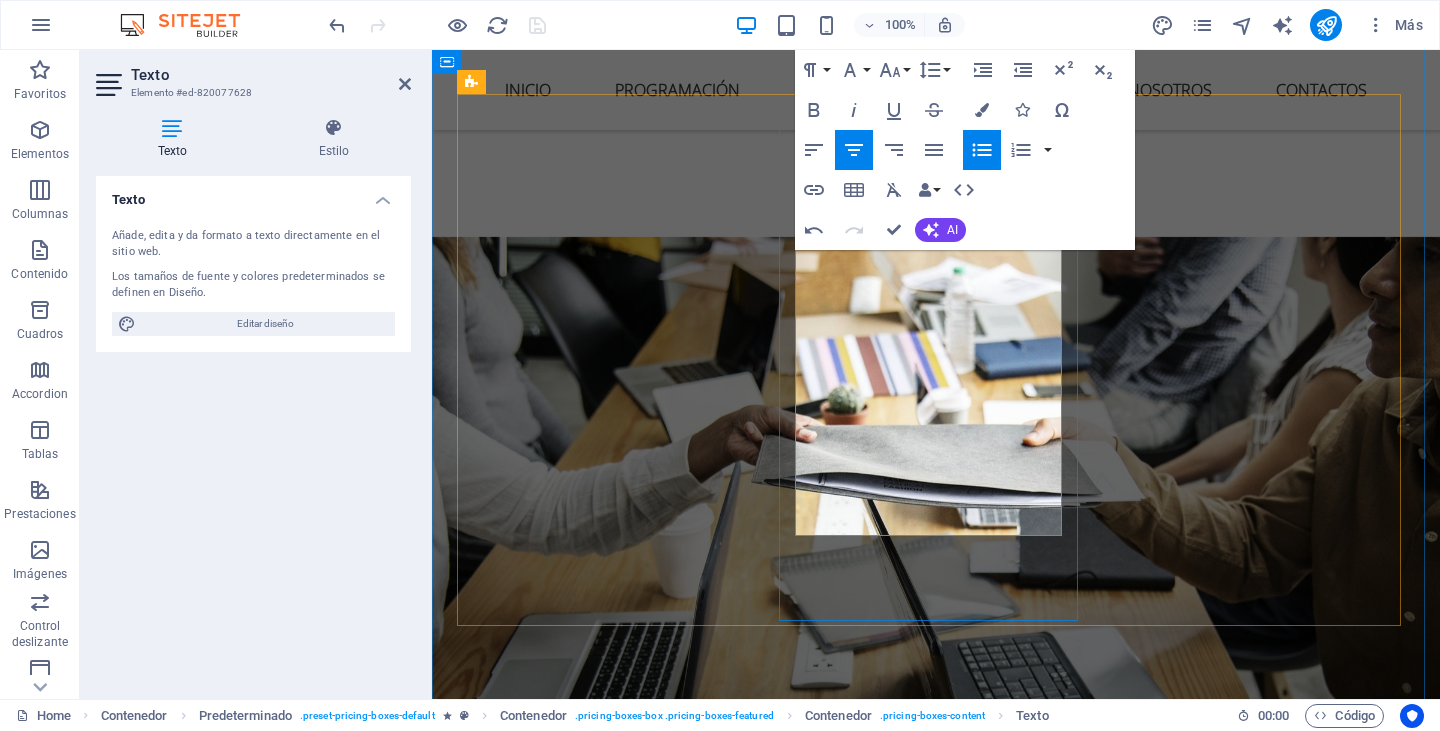 drag, startPoint x: 989, startPoint y: 481, endPoint x: 819, endPoint y: 459, distance: 171.41762 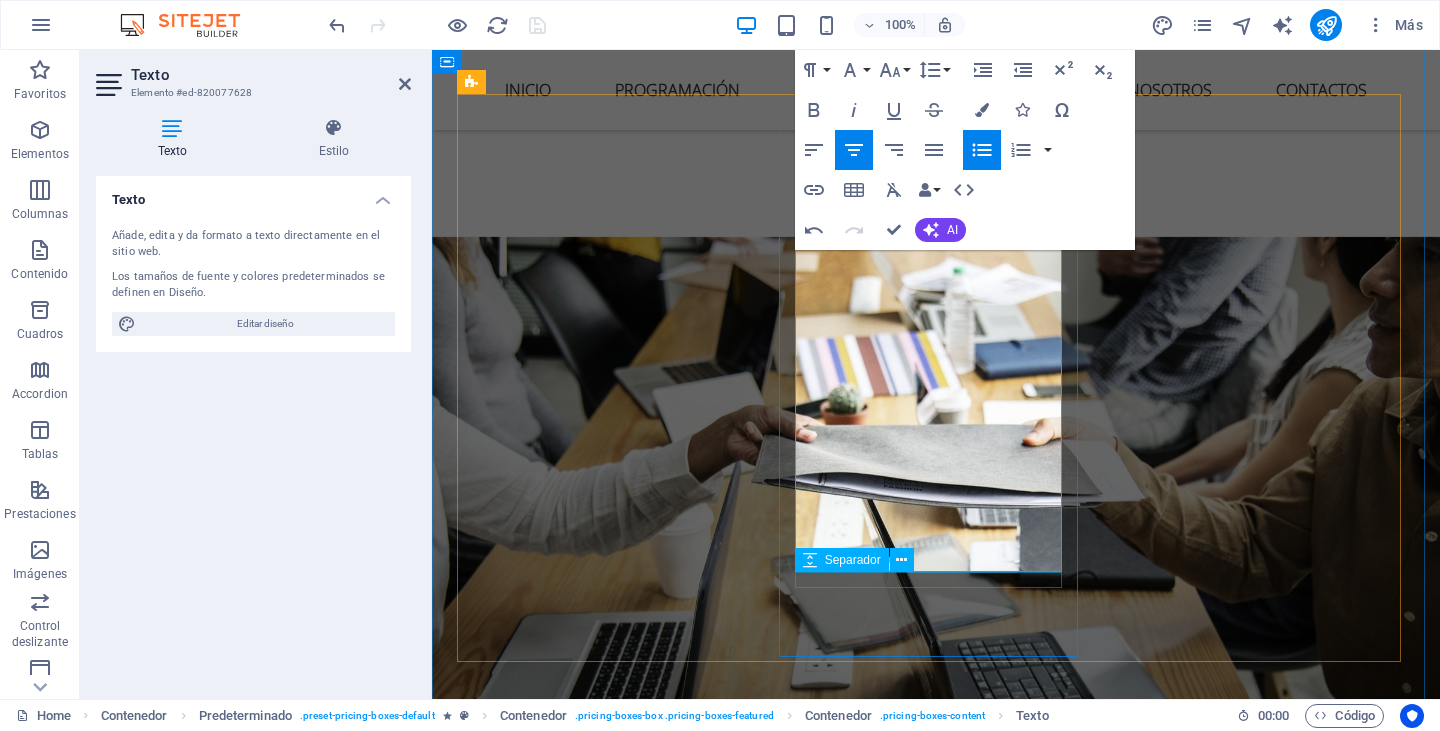 drag, startPoint x: 1021, startPoint y: 554, endPoint x: 802, endPoint y: 574, distance: 219.91135 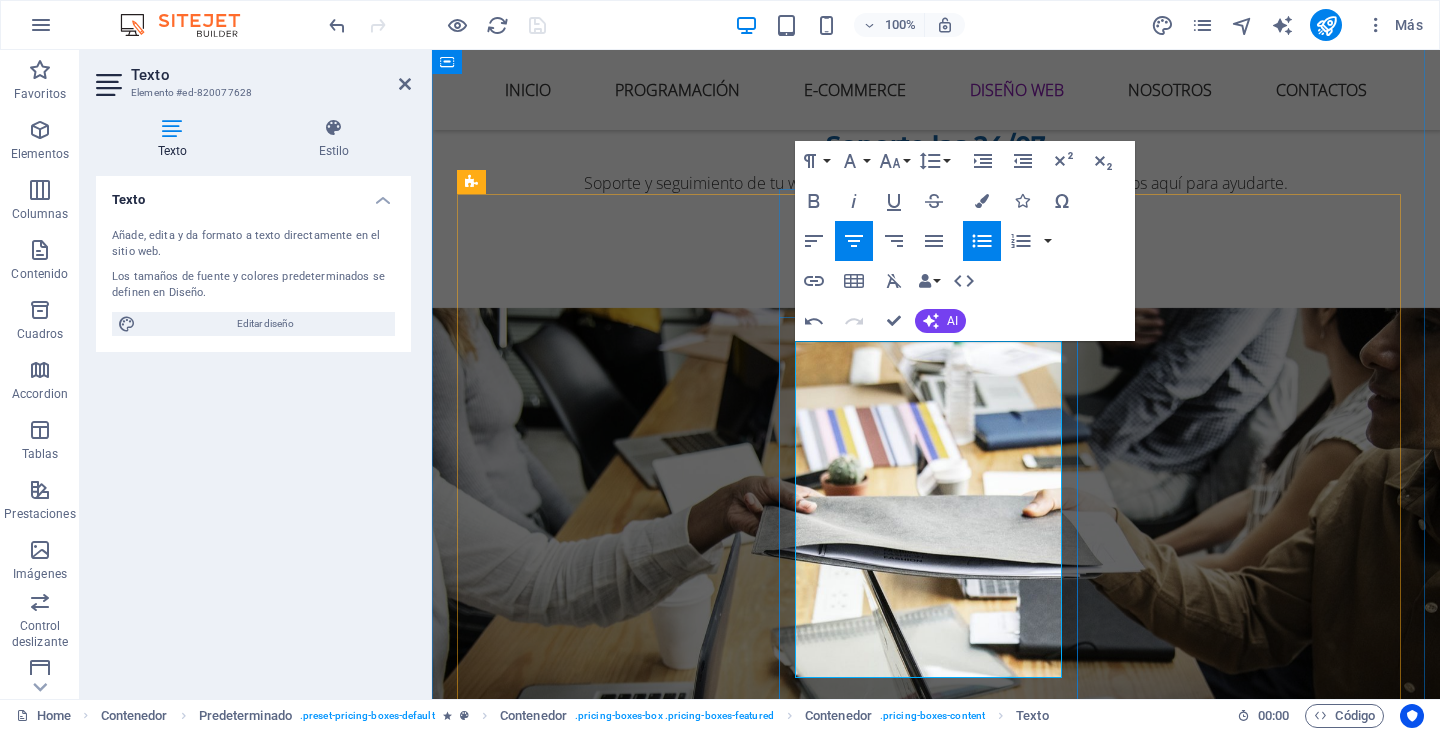 scroll, scrollTop: 5689, scrollLeft: 0, axis: vertical 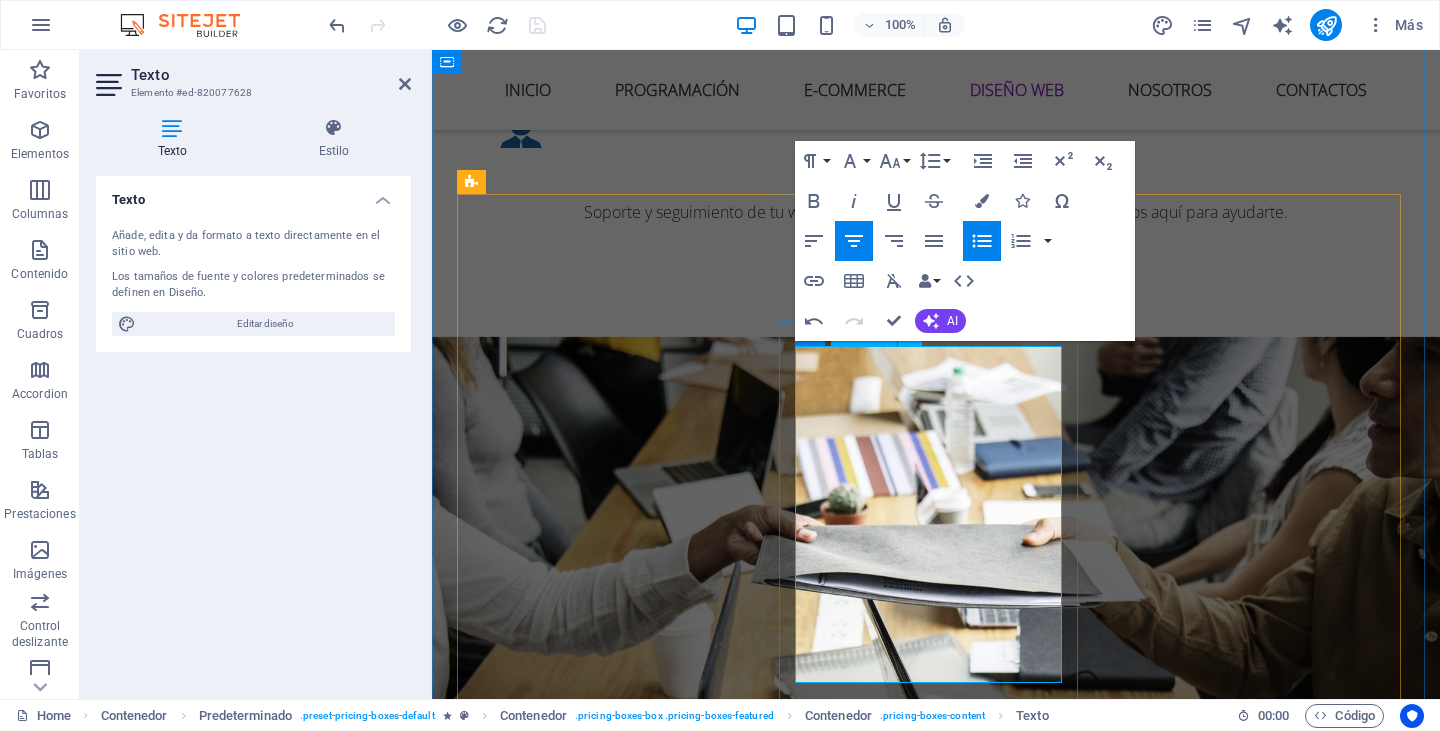 click on "Límite de transferencia de datos mensuales - Cuentas hosting" at bounding box center (970, 5207) 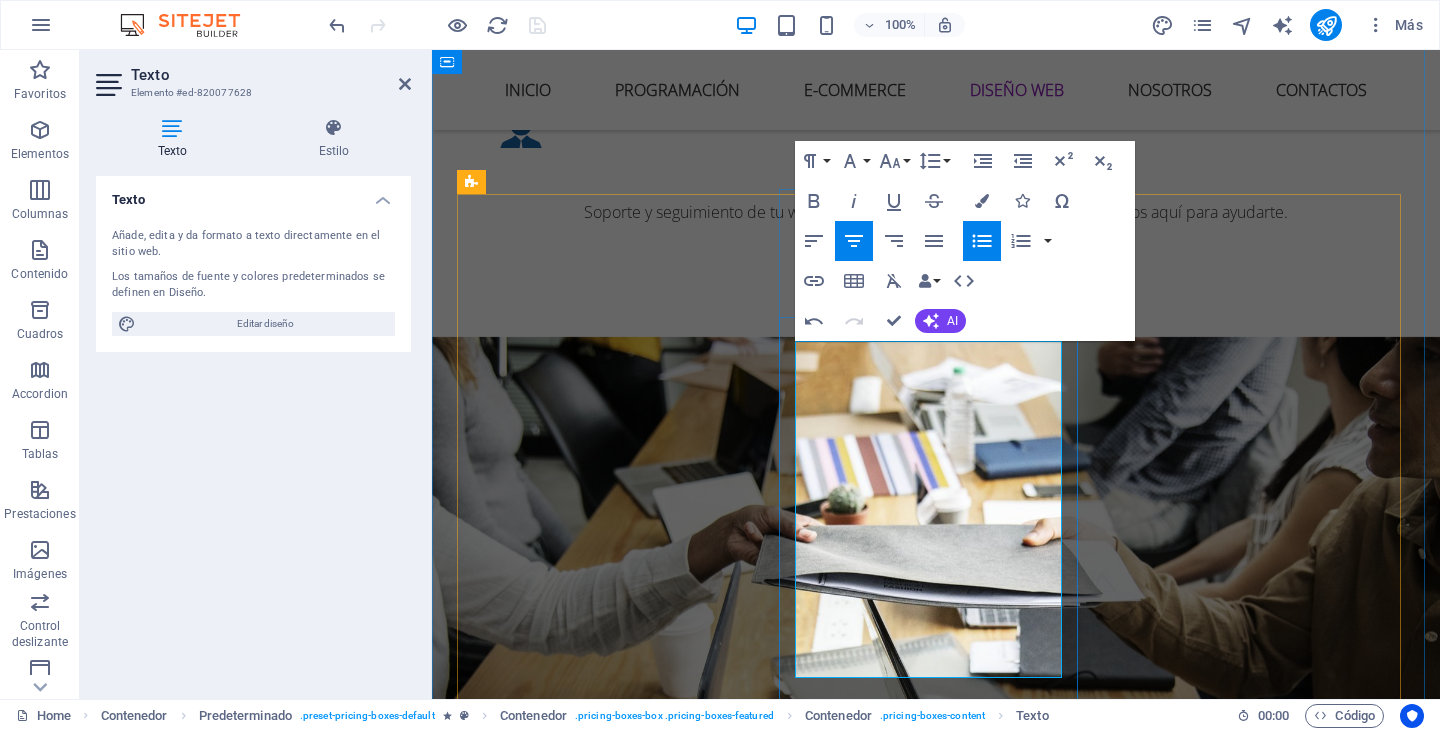 click on "50 GB  espacio web - Cuentas de hosting" at bounding box center (936, 5160) 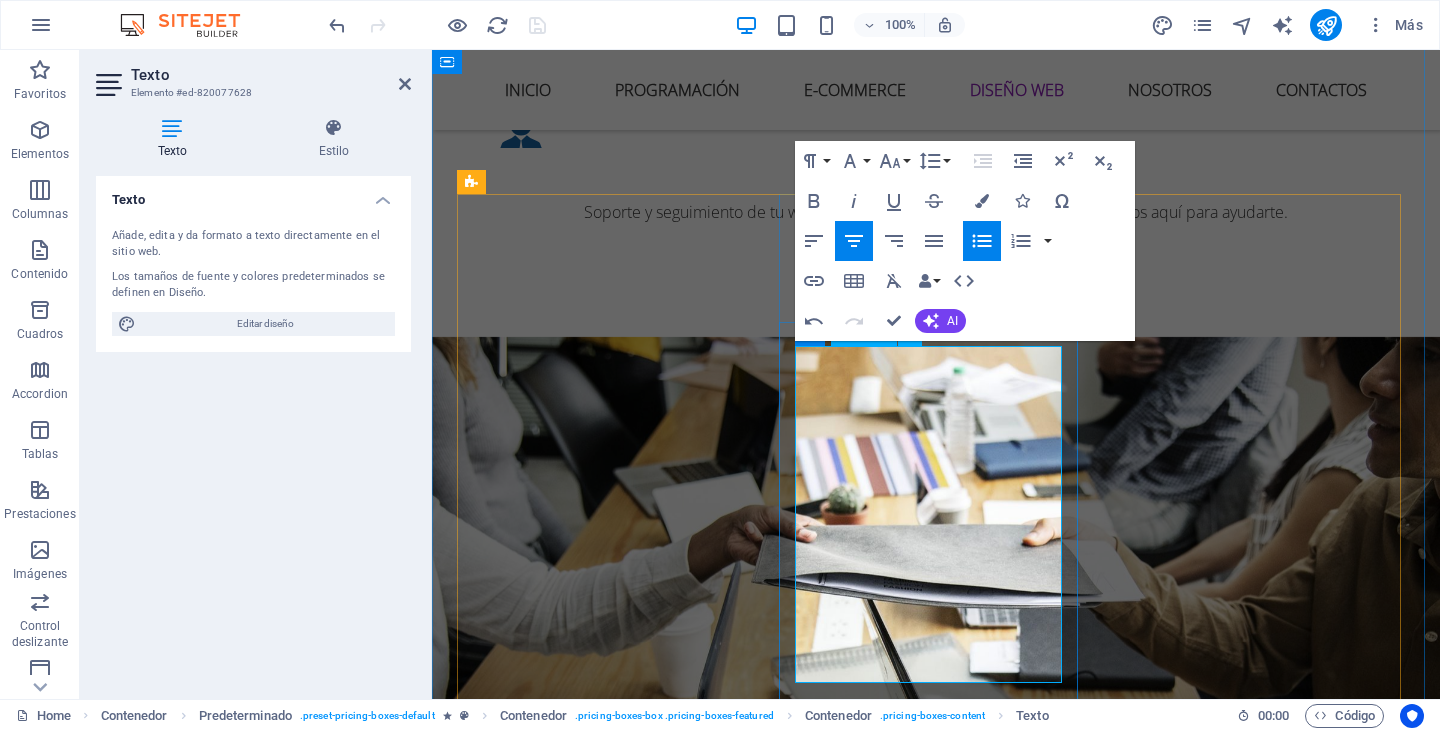 click on "300 GB  Límite de transferencia de datos mensuales - Cuentas hosting" at bounding box center (936, 5207) 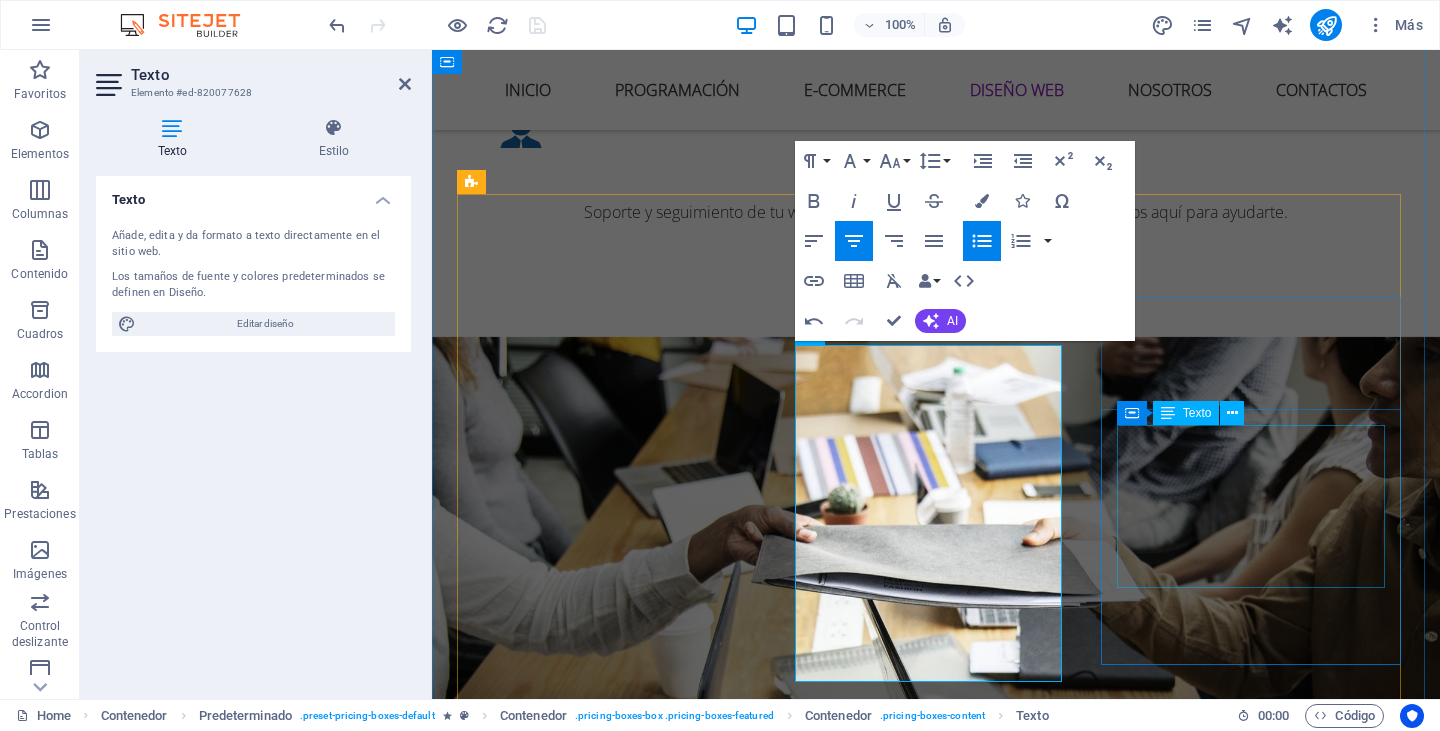 click on "10  Users 30  Projects 50GB  Storage 1000GB  Bandwidth" at bounding box center [936, 5640] 